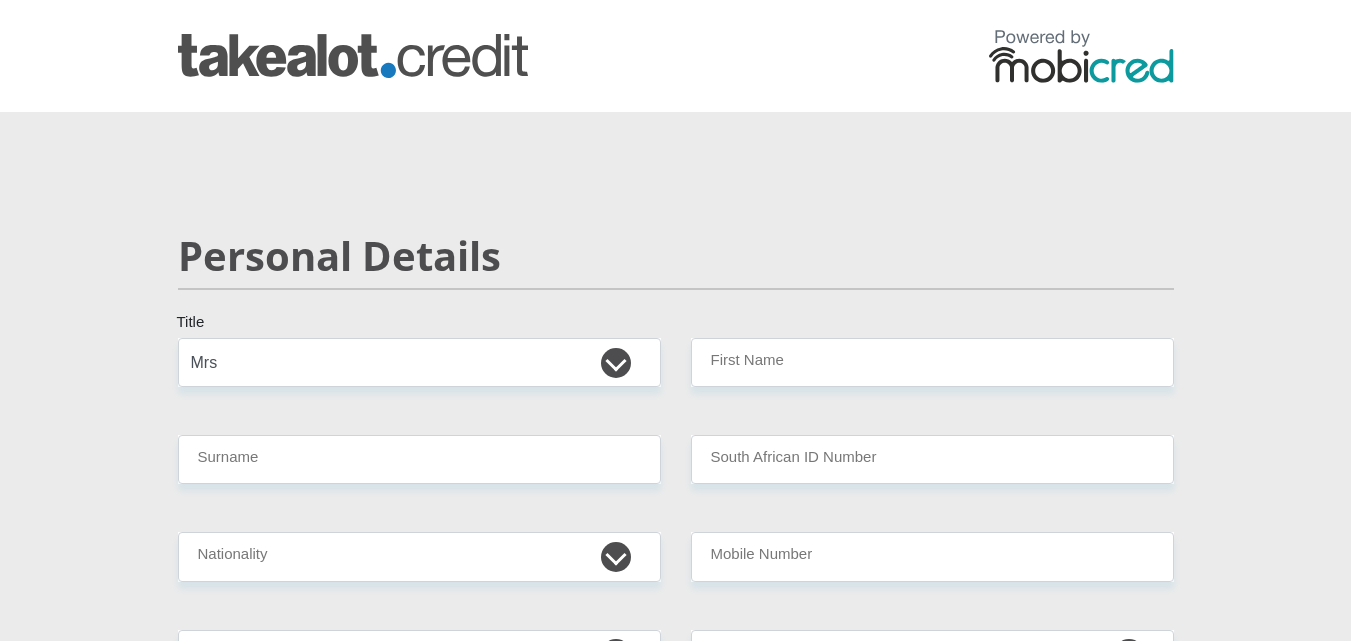 select on "Mrs" 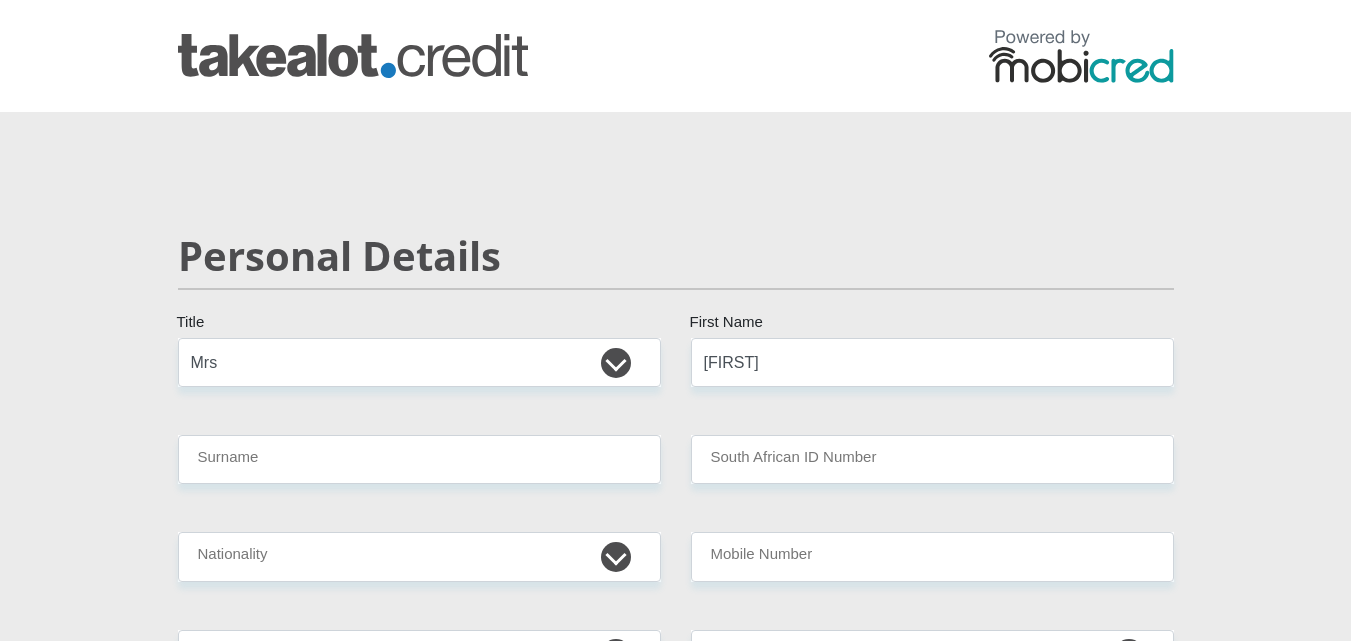 type on "[FIRST]" 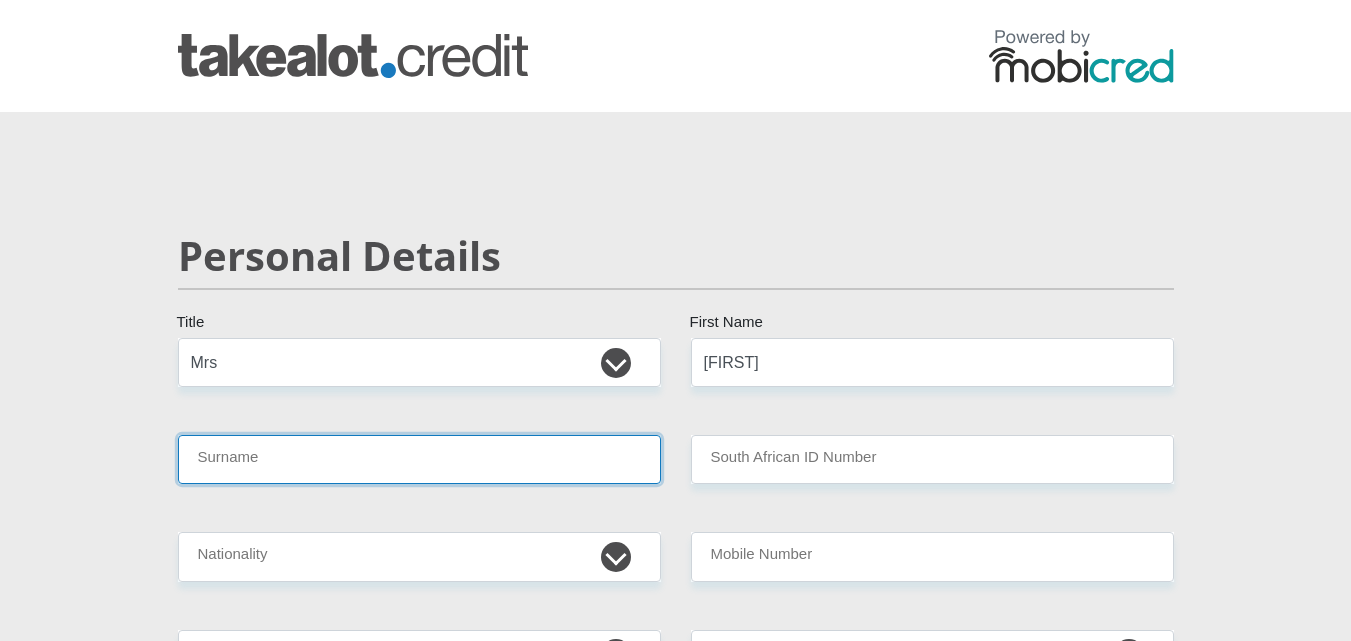 click on "Surname" at bounding box center [419, 459] 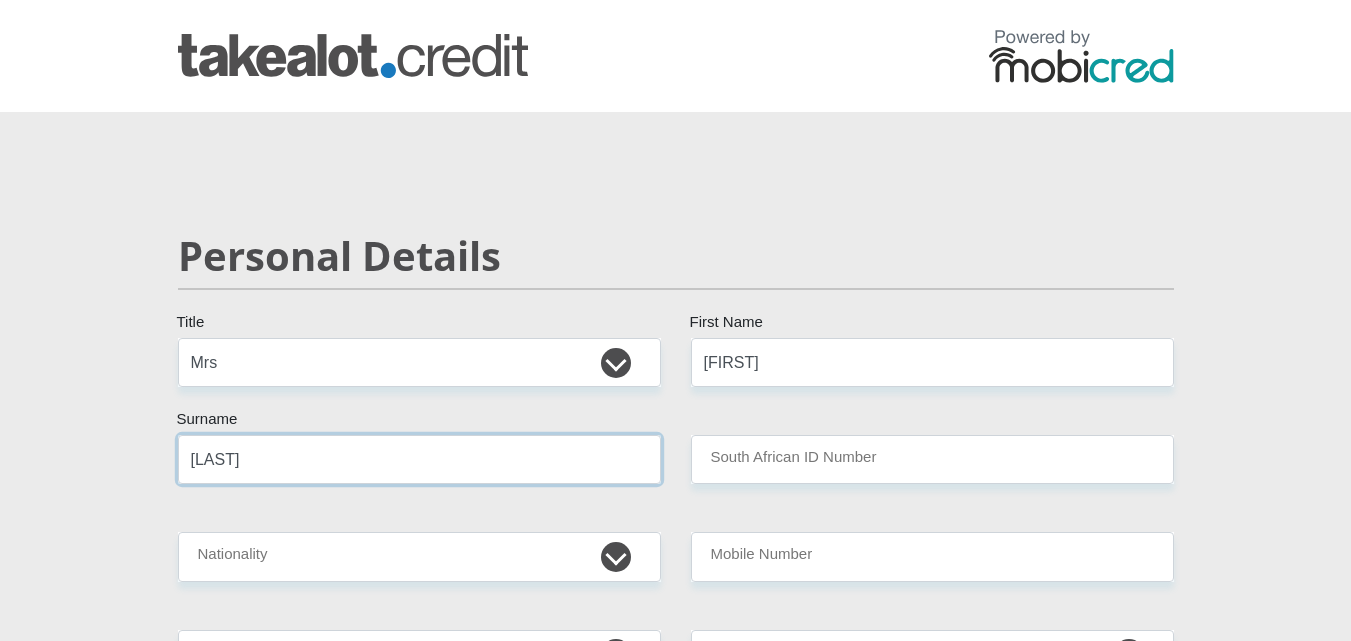 type on "[LAST]" 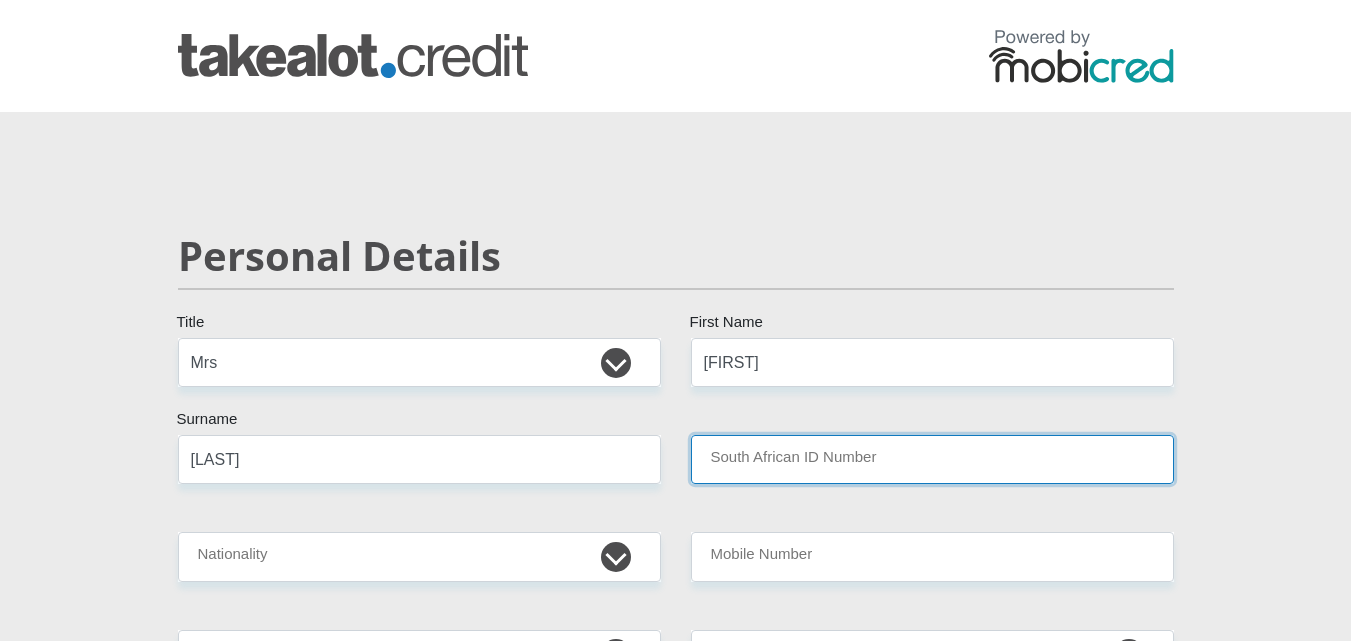 click on "South African ID Number" at bounding box center (932, 459) 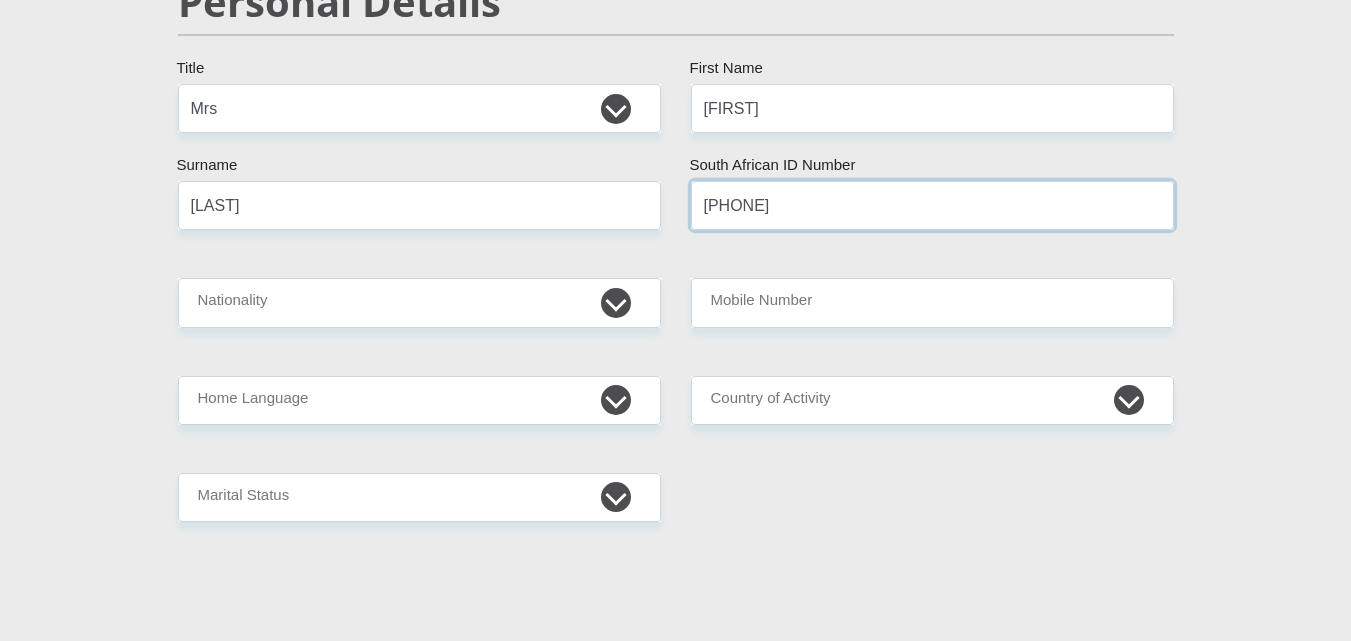 scroll, scrollTop: 300, scrollLeft: 0, axis: vertical 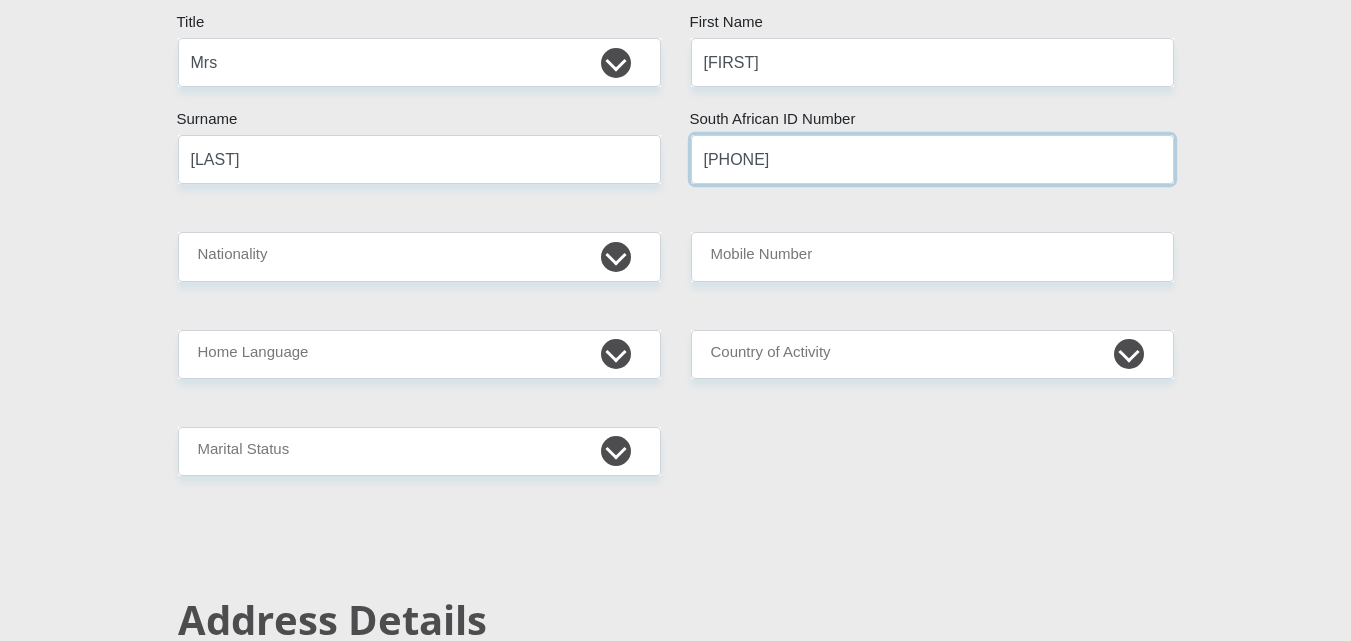 type on "[PHONE]" 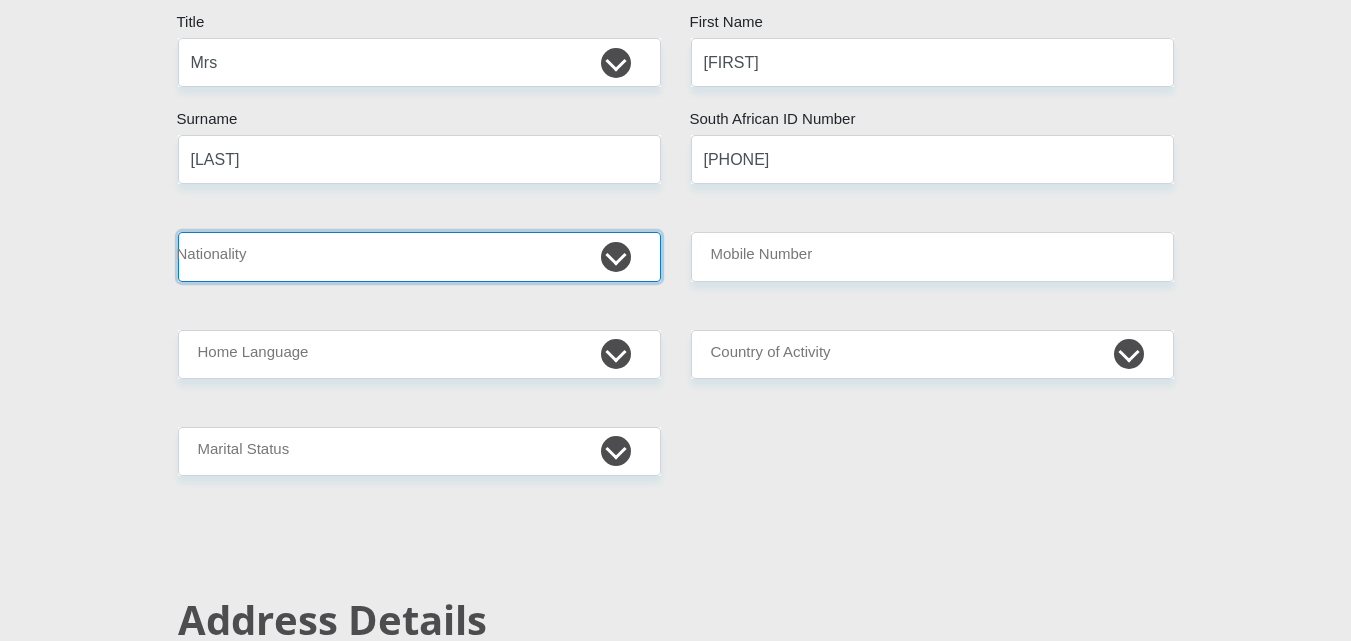 click on "South Africa
Afghanistan
Aland Islands
Albania
Algeria
America Samoa
American Virgin Islands
Andorra
Angola
Anguilla
Antarctica
Antigua and Barbuda
Argentina
Armenia
Aruba
Ascension Island
Australia
Austria
Azerbaijan
Bahamas
Bahrain
Bangladesh
Barbados
Chad" at bounding box center (419, 256) 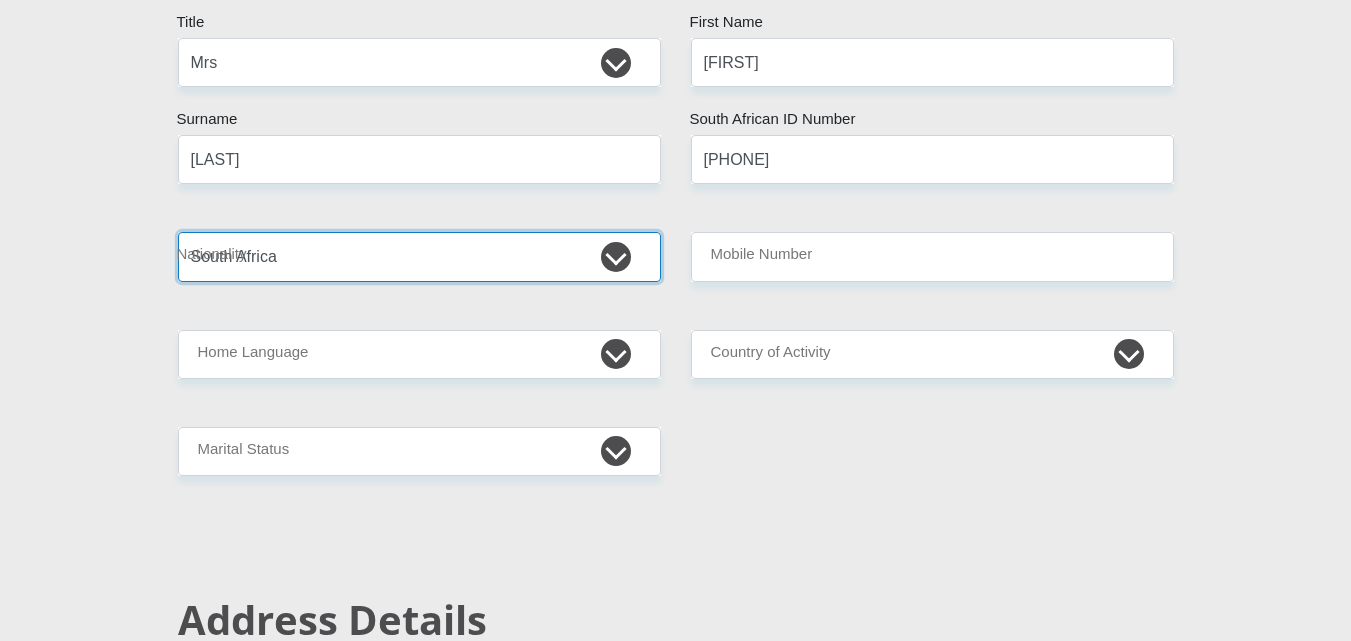 click on "South Africa
Afghanistan
Aland Islands
Albania
Algeria
America Samoa
American Virgin Islands
Andorra
Angola
Anguilla
Antarctica
Antigua and Barbuda
Argentina
Armenia
Aruba
Ascension Island
Australia
Austria
Azerbaijan
Bahamas
Bahrain
Bangladesh
Barbados
Chad" at bounding box center [419, 256] 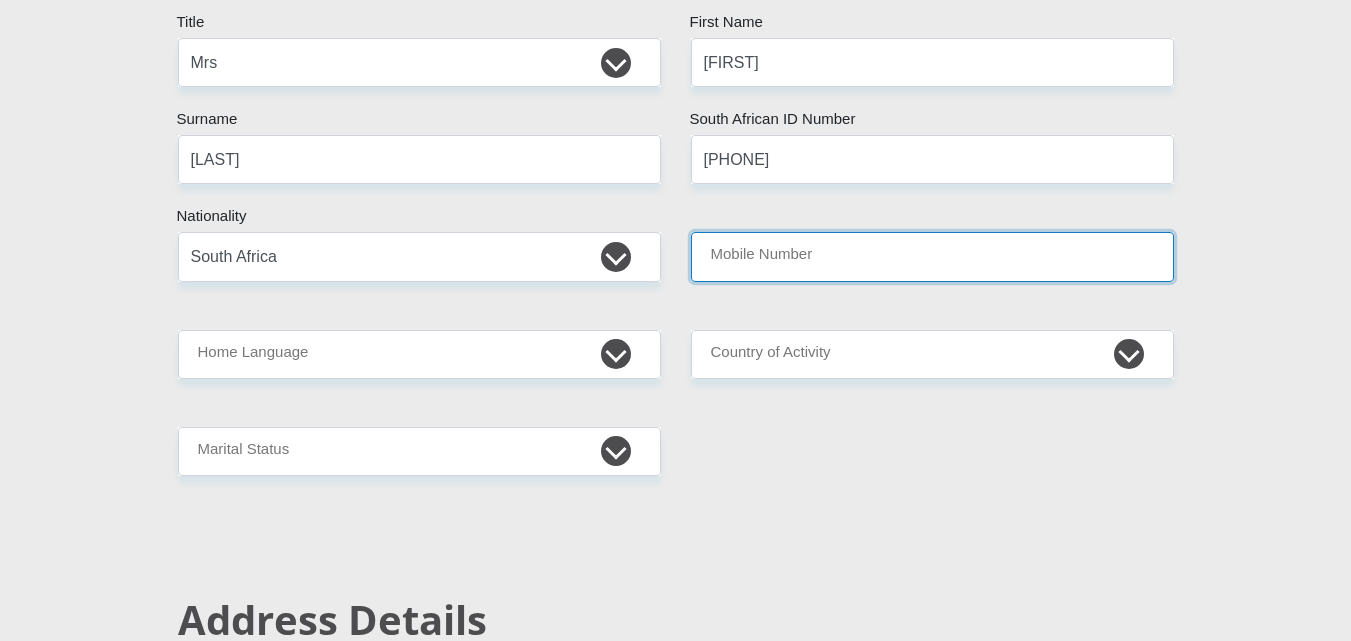 click on "Mobile Number" at bounding box center [932, 256] 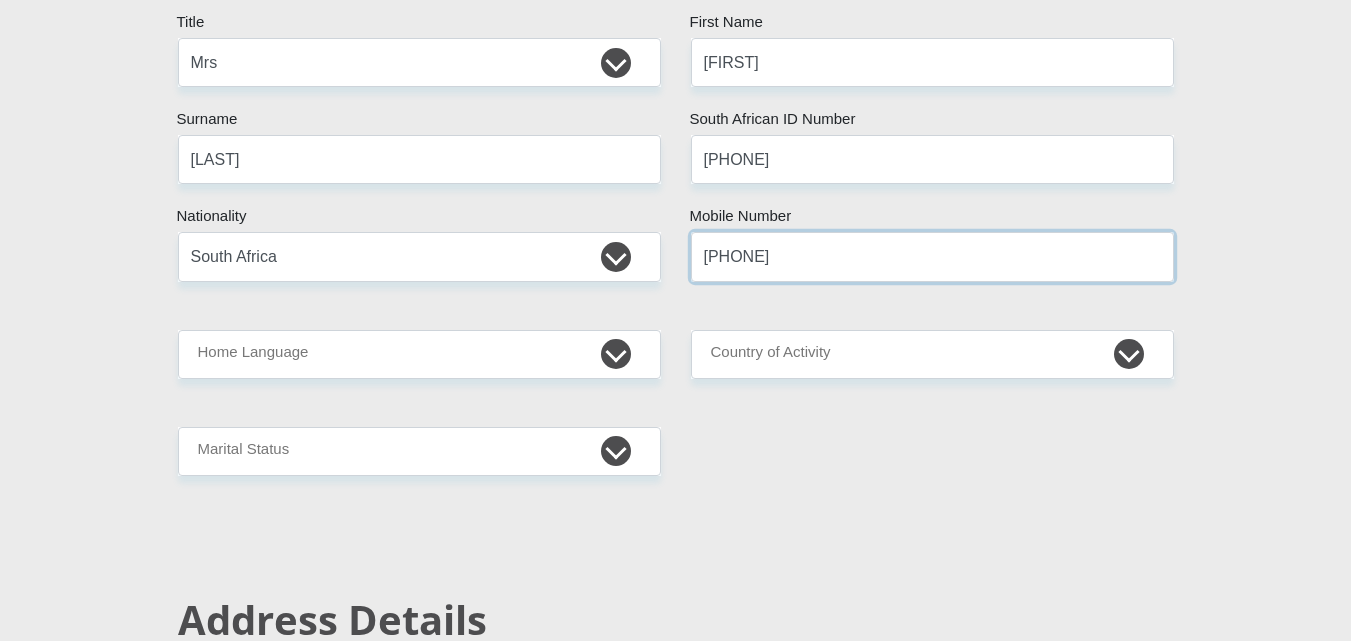 type on "[PHONE]" 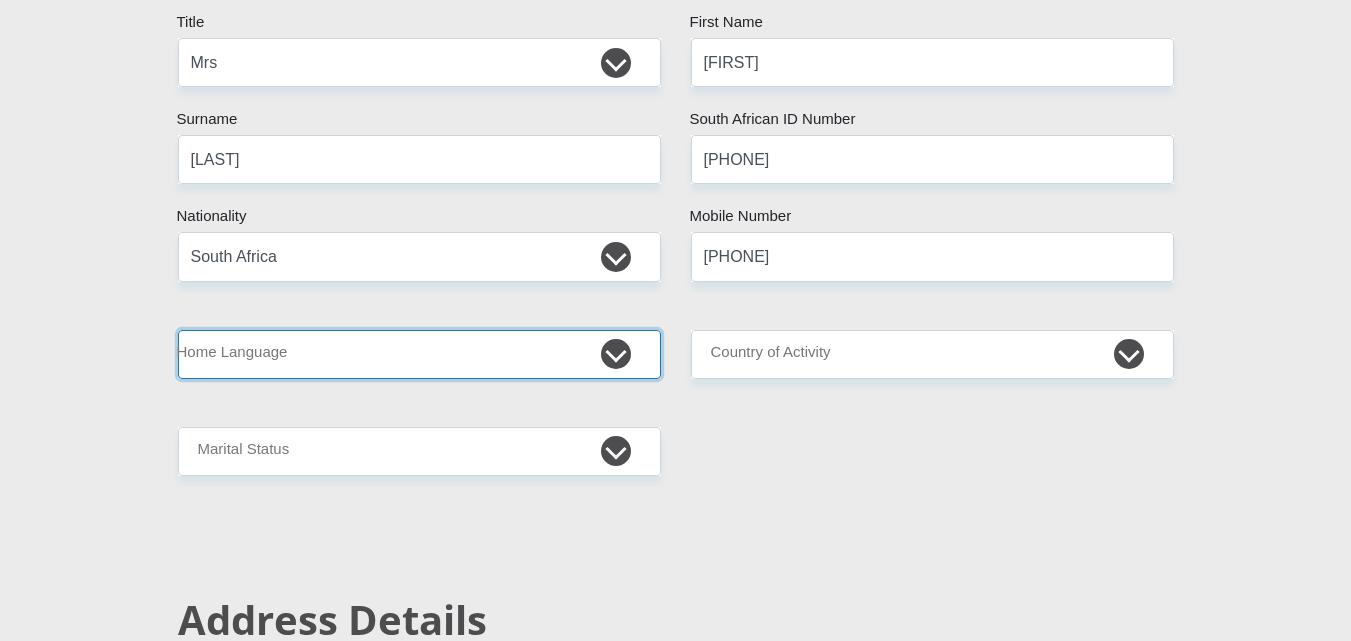 click on "Afrikaans
English
Sepedi
South Ndebele
Southern Sotho
Swati
Tsonga
Tswana
Venda
Xhosa
Zulu
Other" at bounding box center [419, 354] 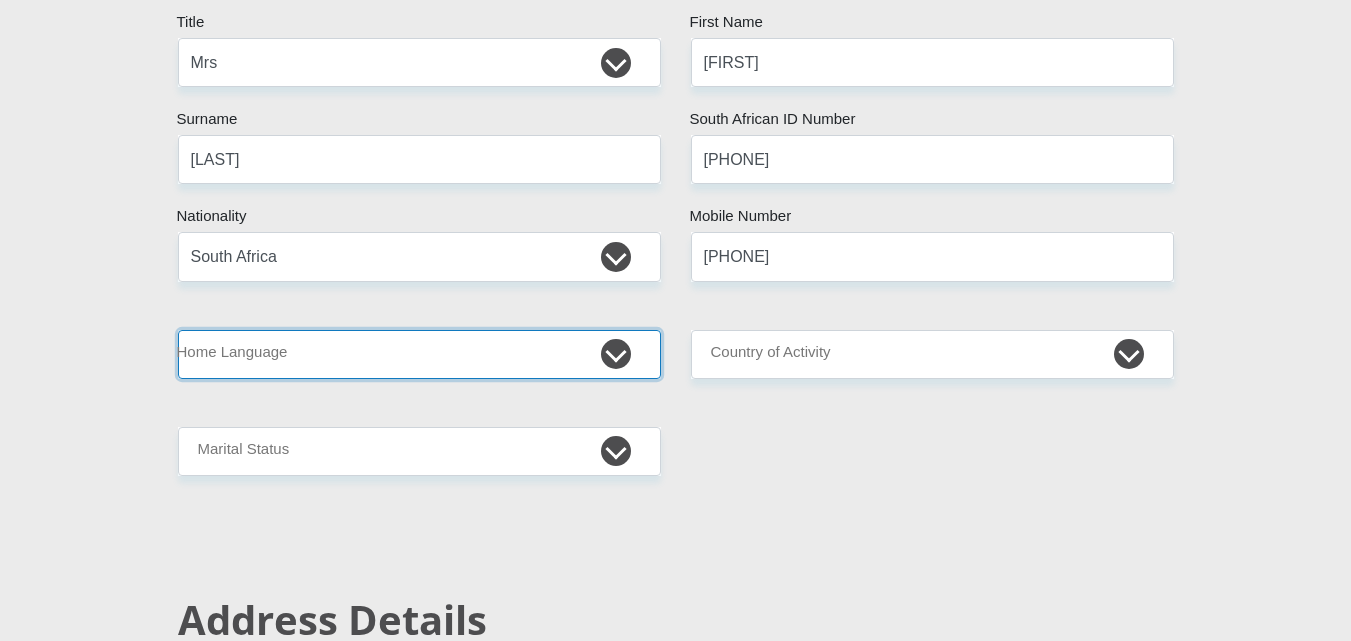select on "afr" 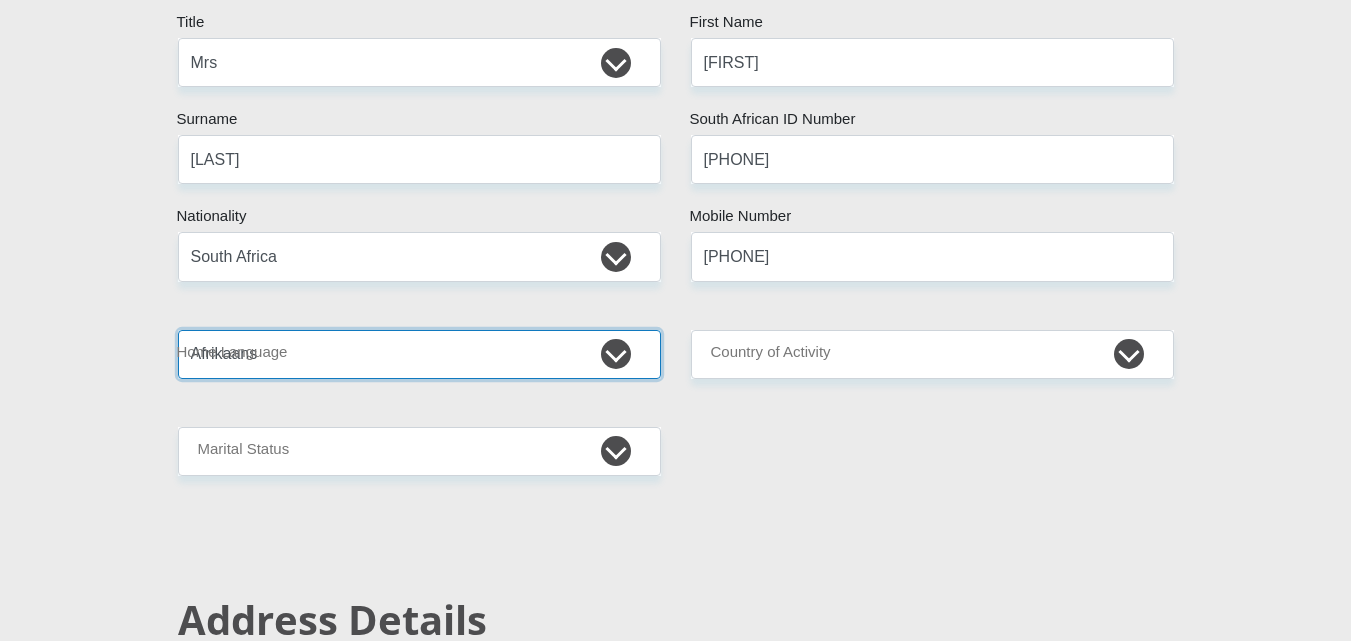 click on "Afrikaans
English
Sepedi
South Ndebele
Southern Sotho
Swati
Tsonga
Tswana
Venda
Xhosa
Zulu
Other" at bounding box center (419, 354) 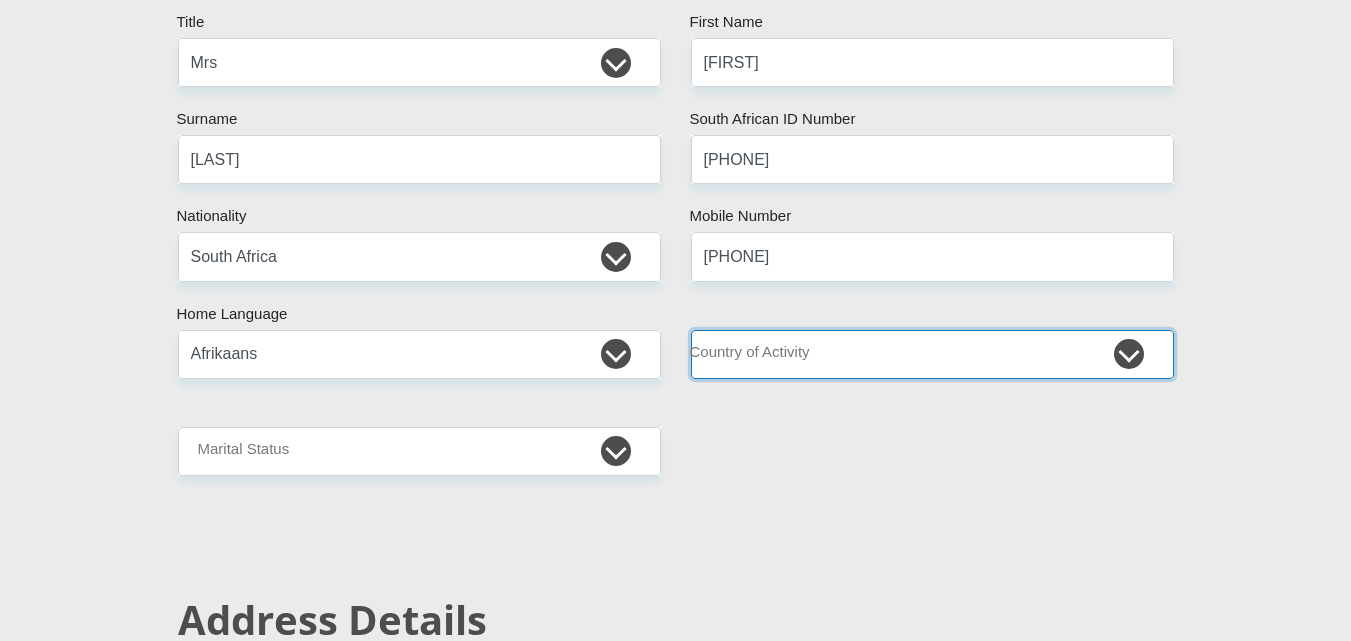 click on "South Africa
Afghanistan
Aland Islands
Albania
Algeria
America Samoa
American Virgin Islands
Andorra
Angola
Anguilla
Antarctica
Antigua and Barbuda
Argentina
Armenia
Aruba
Ascension Island
Australia
Austria
Azerbaijan
Chad" at bounding box center [932, 354] 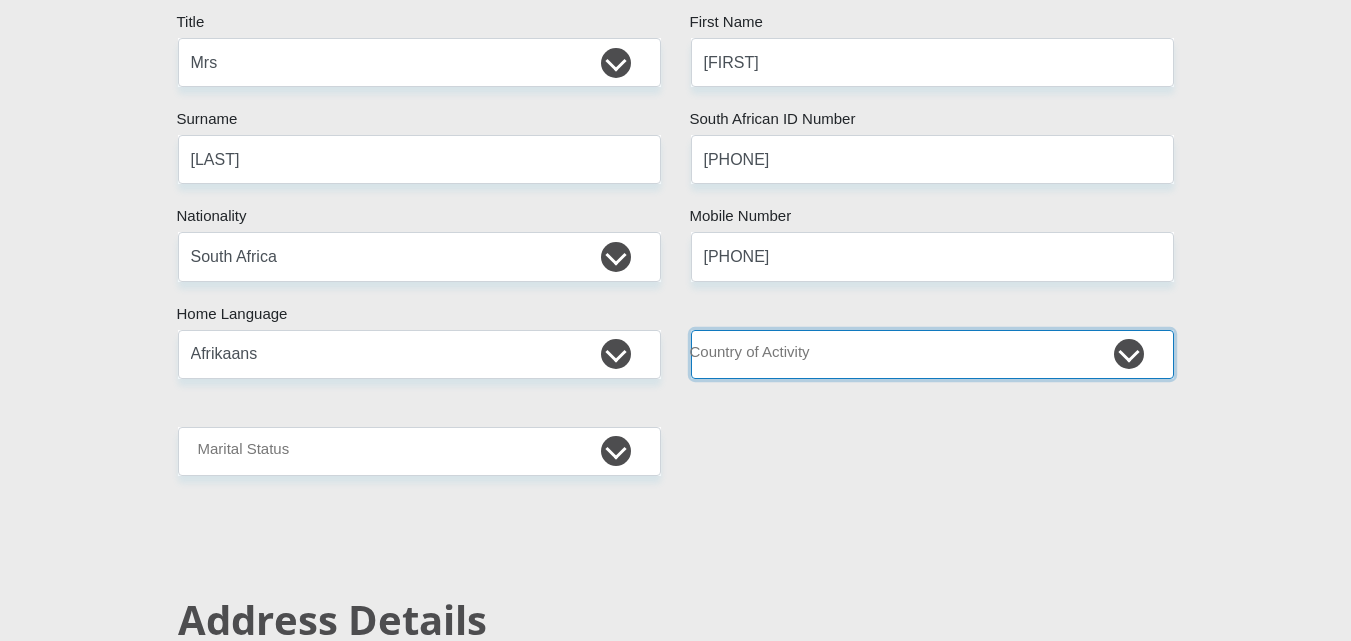 select on "ZAF" 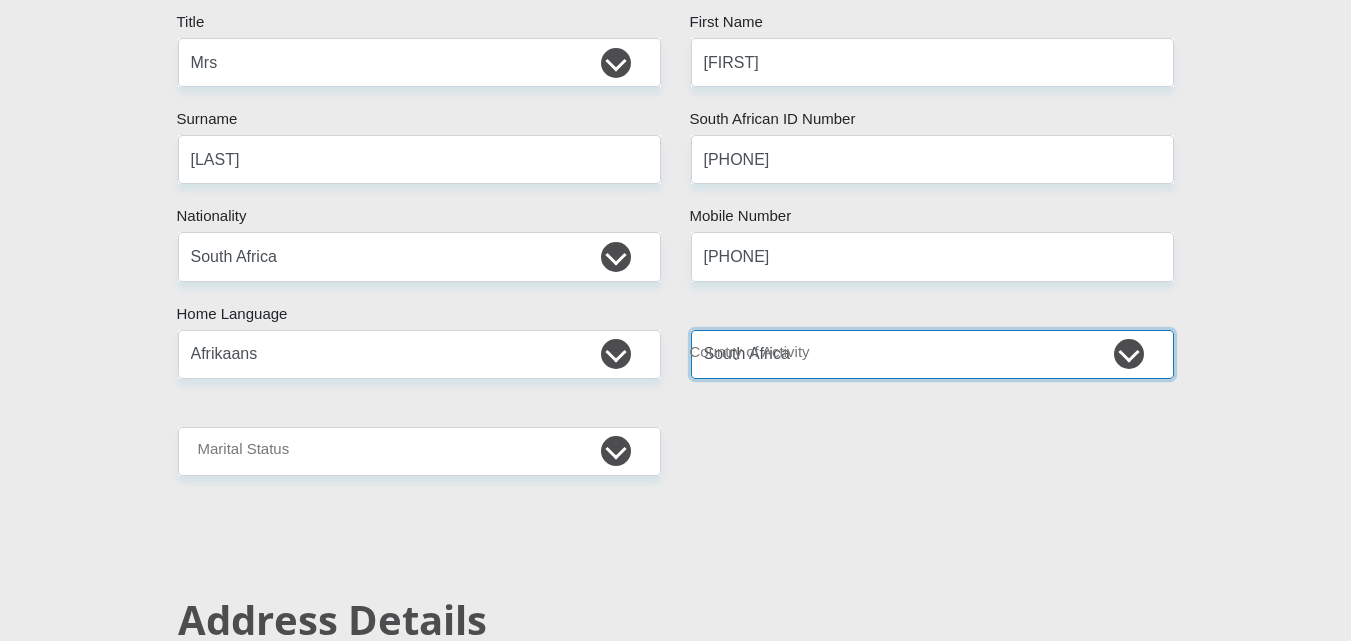 click on "South Africa
Afghanistan
Aland Islands
Albania
Algeria
America Samoa
American Virgin Islands
Andorra
Angola
Anguilla
Antarctica
Antigua and Barbuda
Argentina
Armenia
Aruba
Ascension Island
Australia
Austria
Azerbaijan
Chad" at bounding box center [932, 354] 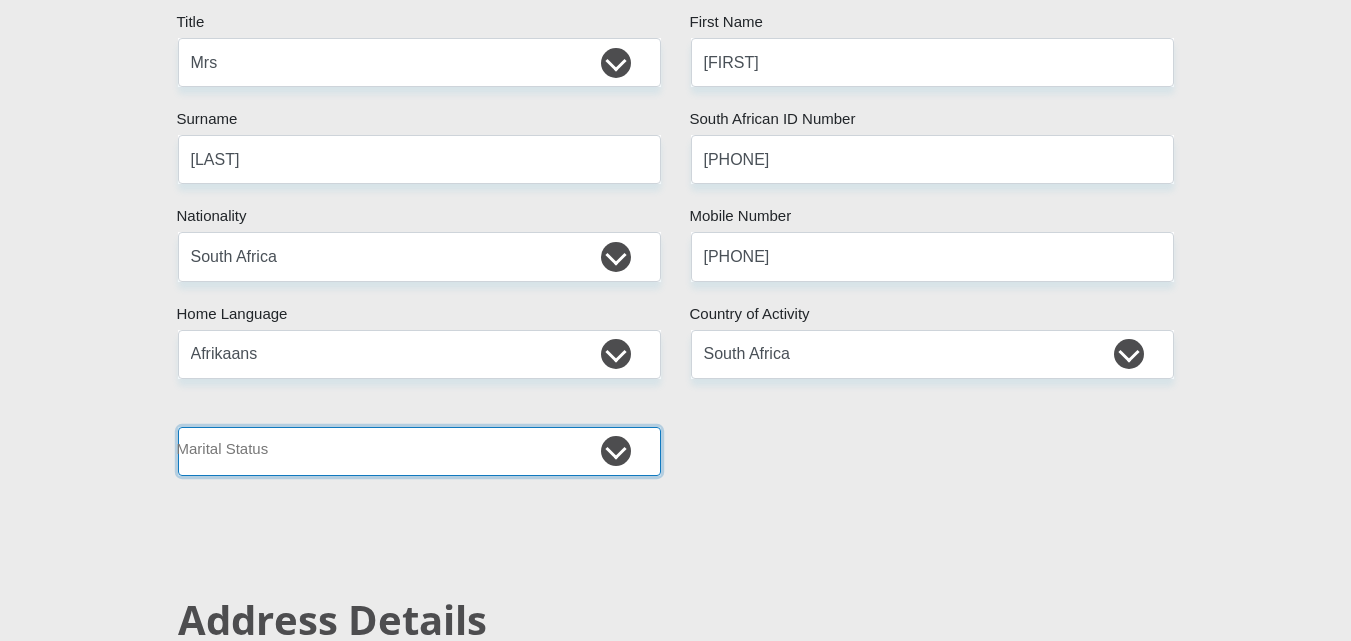click on "Married ANC
Single
Divorced
Widowed
Married COP or Customary Law" at bounding box center [419, 451] 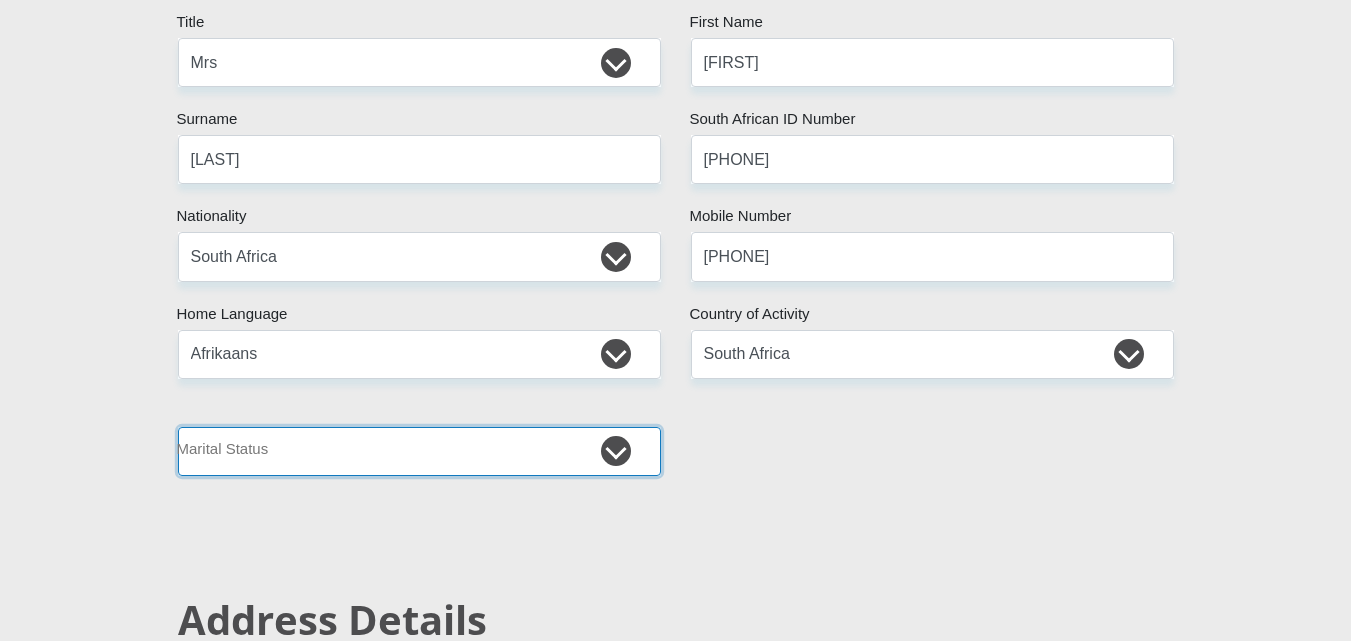 select on "1" 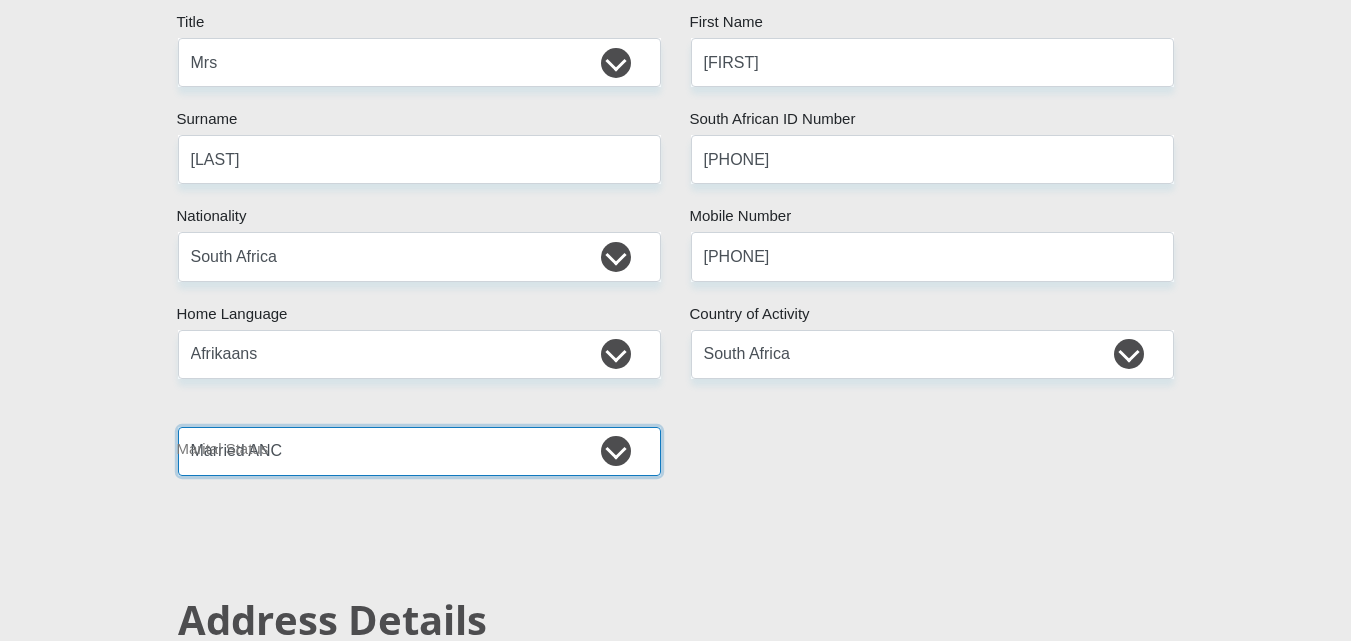 click on "Married ANC
Single
Divorced
Widowed
Married COP or Customary Law" at bounding box center (419, 451) 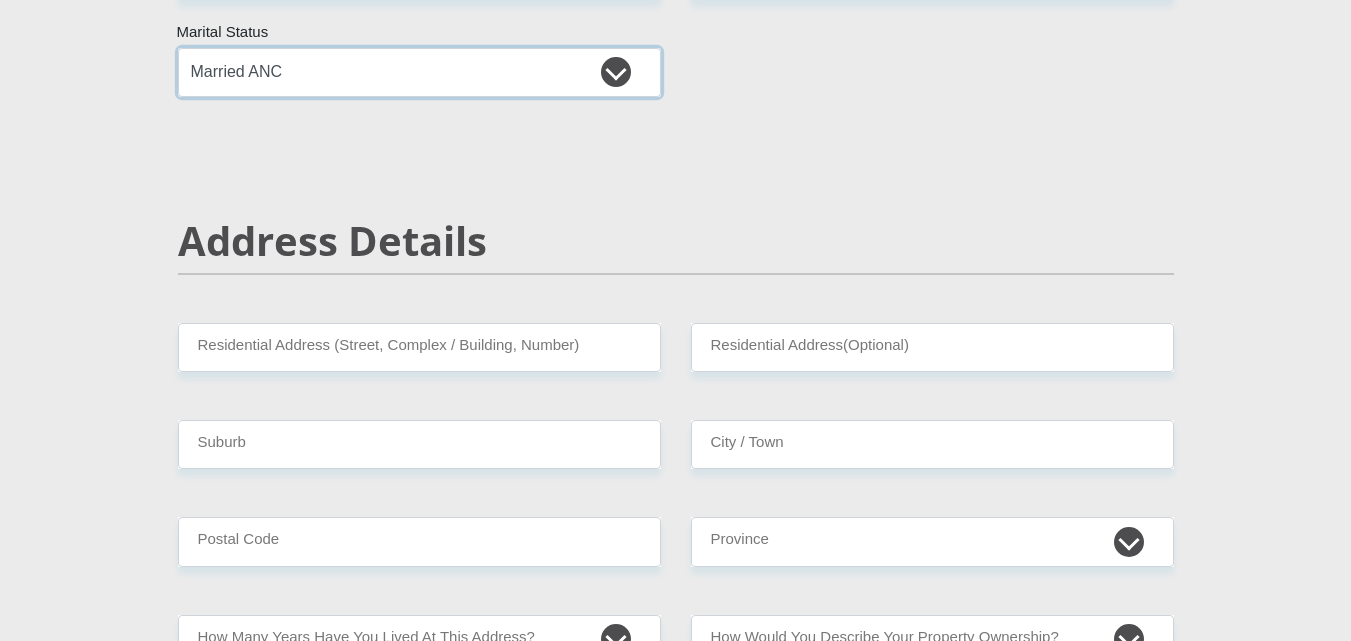 scroll, scrollTop: 700, scrollLeft: 0, axis: vertical 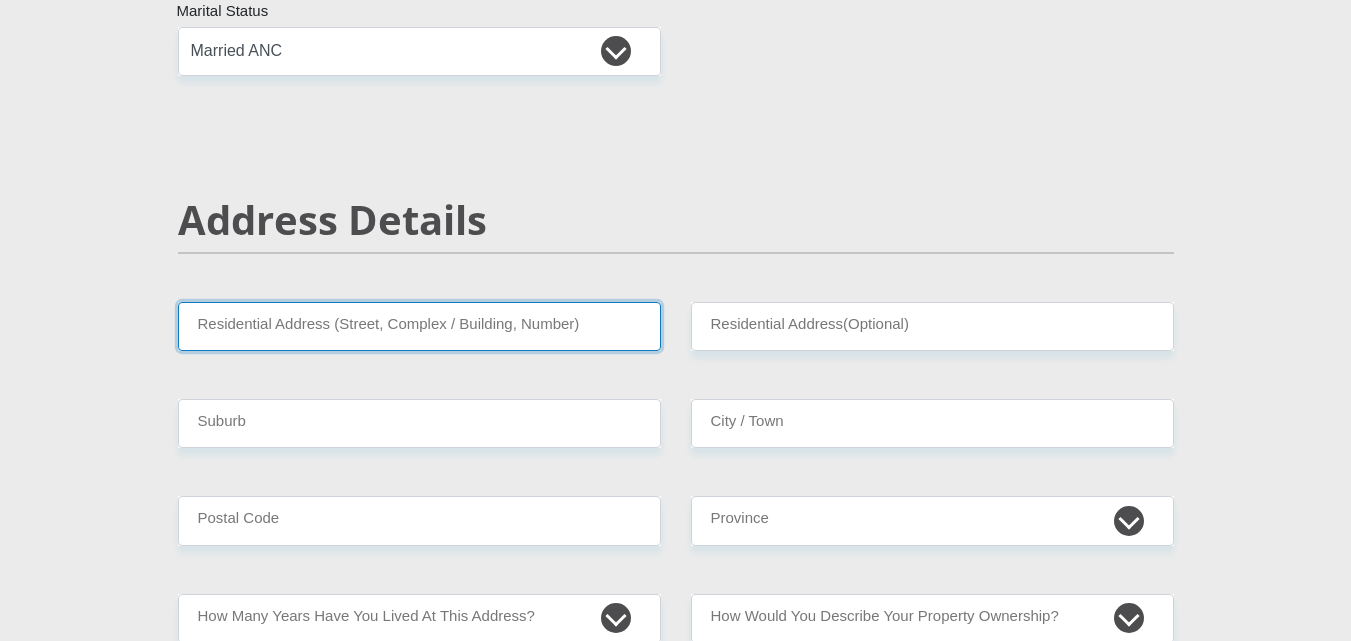 click on "Residential Address (Street, Complex / Building, Number)" at bounding box center (419, 326) 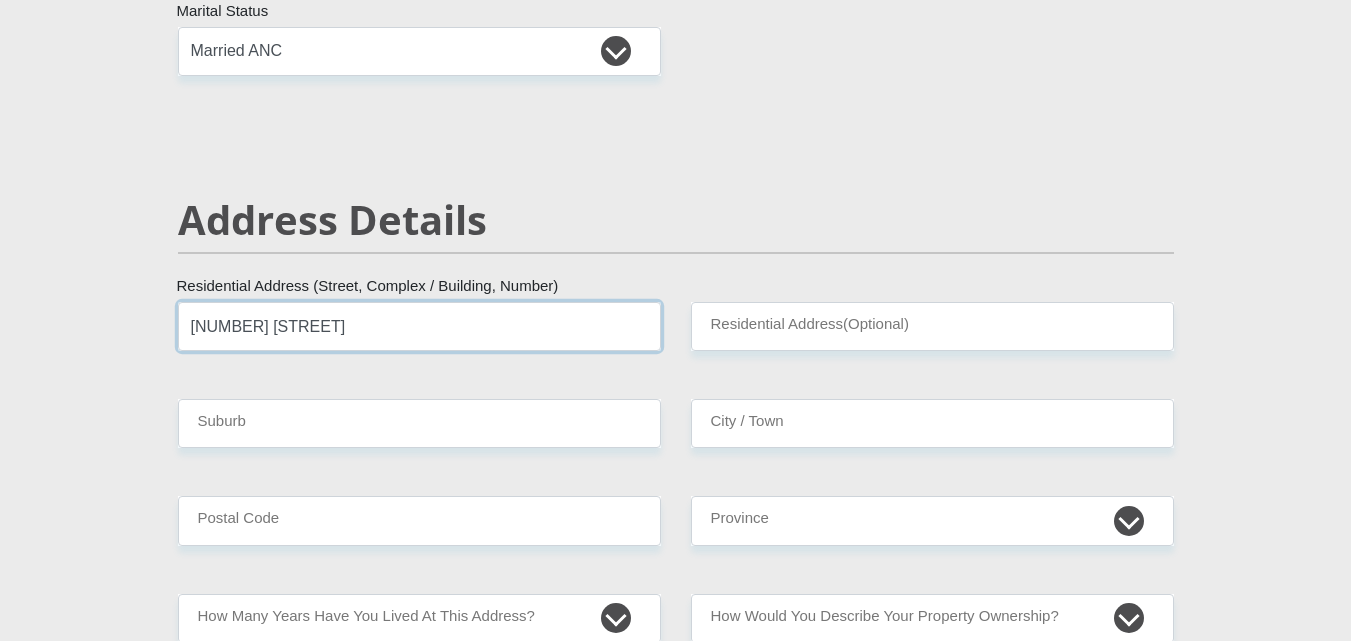 type on "[NUMBER] [STREET]" 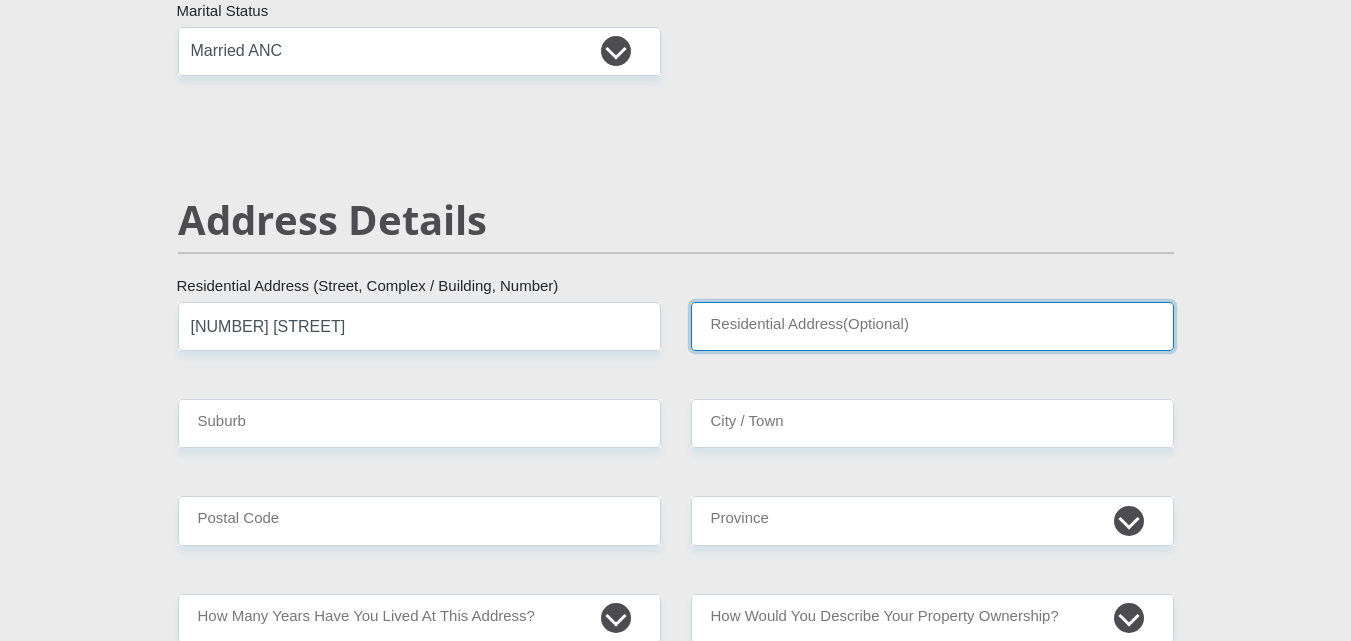 click on "Residential Address(Optional)" at bounding box center [932, 326] 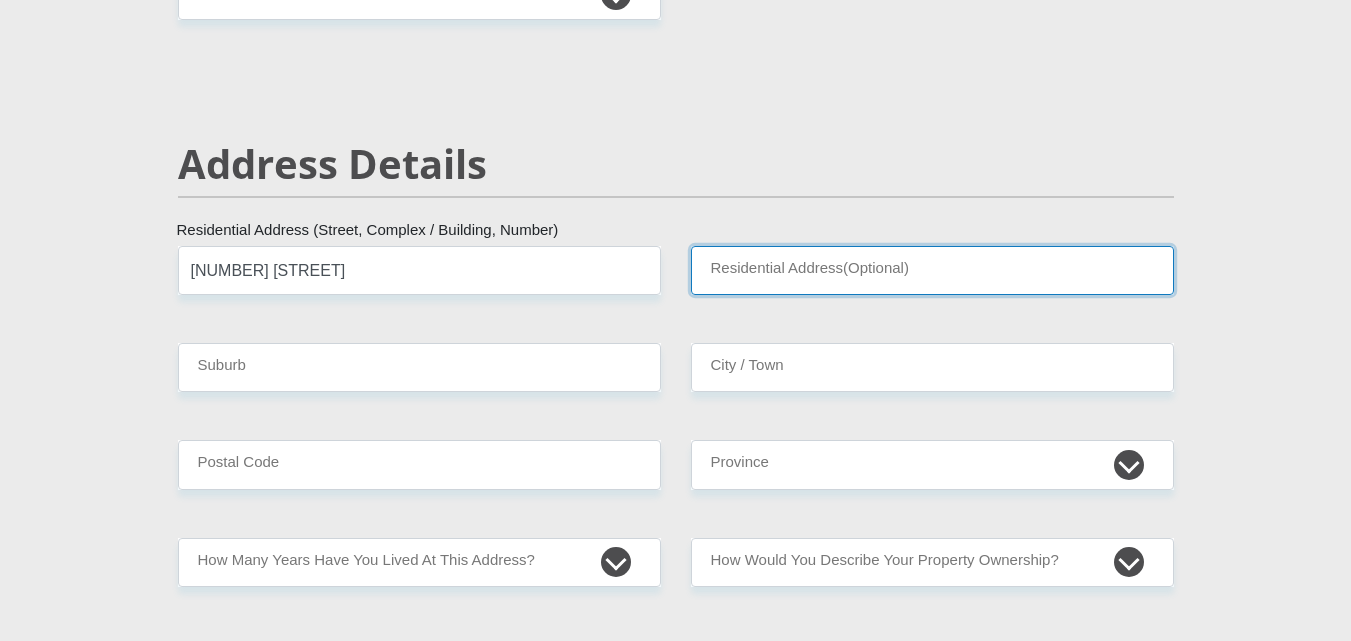 scroll, scrollTop: 800, scrollLeft: 0, axis: vertical 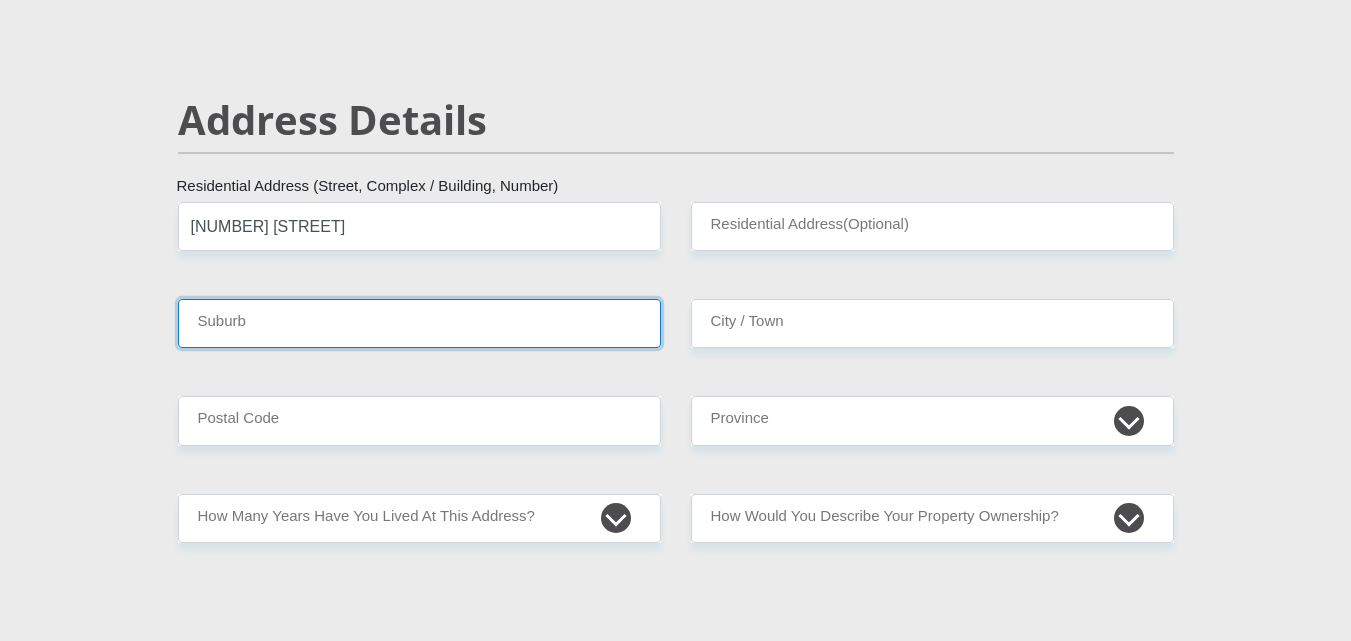 click on "Suburb" at bounding box center [419, 323] 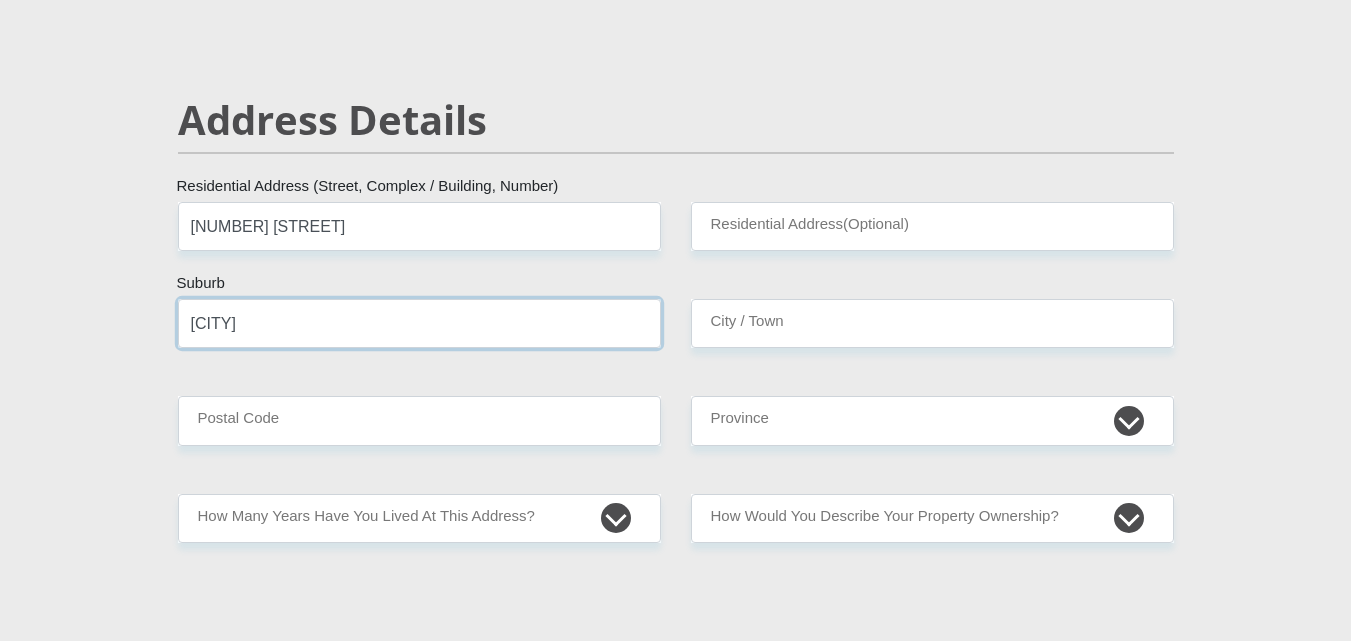 type on "[CITY]" 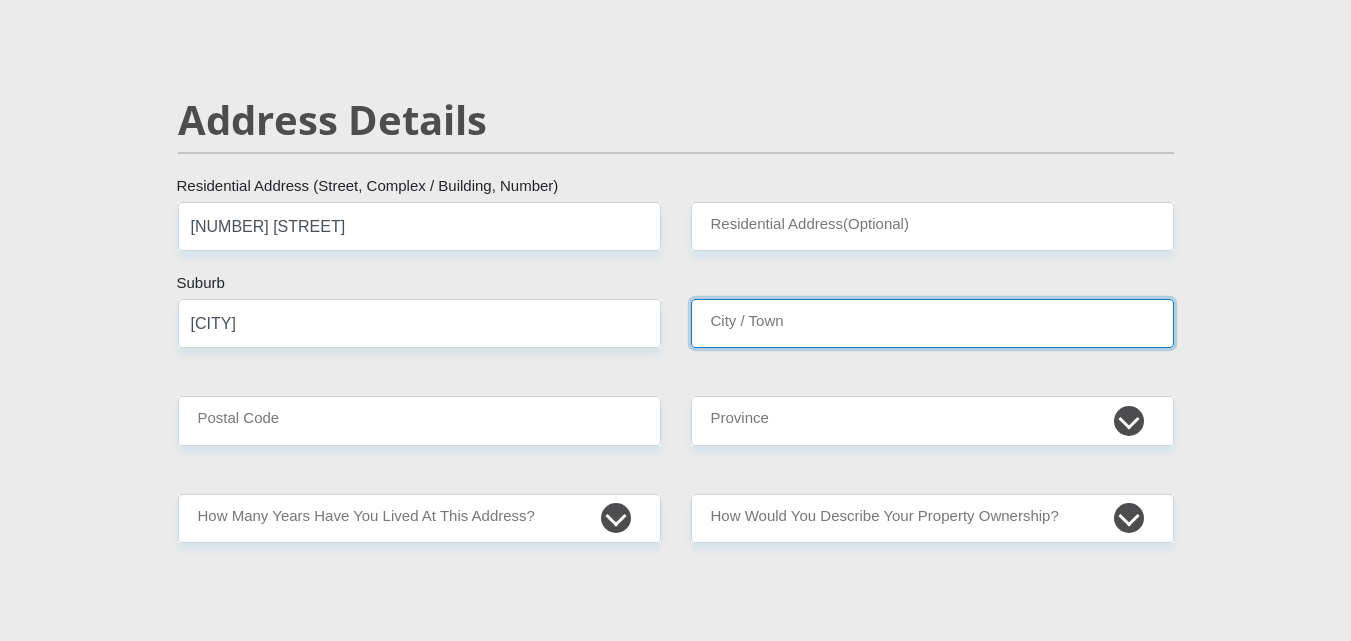 click on "City / Town" at bounding box center [932, 323] 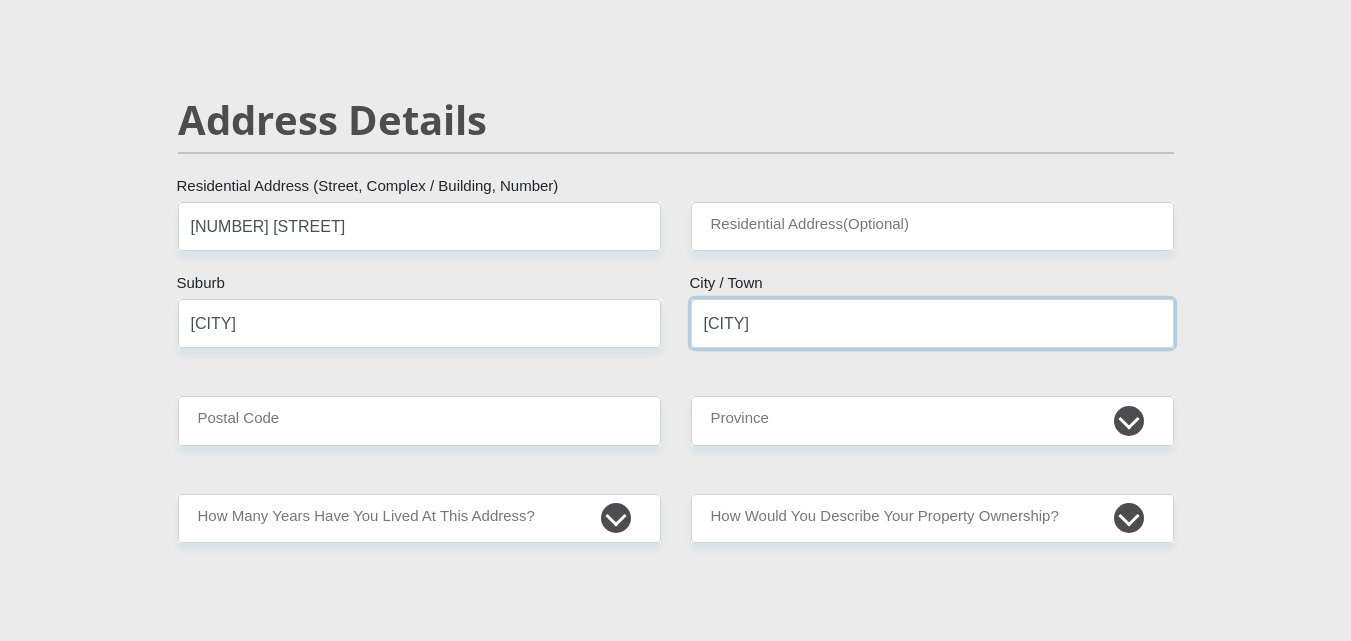 type on "[CITY]" 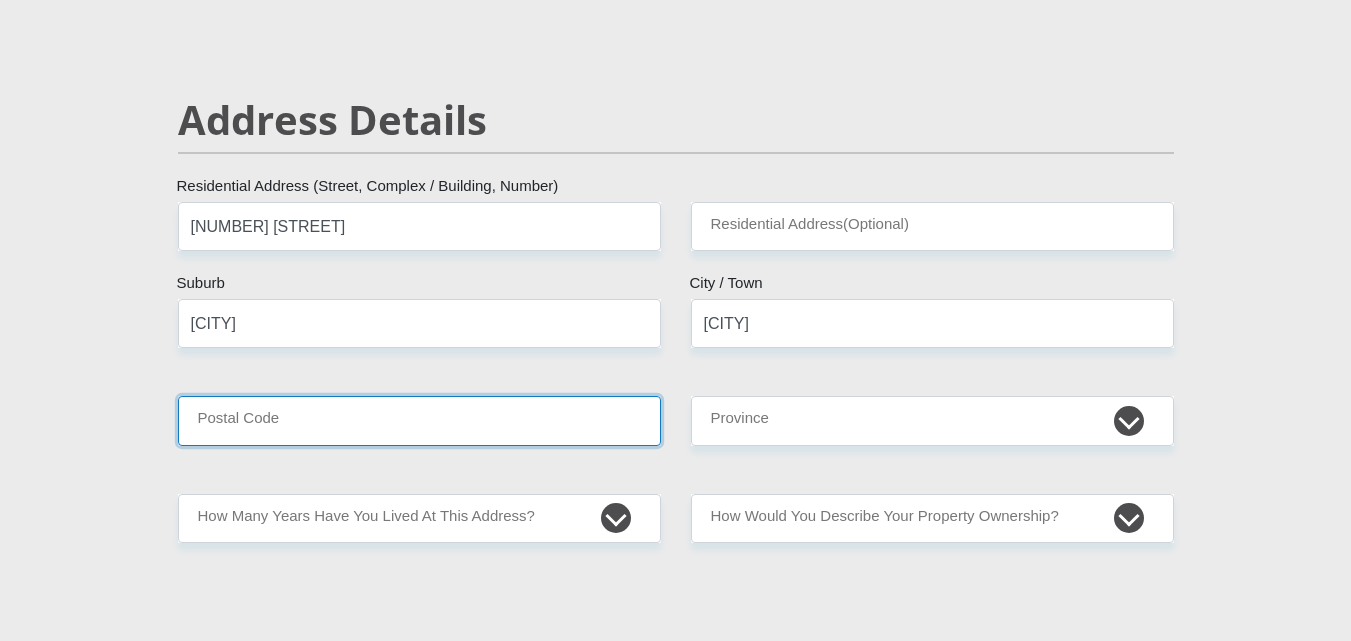 click on "Postal Code" at bounding box center (419, 420) 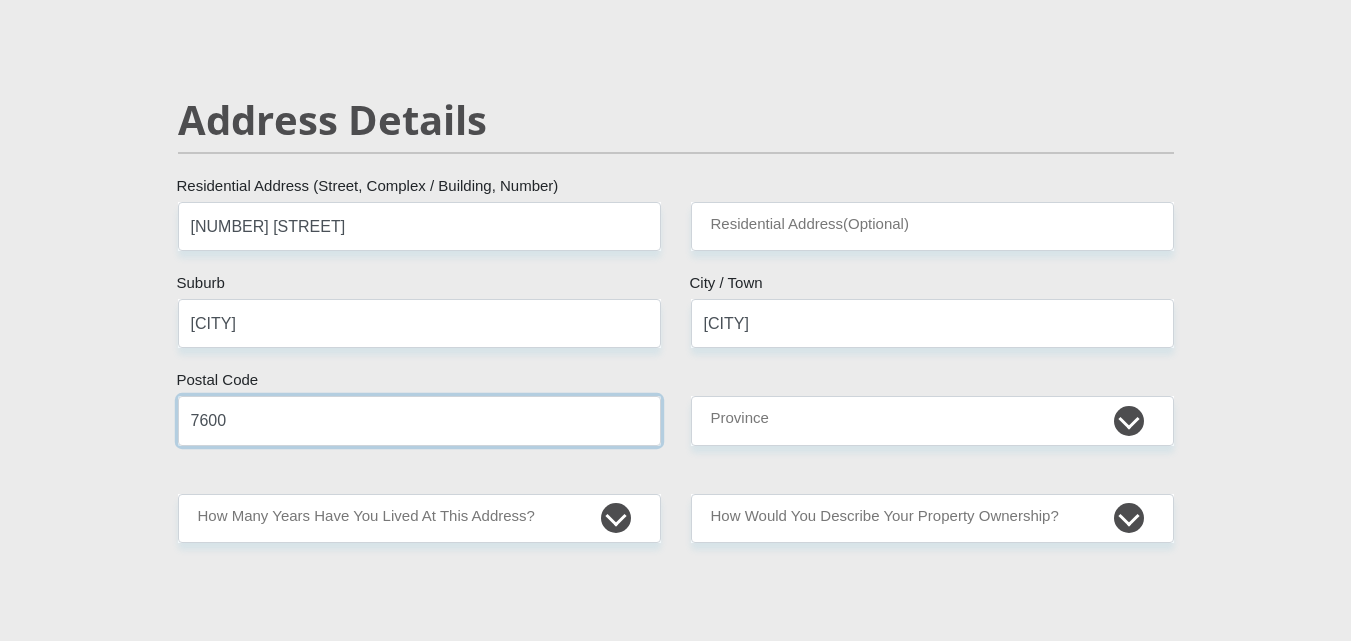 type on "7600" 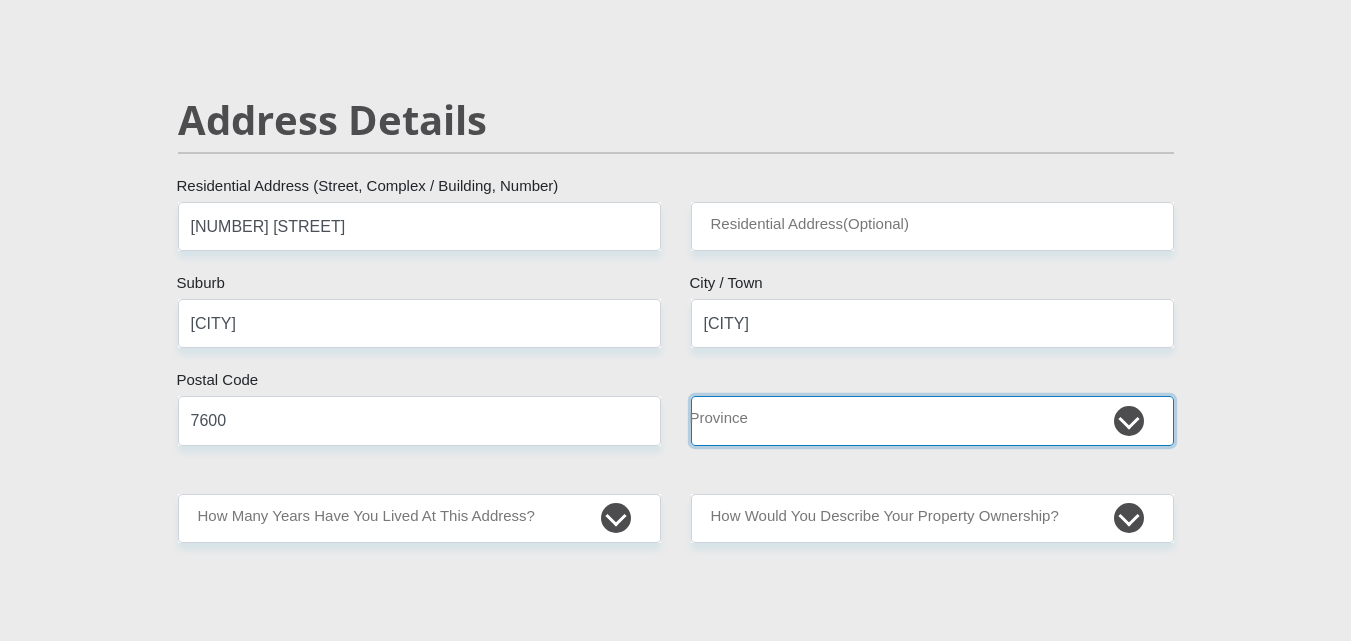 click on "Eastern Cape
Free State
Gauteng
KwaZulu-Natal
Limpopo
Mpumalanga
Northern Cape
North West
Western Cape" at bounding box center [932, 420] 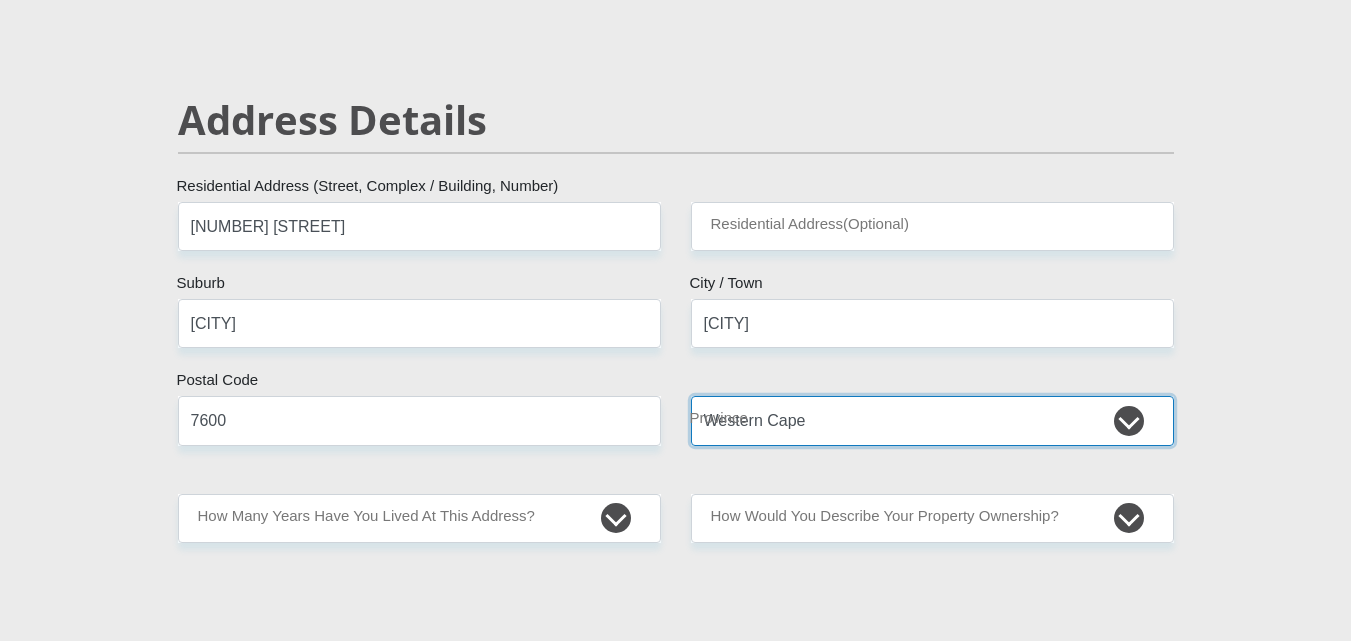 click on "Eastern Cape
Free State
Gauteng
KwaZulu-Natal
Limpopo
Mpumalanga
Northern Cape
North West
Western Cape" at bounding box center (932, 420) 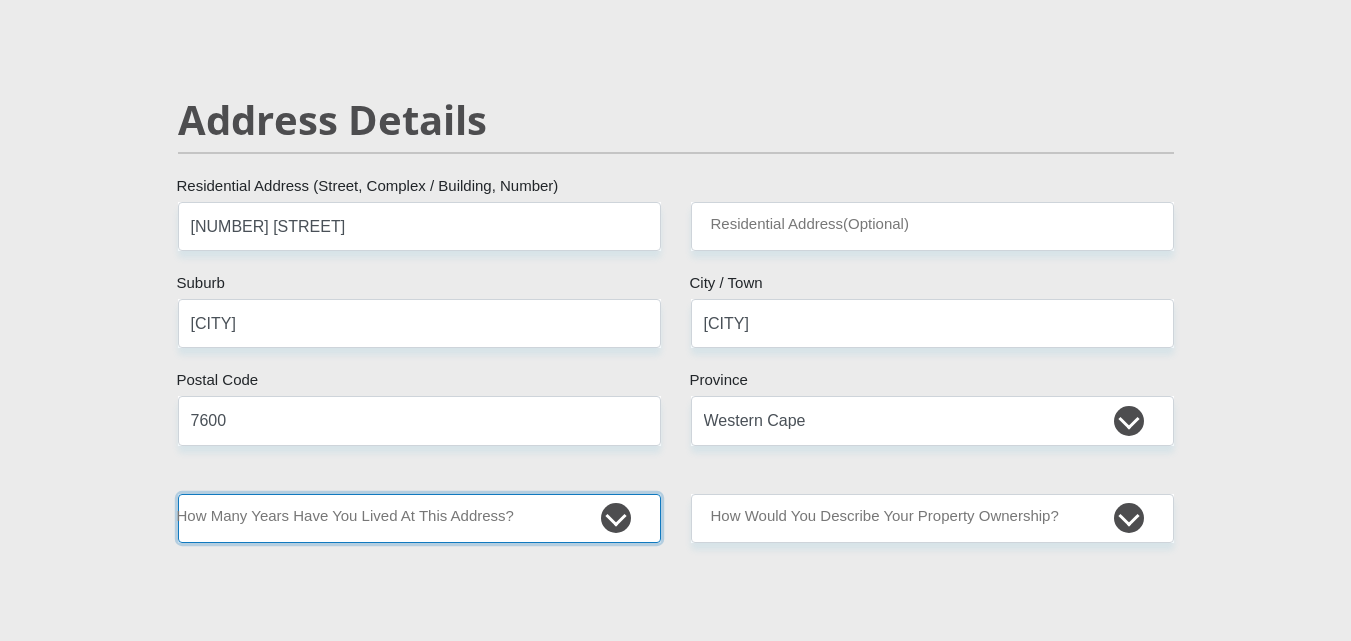click on "less than 1 year
1-3 years
3-5 years
5+ years" at bounding box center (419, 518) 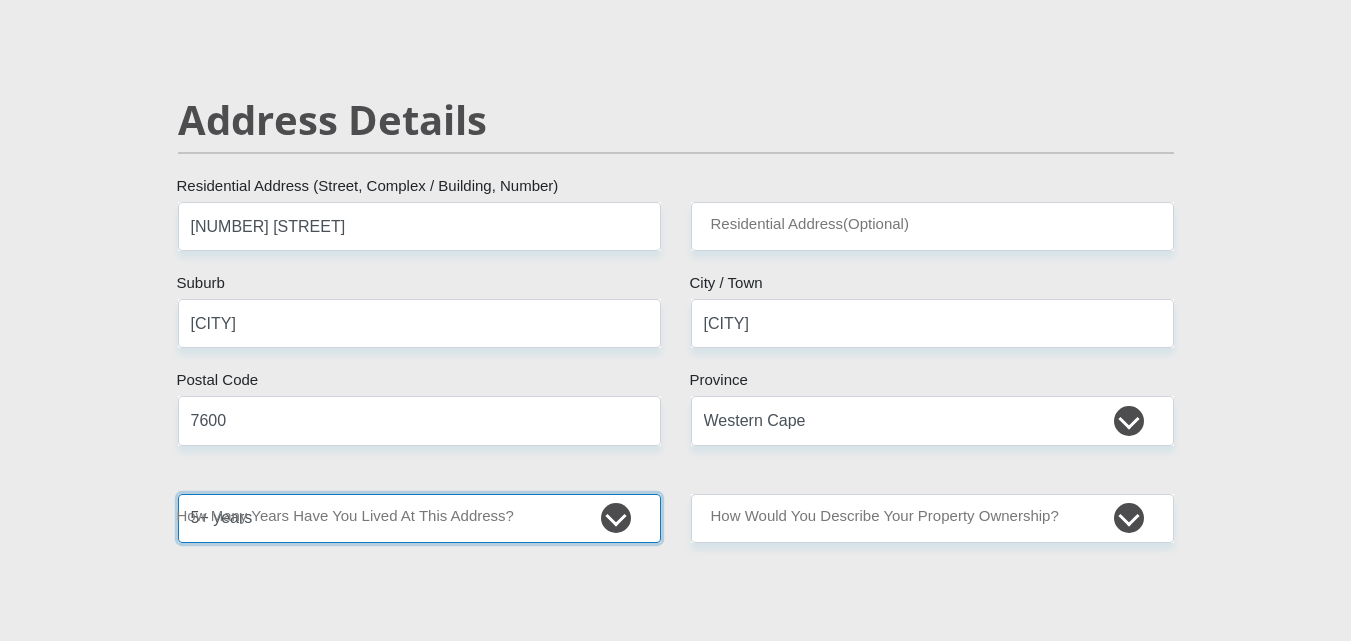 click on "less than 1 year
1-3 years
3-5 years
5+ years" at bounding box center [419, 518] 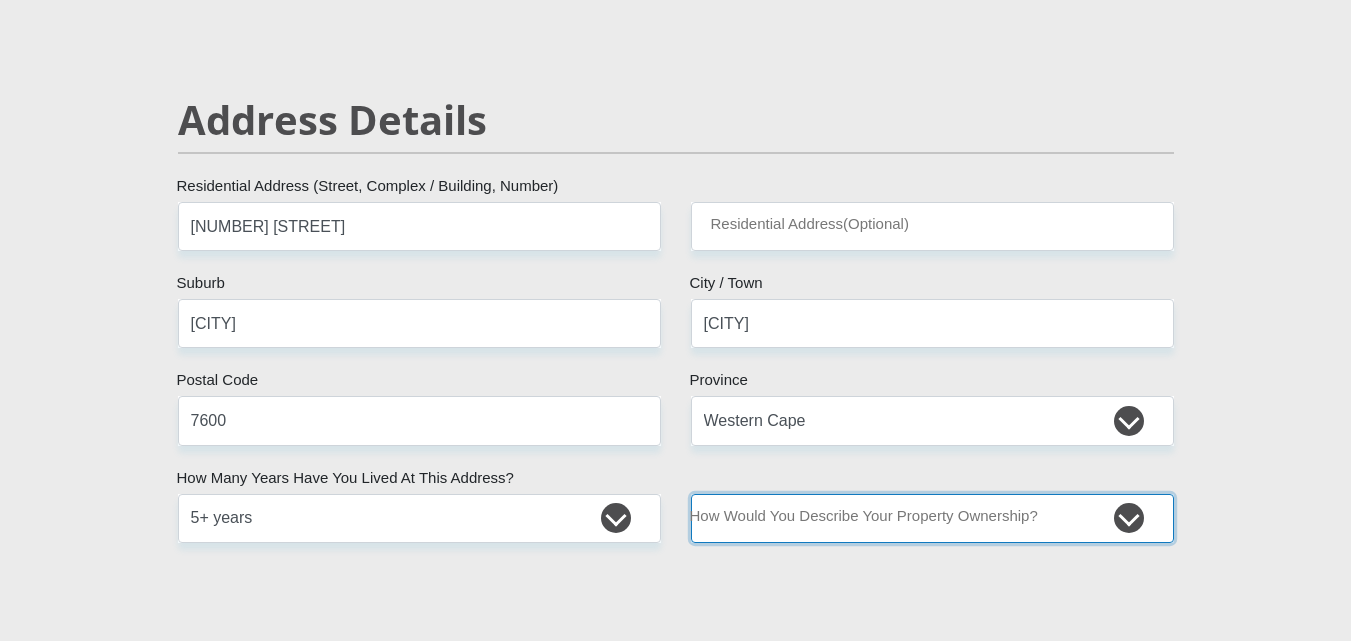 click on "Owned
Rented
Family Owned
Company Dwelling" at bounding box center (932, 518) 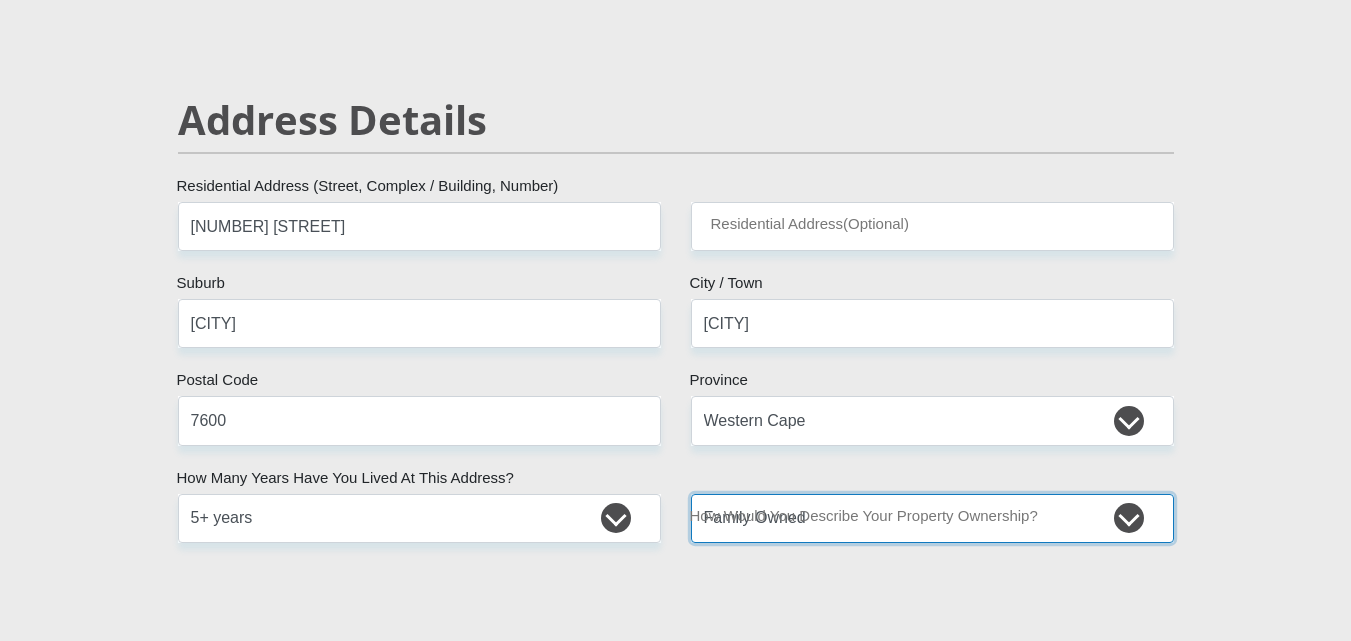 click on "Owned
Rented
Family Owned
Company Dwelling" at bounding box center [932, 518] 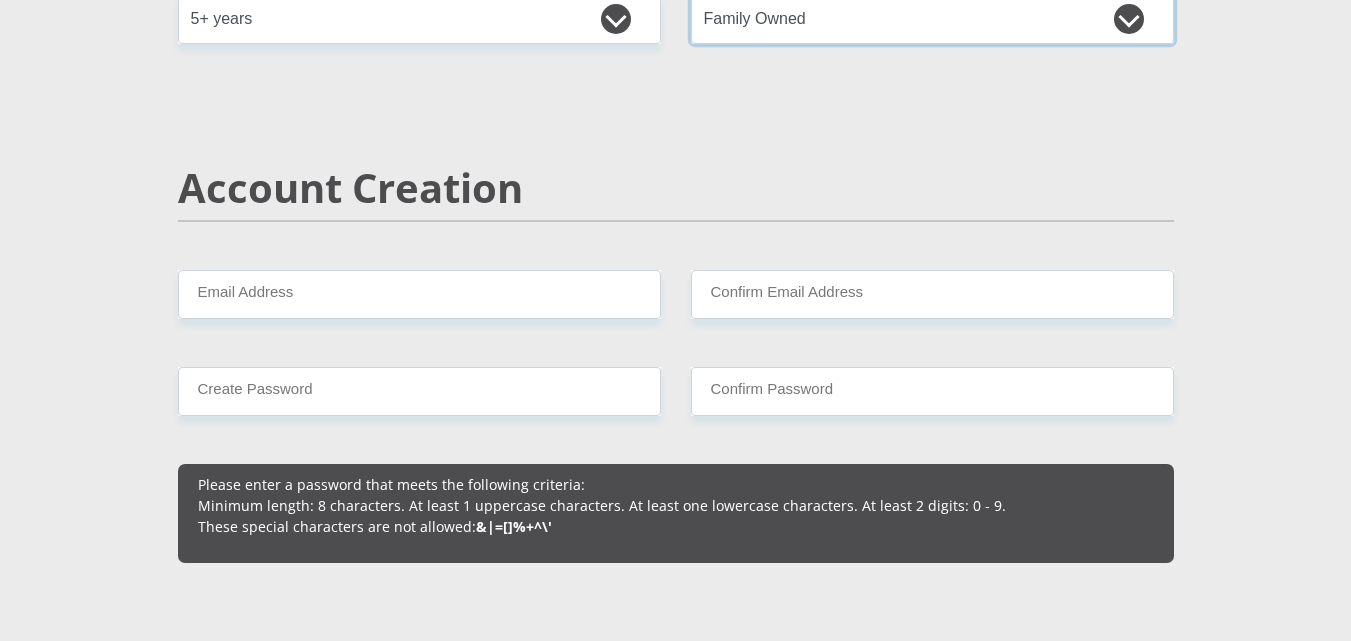 scroll, scrollTop: 1300, scrollLeft: 0, axis: vertical 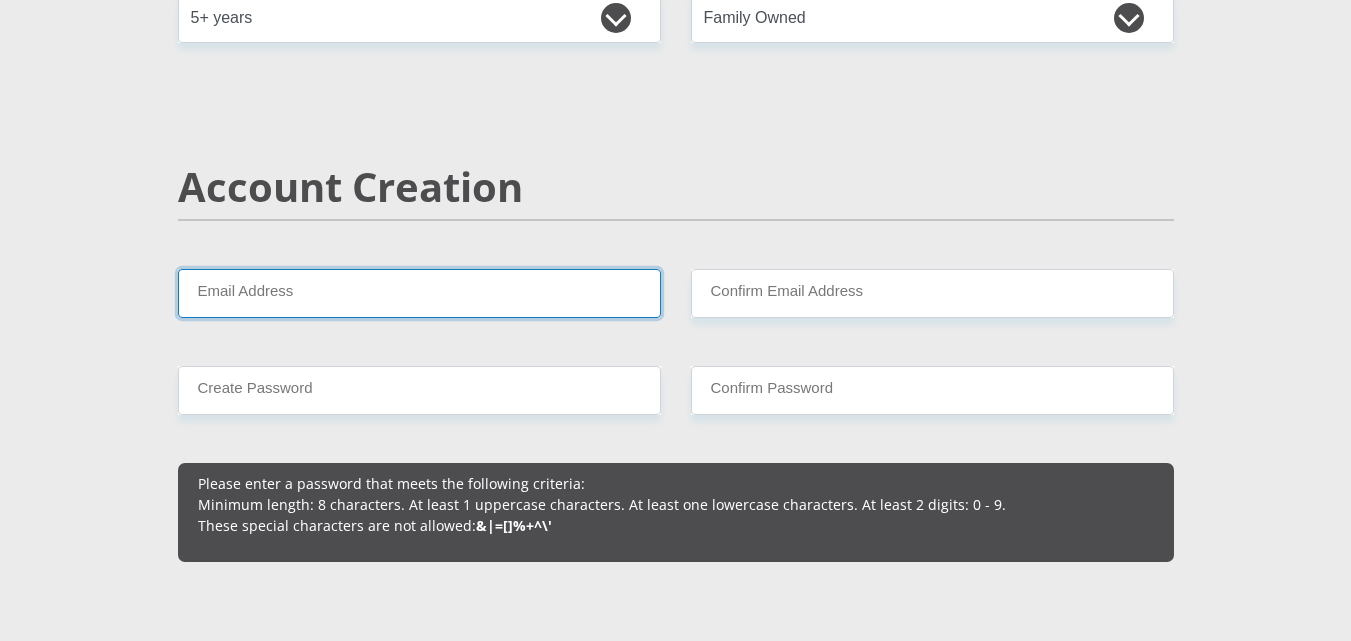 click on "Email Address" at bounding box center (419, 293) 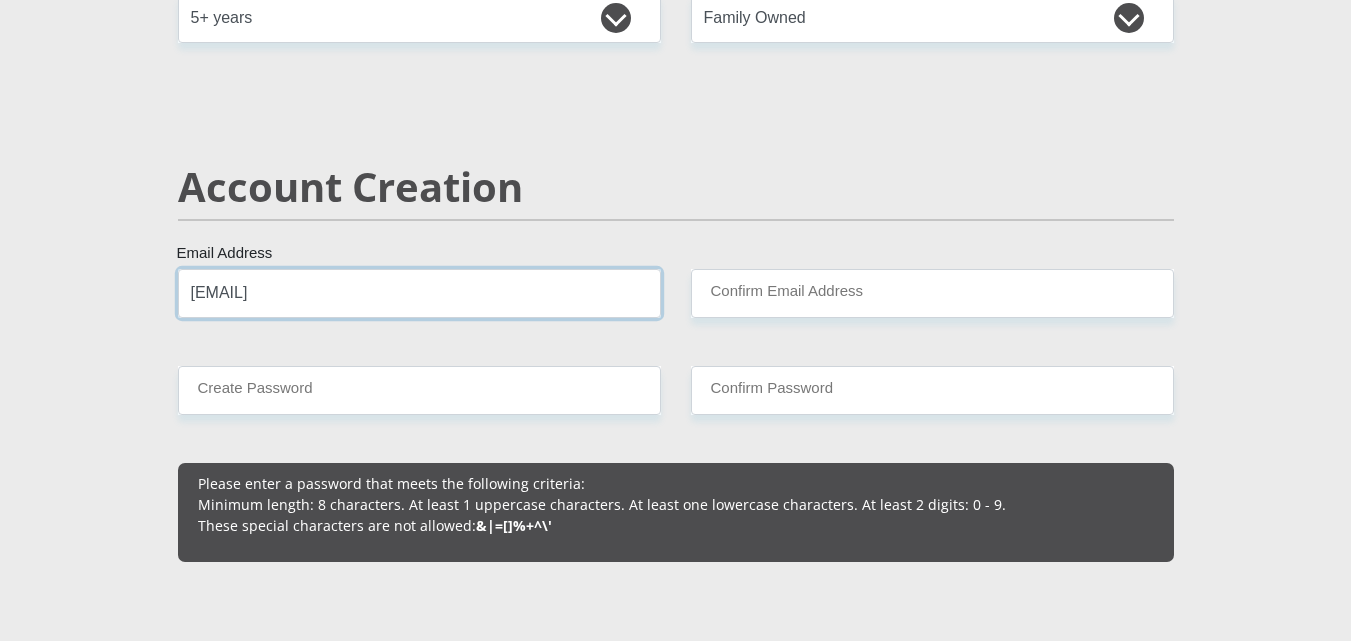 type on "[EMAIL]" 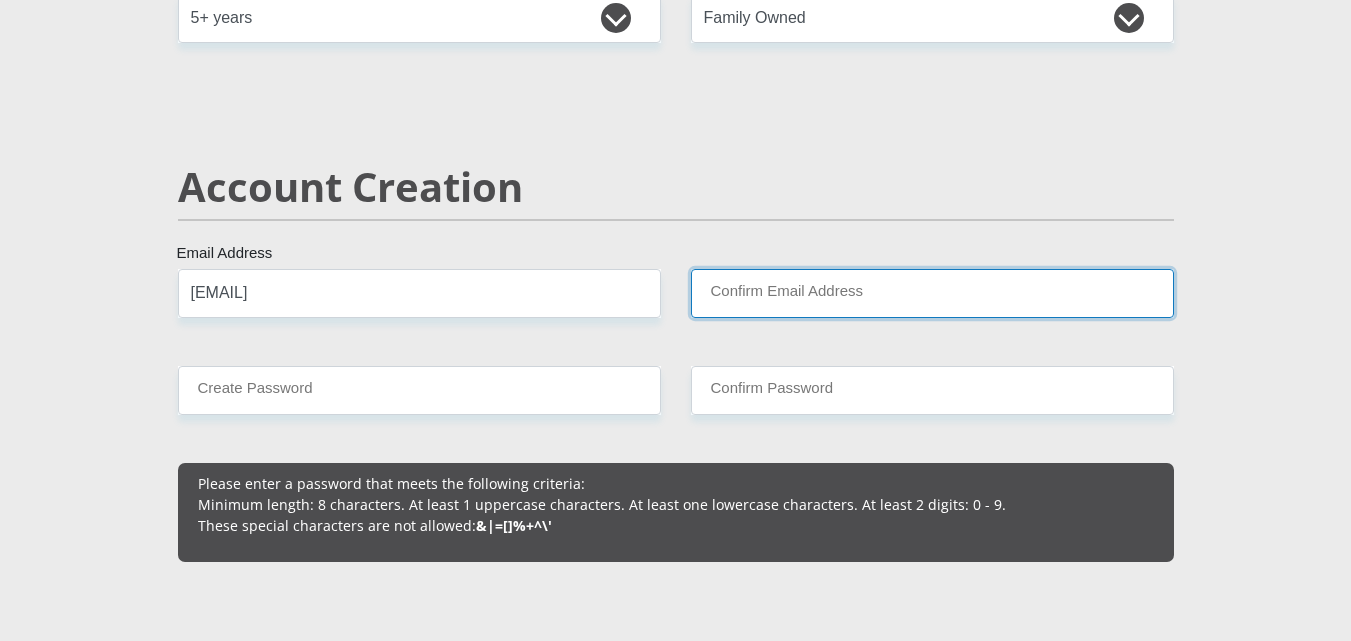 click on "Confirm Email Address" at bounding box center (932, 293) 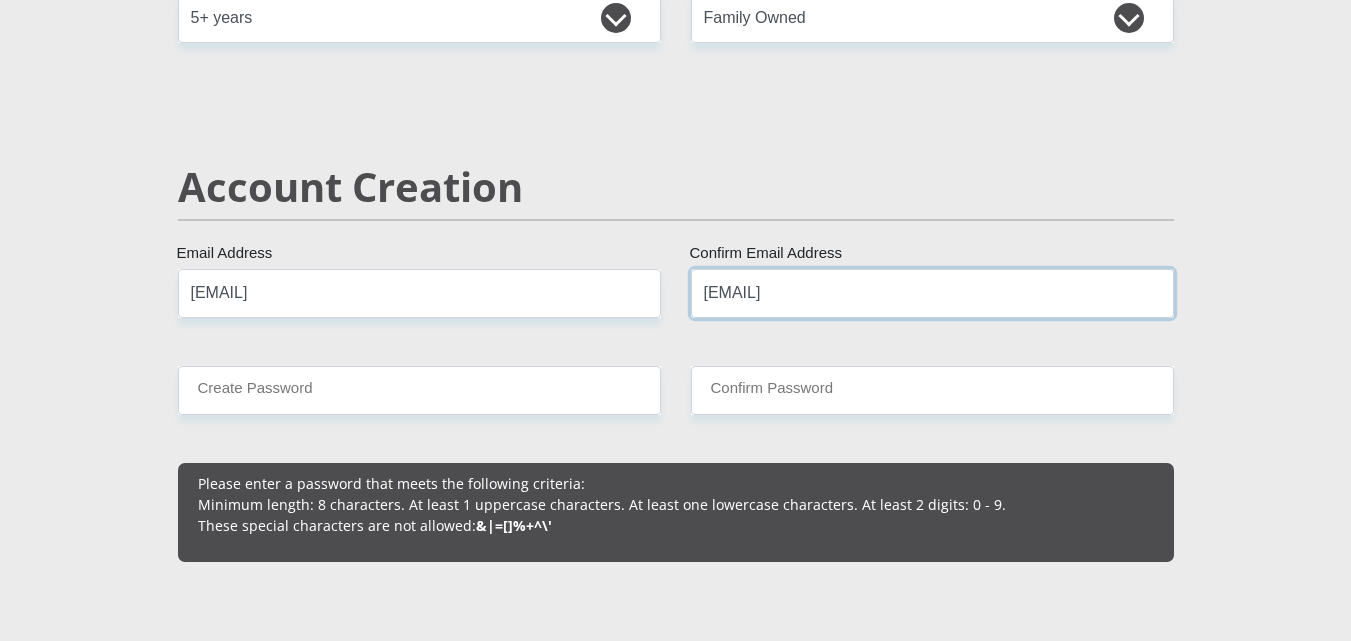 type on "[EMAIL]" 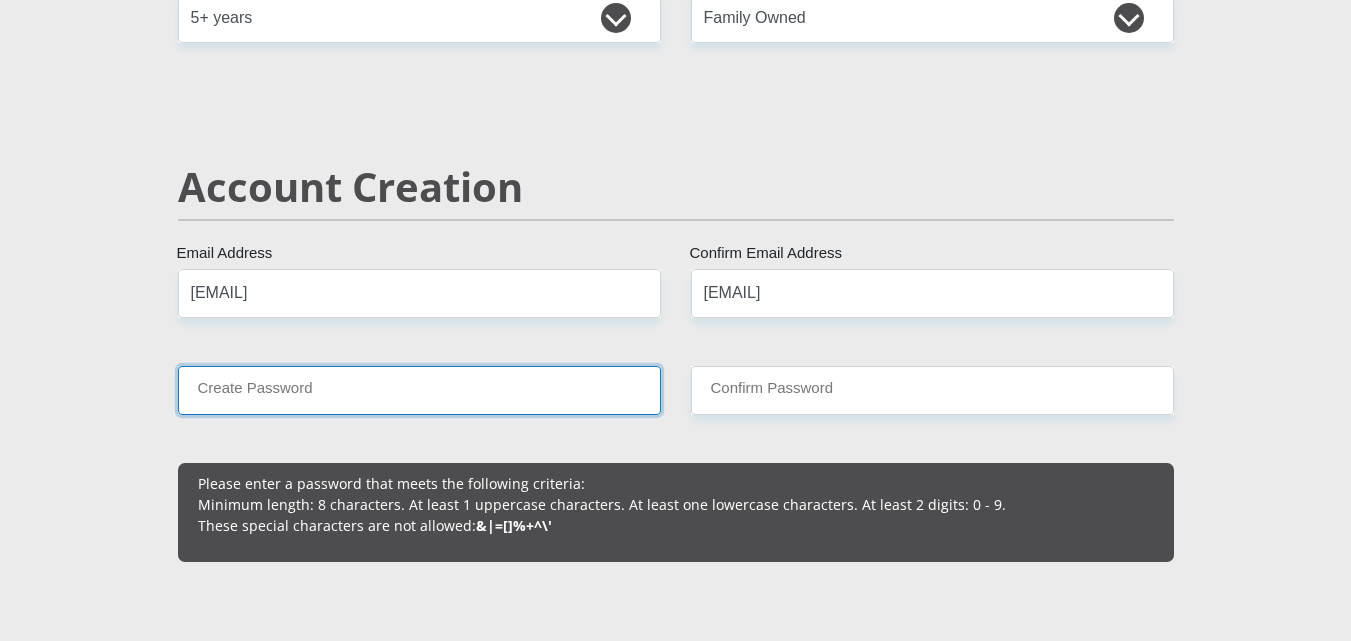 click on "Create Password" at bounding box center (419, 390) 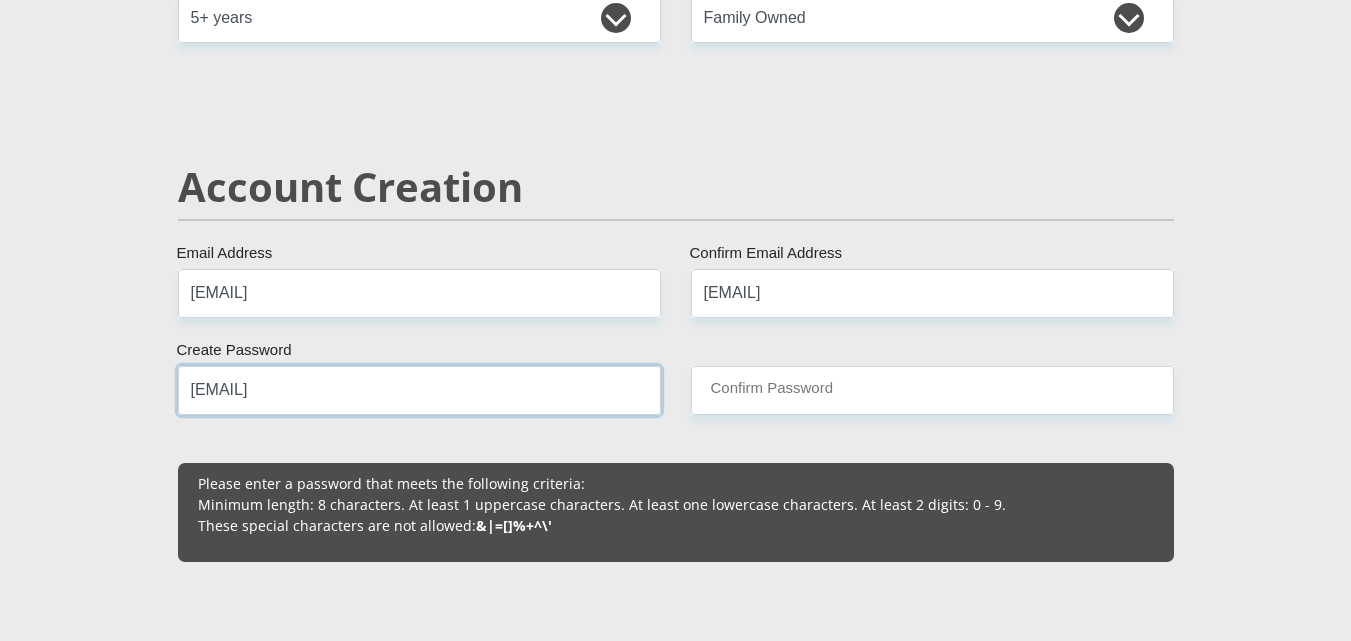 type on "[EMAIL]" 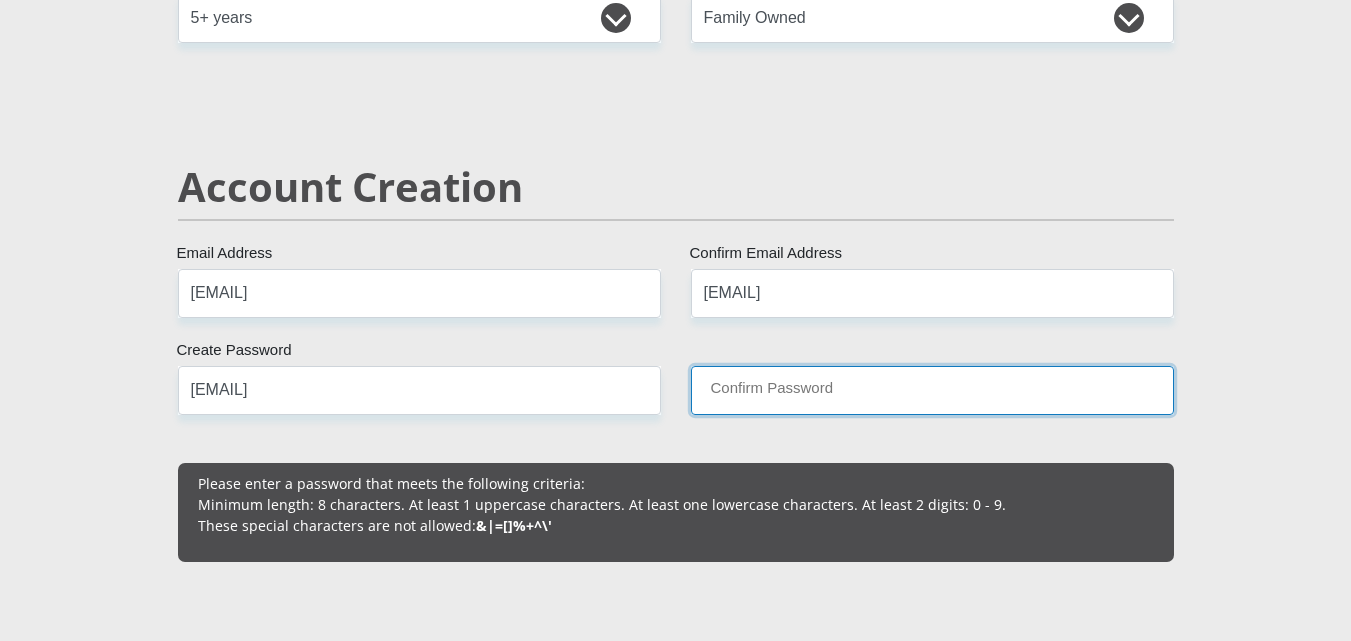 click on "Confirm Password" at bounding box center (932, 390) 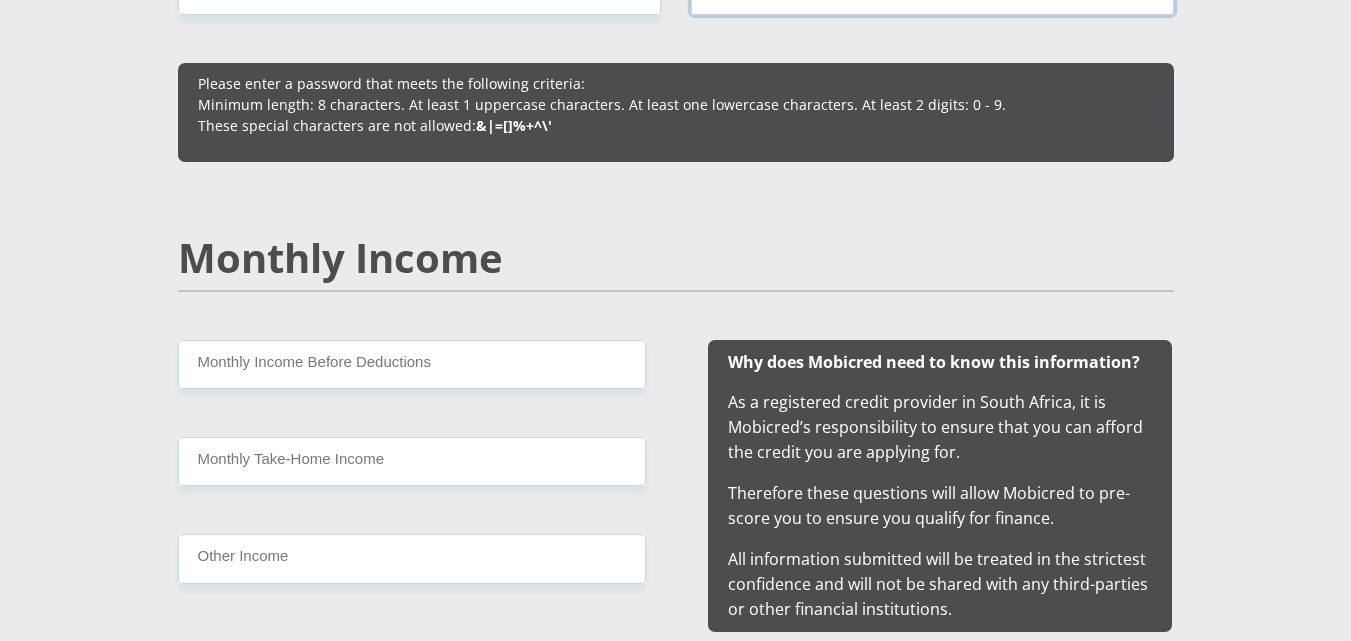 scroll, scrollTop: 1800, scrollLeft: 0, axis: vertical 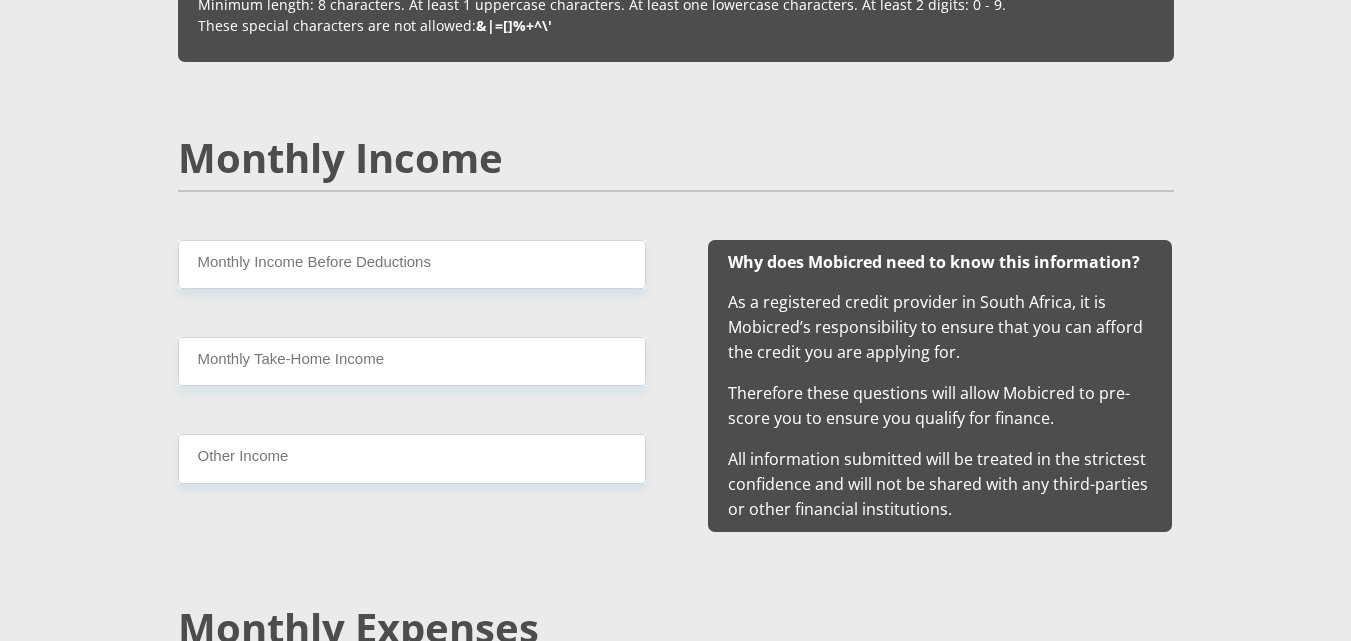type on "[EMAIL]" 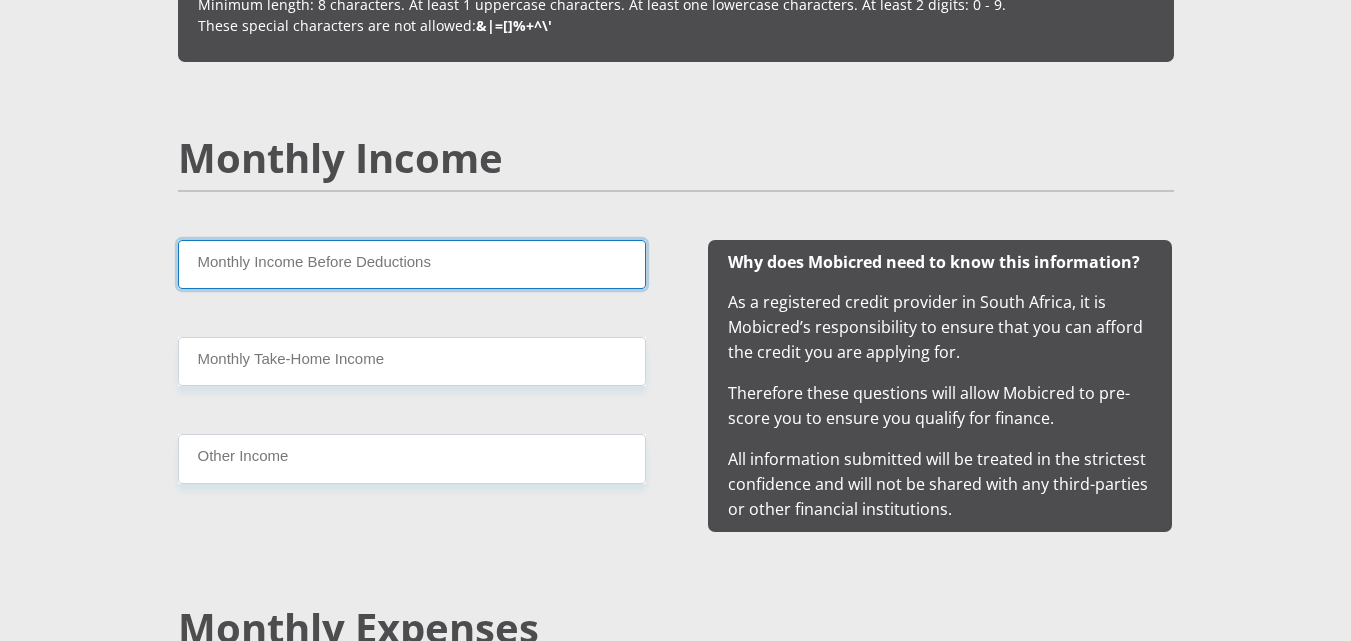 click on "Monthly Income Before Deductions" at bounding box center [412, 264] 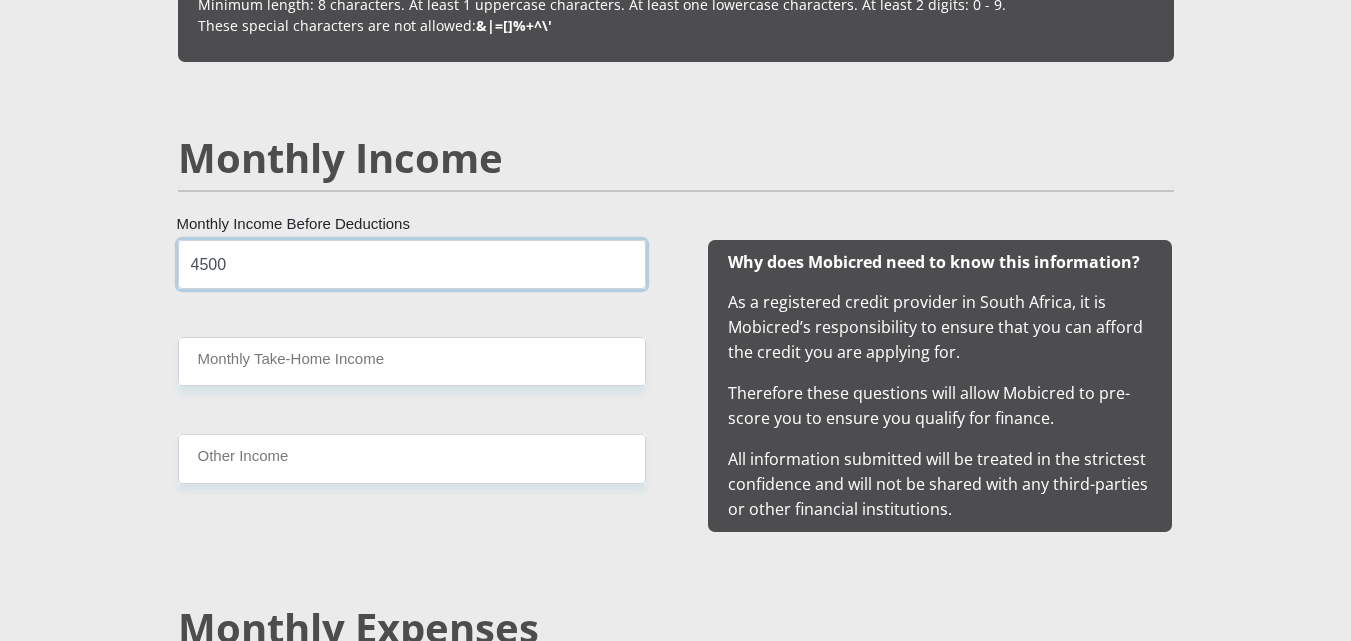 type on "4500" 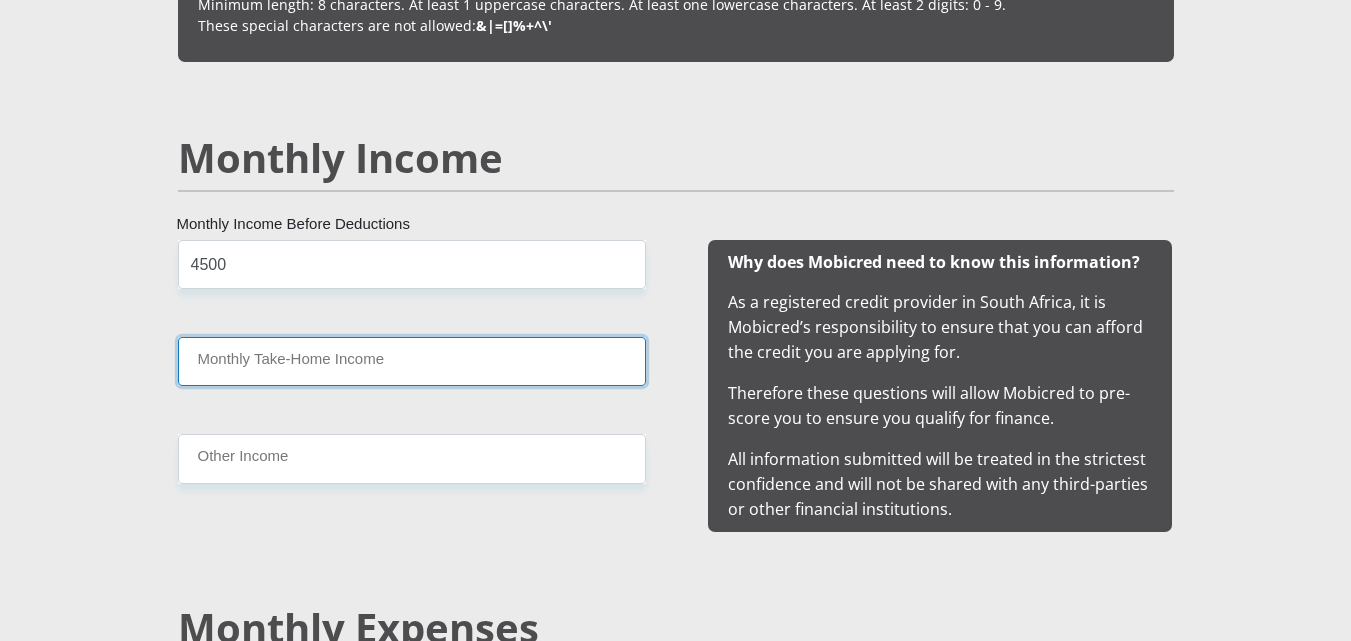 click on "Monthly Take-Home Income" at bounding box center [412, 361] 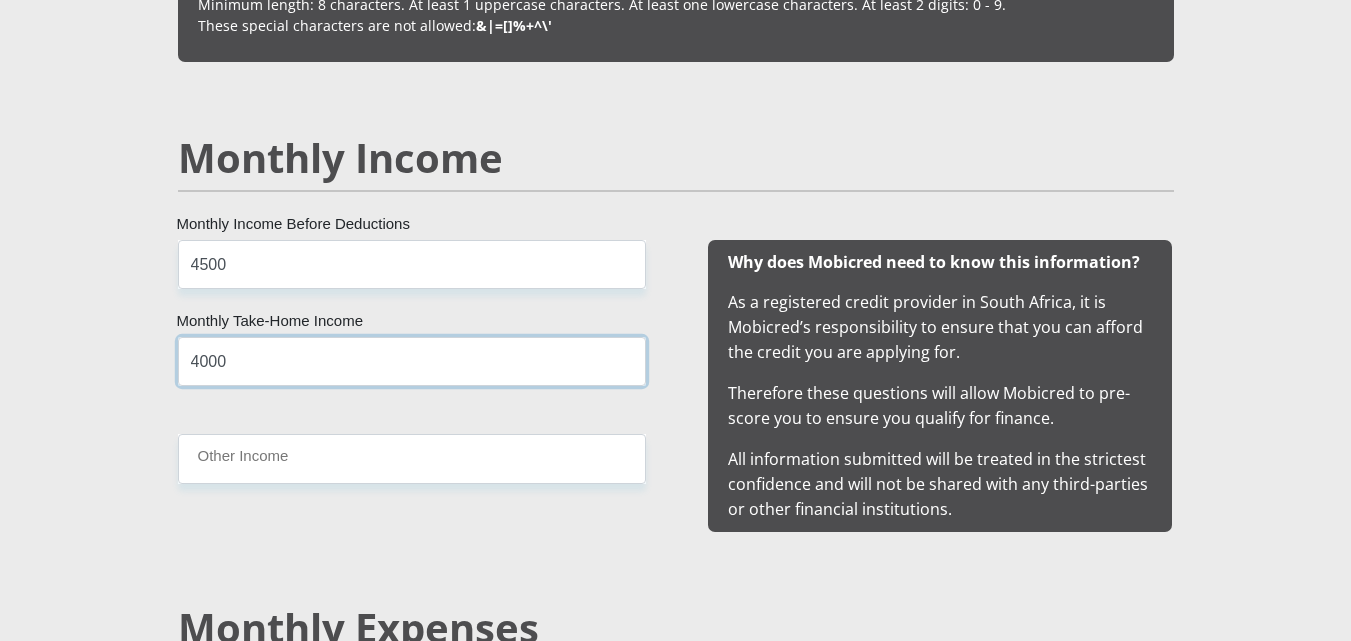 type on "4000" 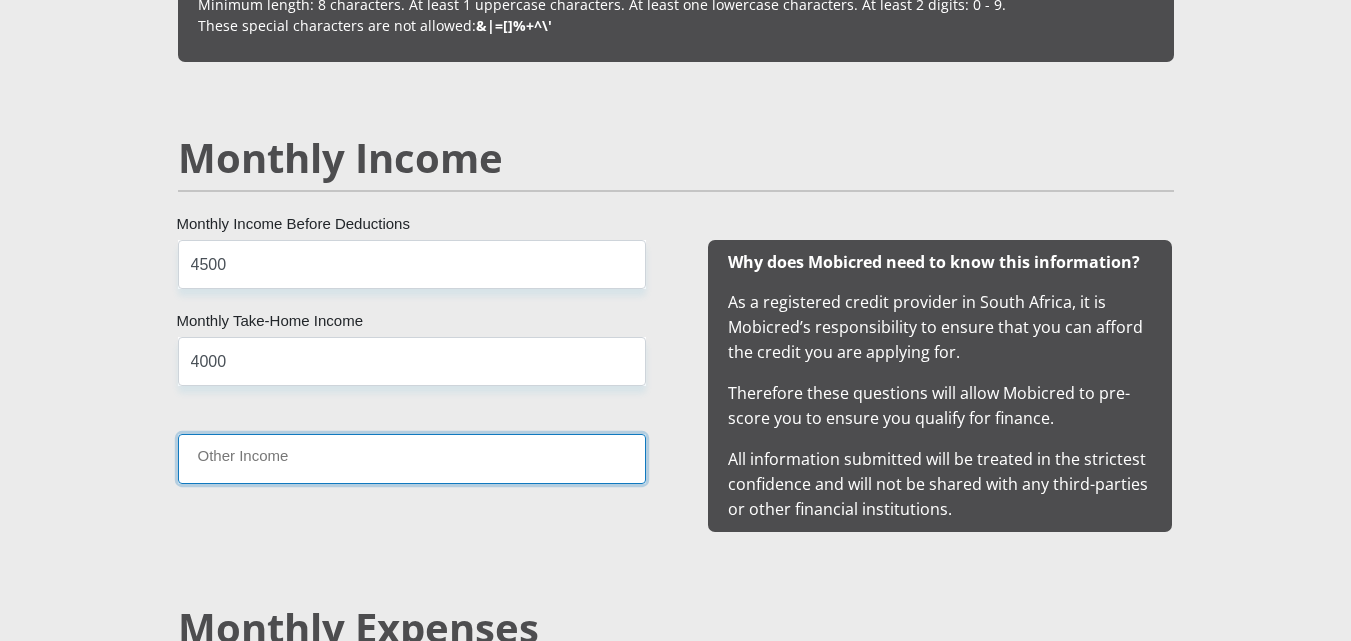 click on "Other Income" at bounding box center (412, 458) 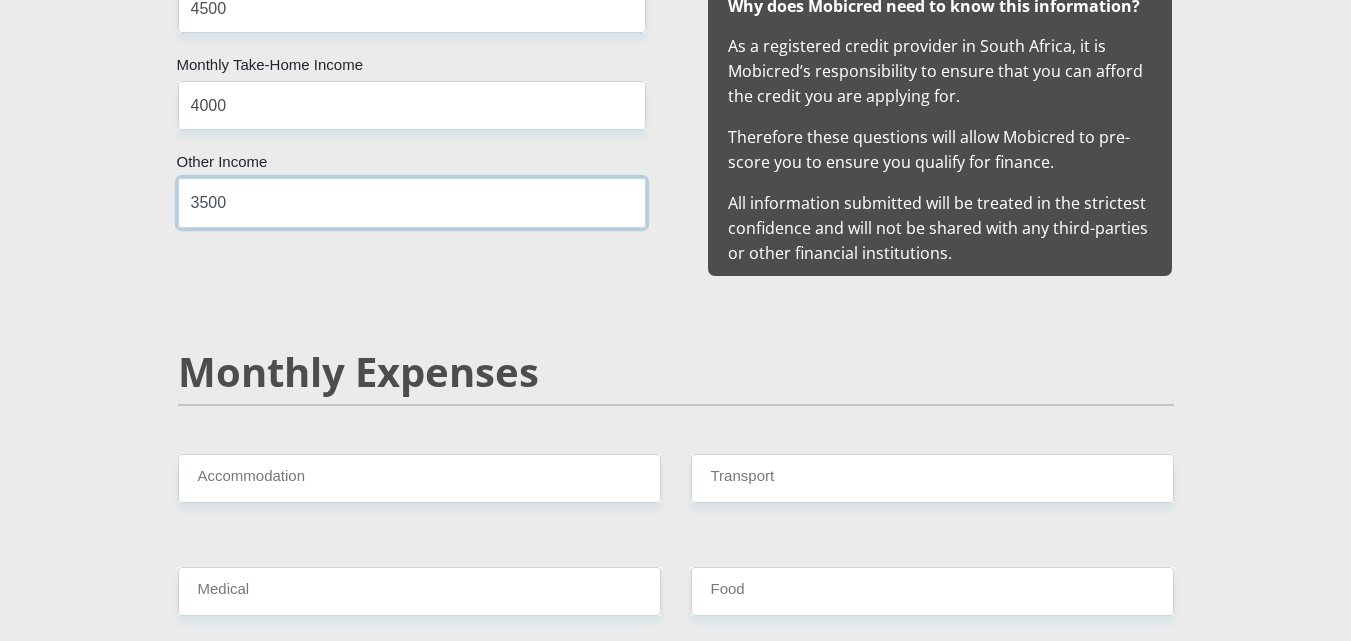 scroll, scrollTop: 2100, scrollLeft: 0, axis: vertical 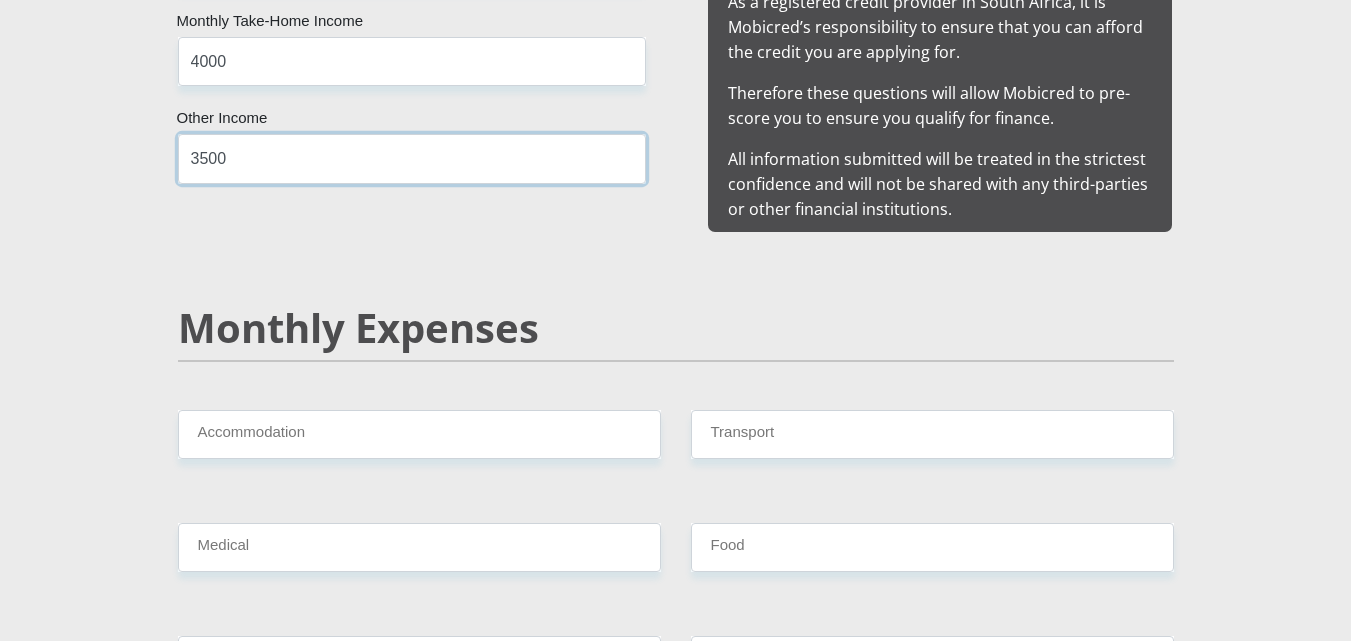 type on "3500" 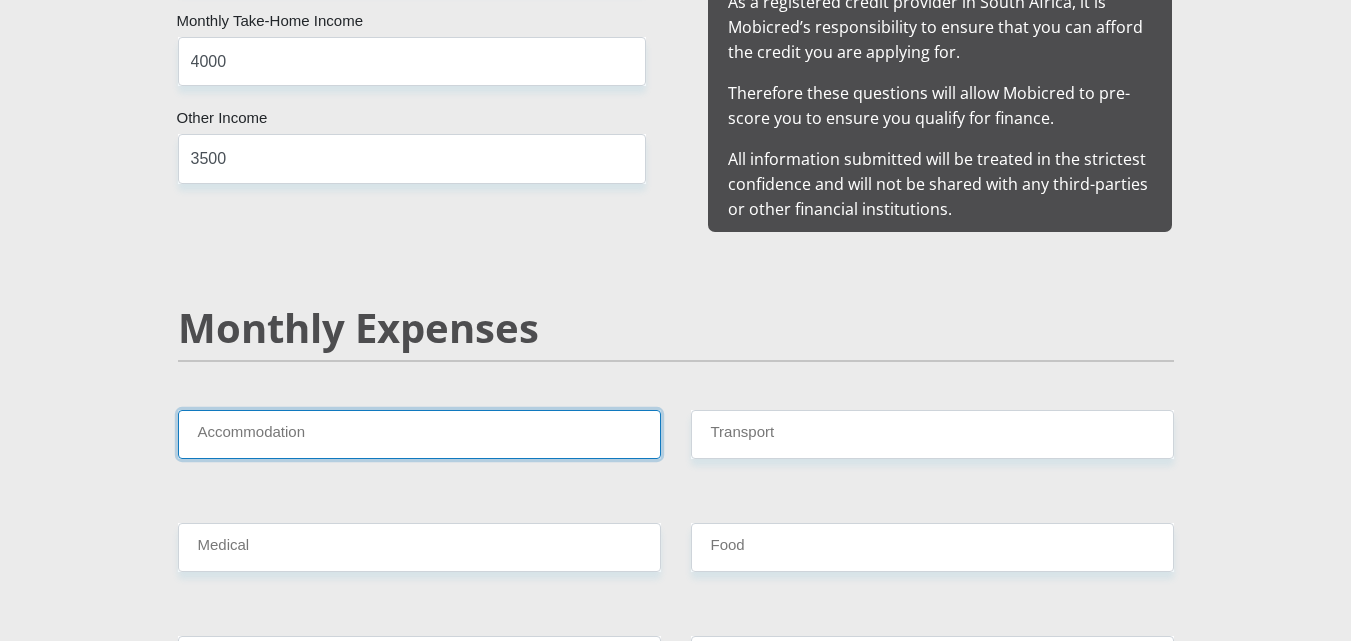click on "Accommodation" at bounding box center [419, 434] 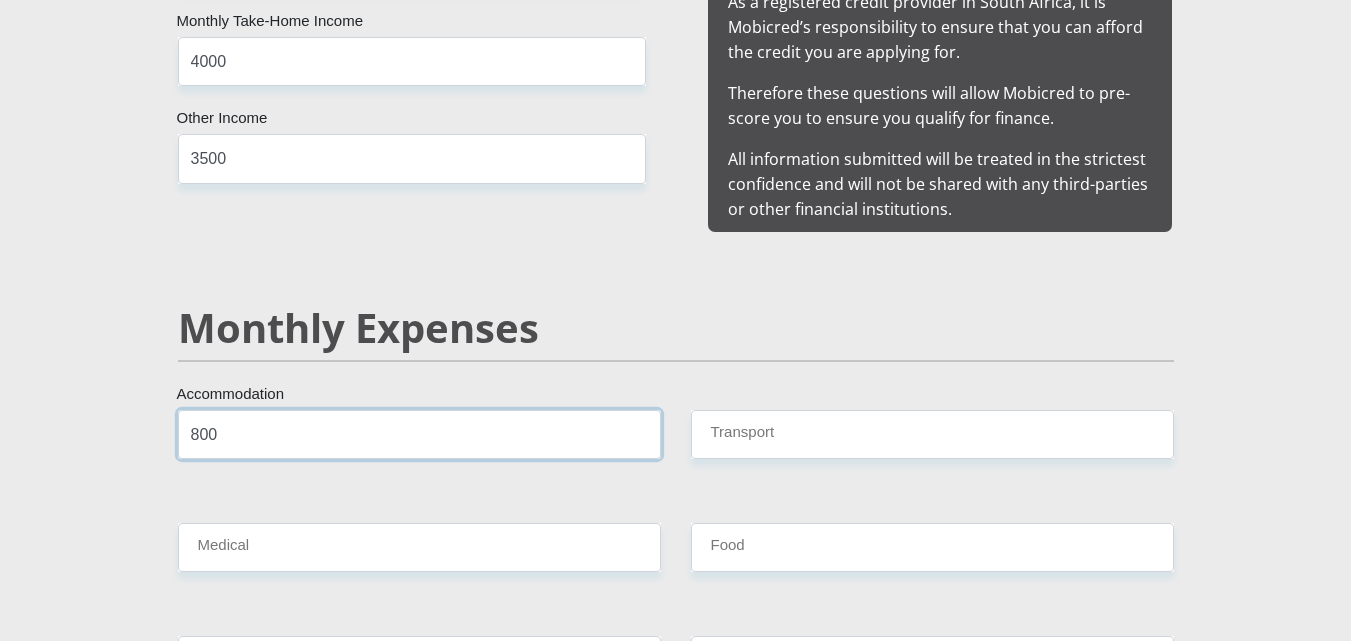 type on "800" 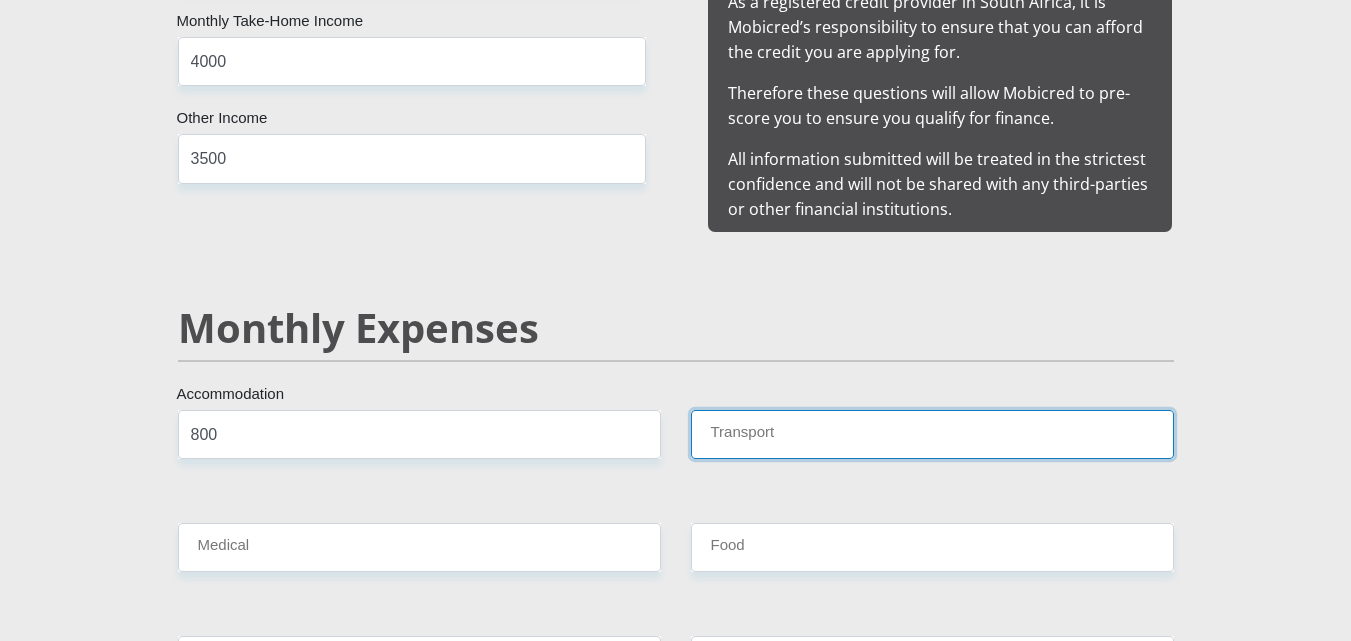 click on "Transport" at bounding box center (932, 434) 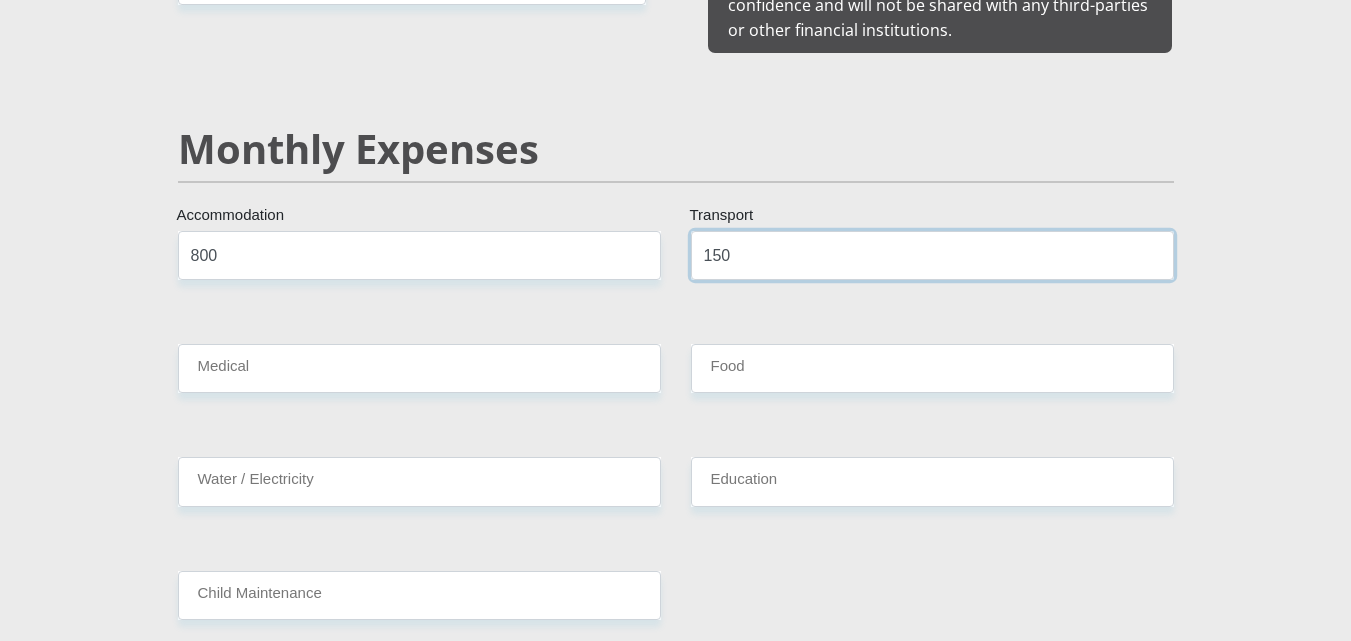 scroll, scrollTop: 2300, scrollLeft: 0, axis: vertical 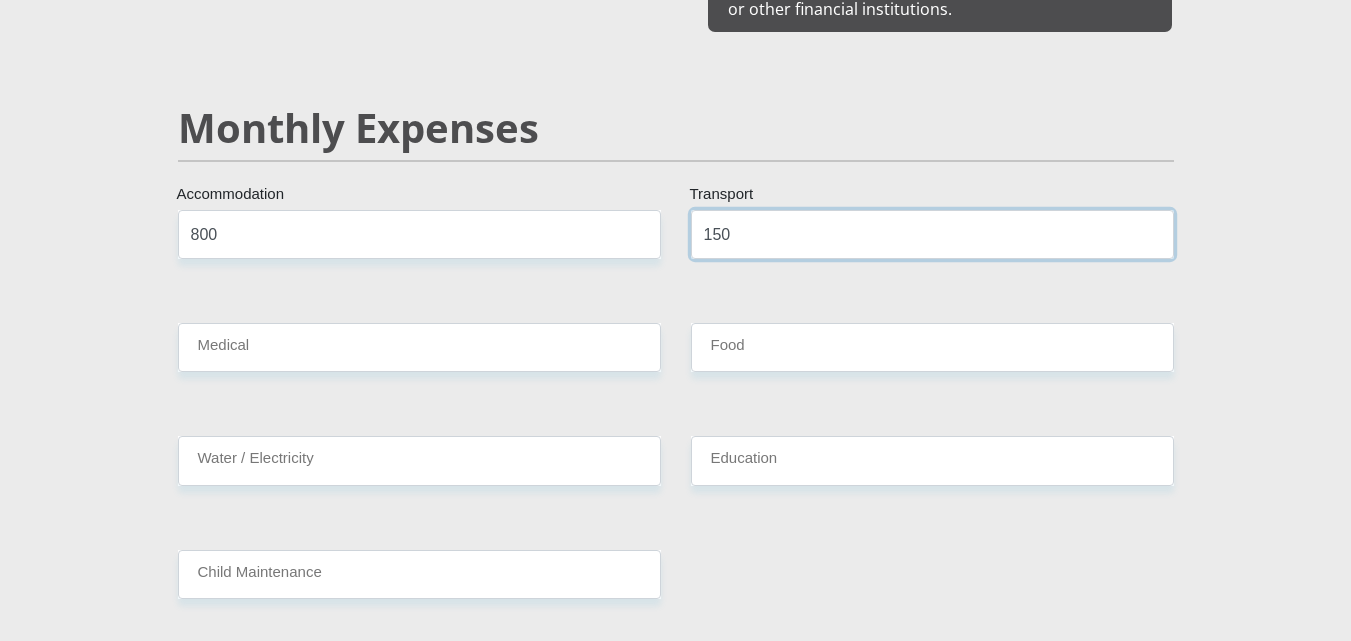 type on "150" 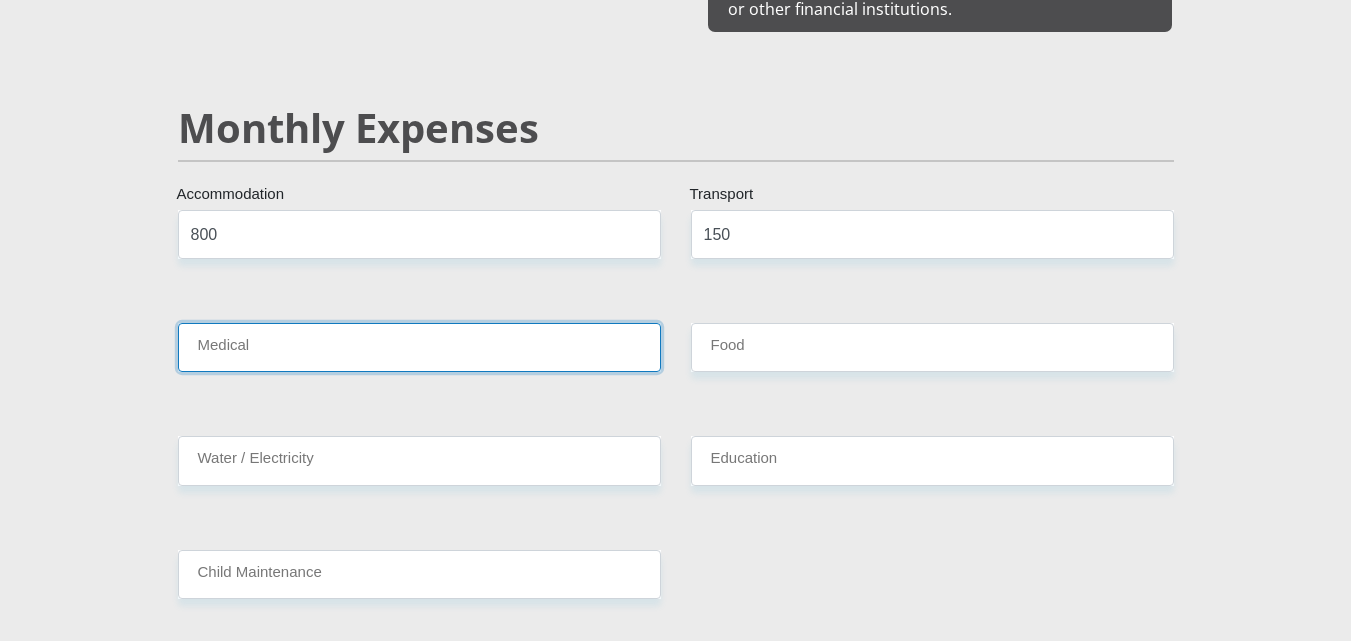 click on "Medical" at bounding box center (419, 347) 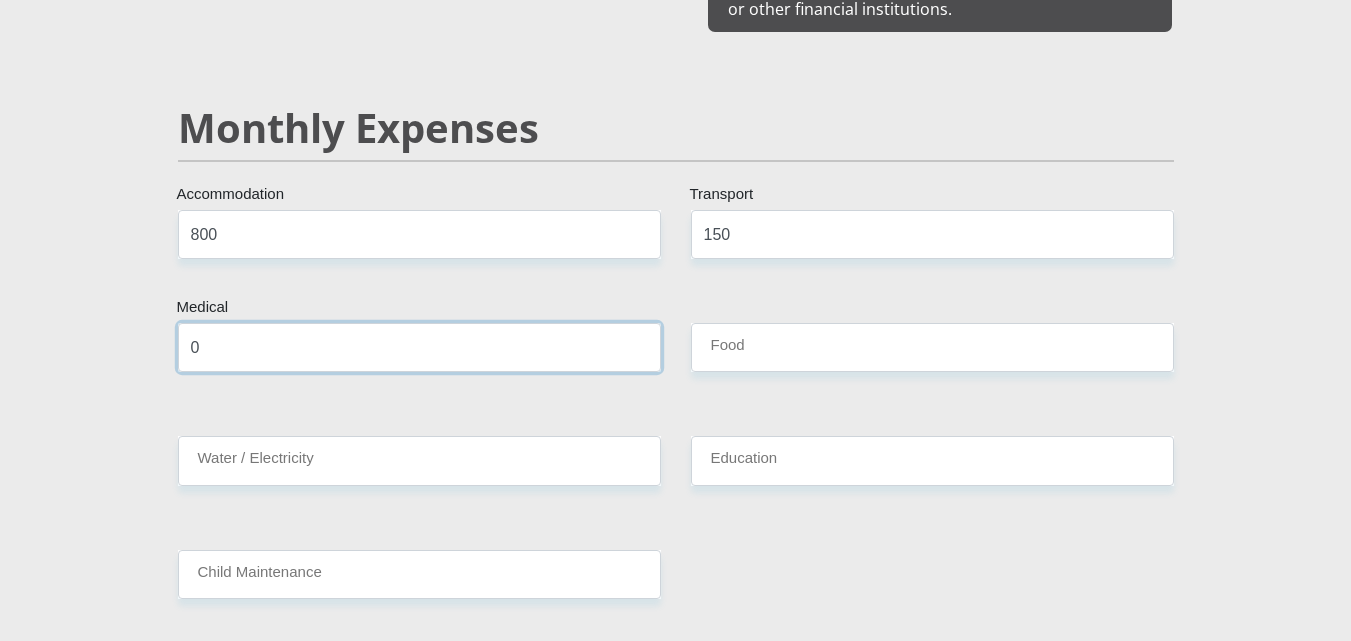 type on "0" 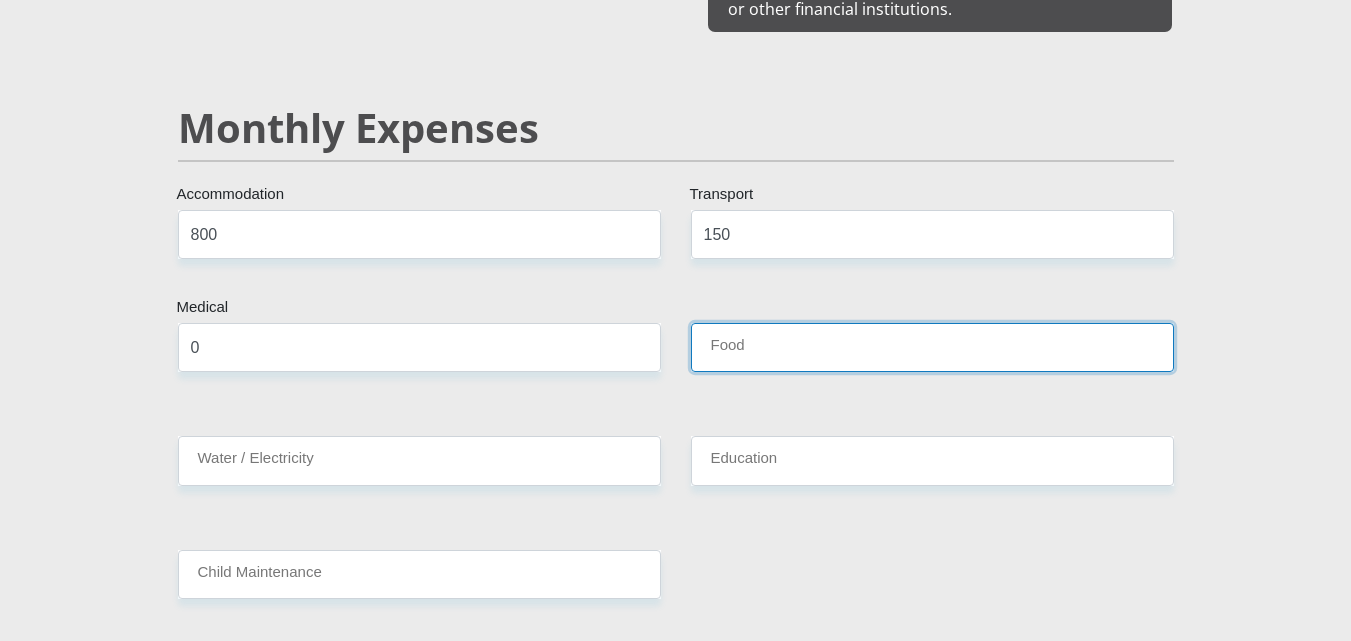 click on "Food" at bounding box center (932, 347) 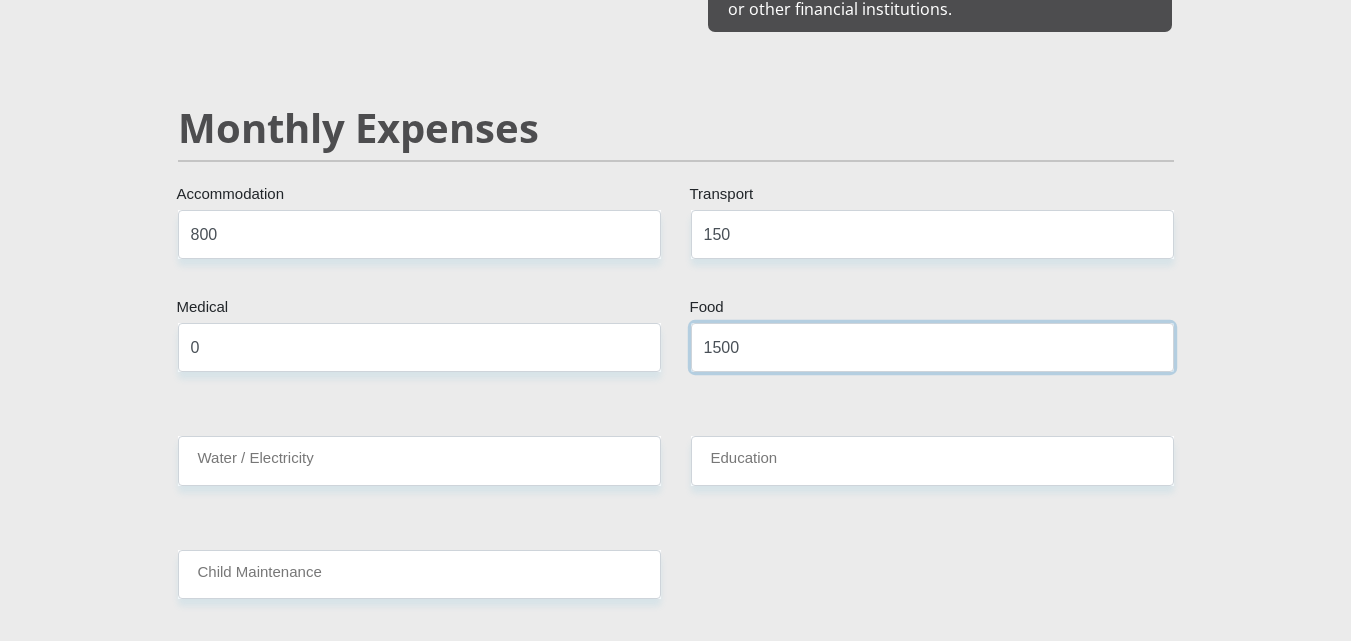 type on "1500" 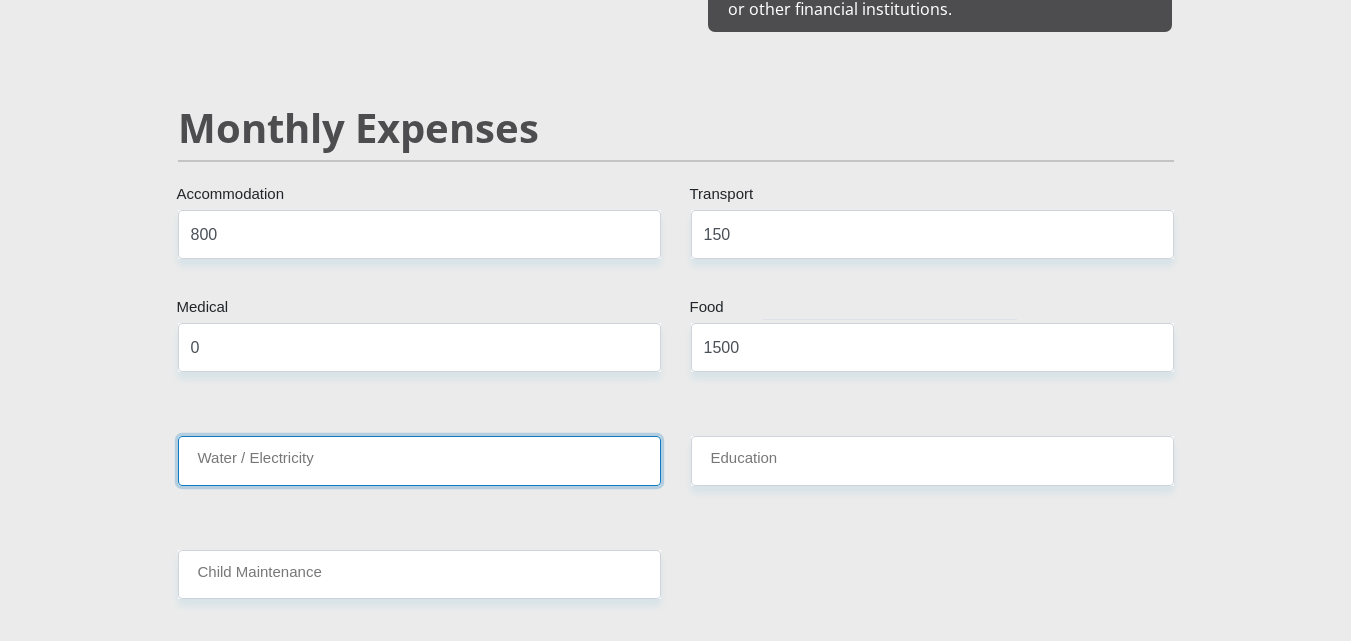 click on "Water / Electricity" at bounding box center [419, 460] 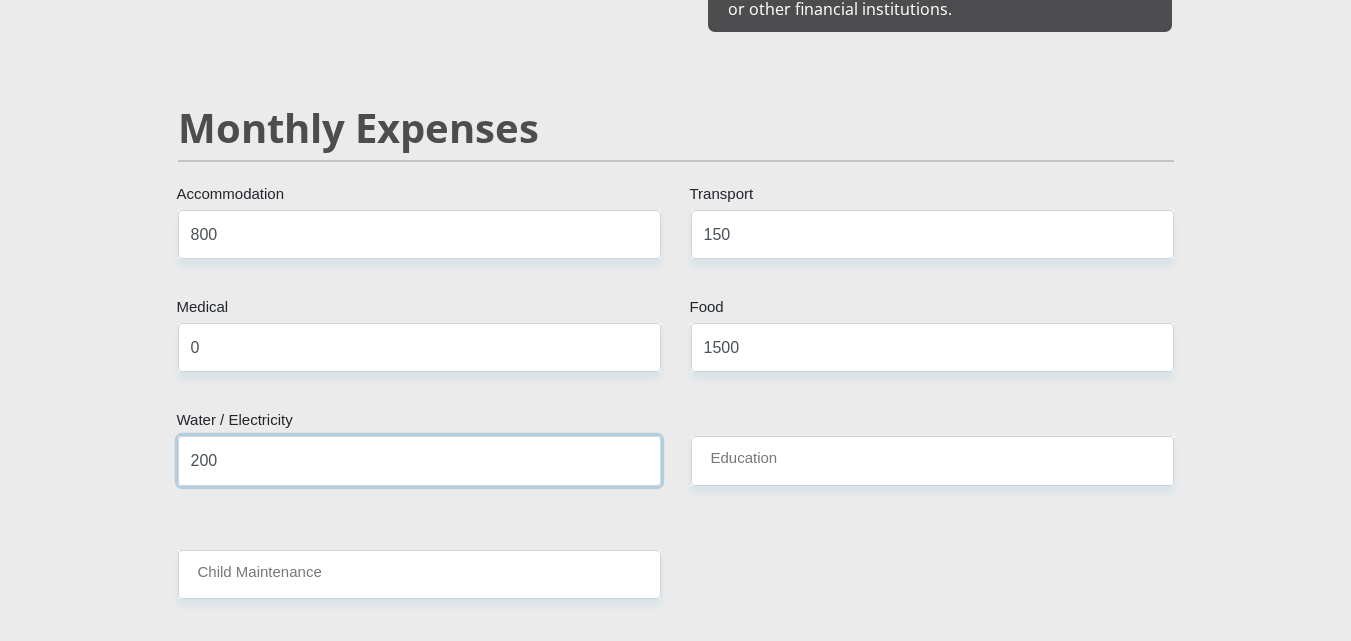 type on "200" 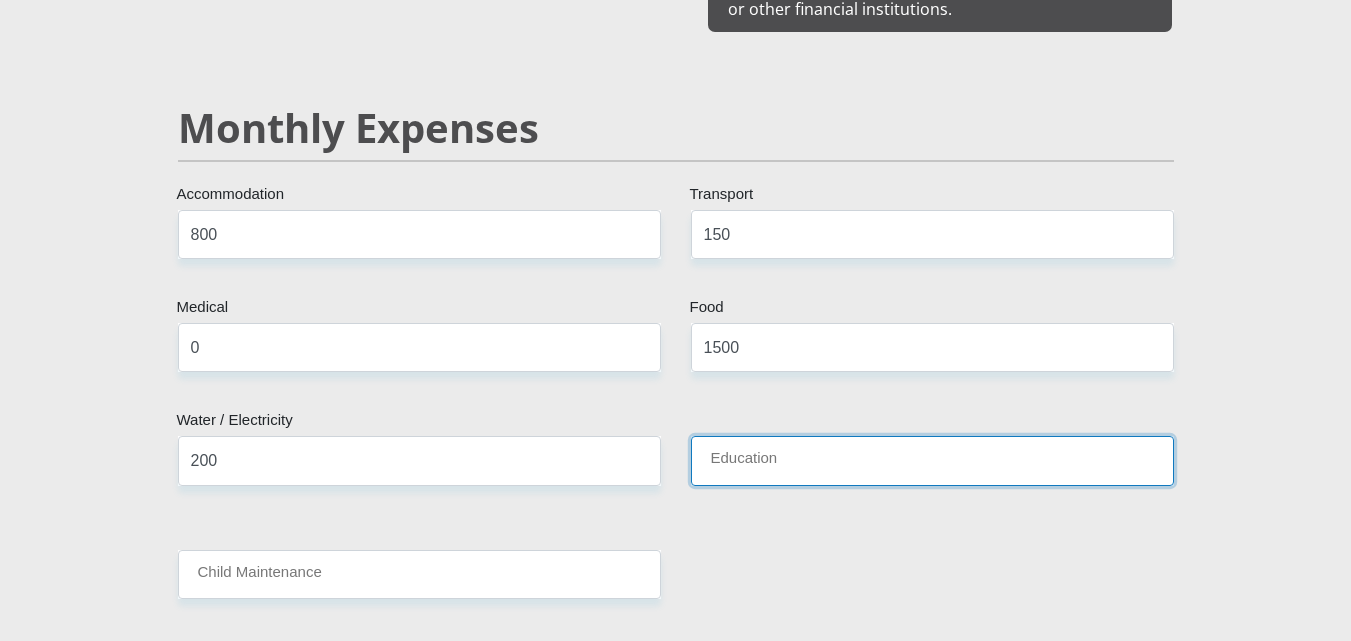 click on "Education" at bounding box center [932, 460] 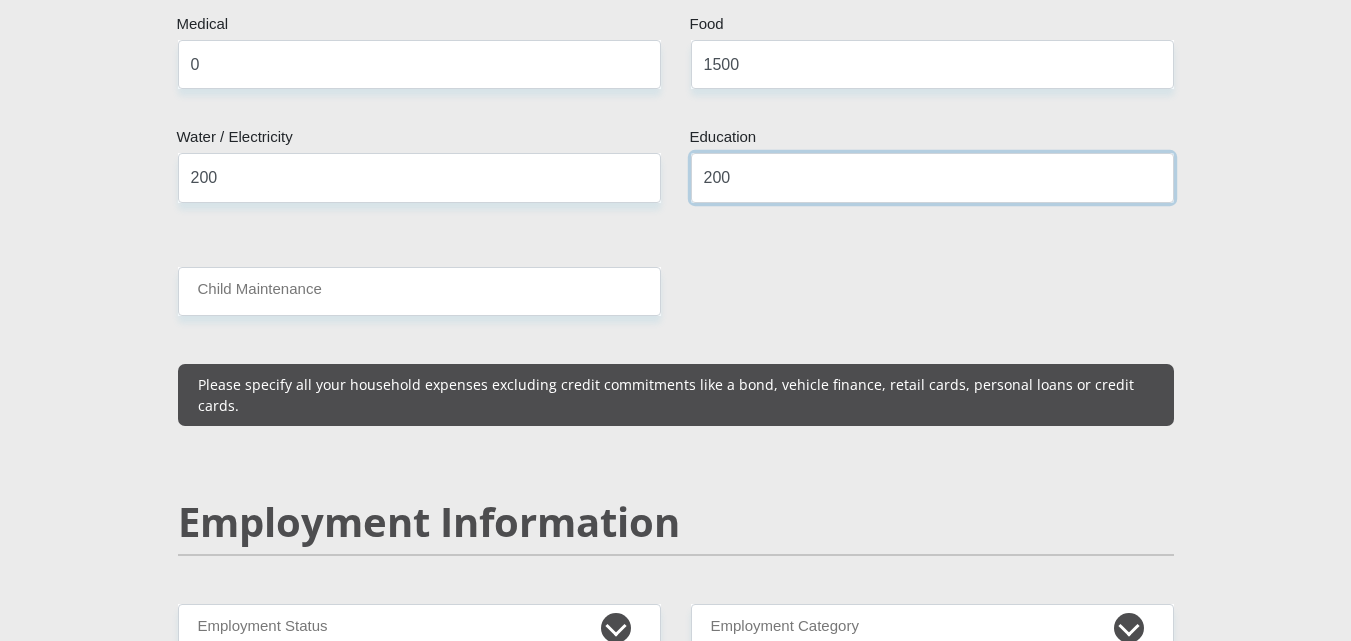 scroll, scrollTop: 2600, scrollLeft: 0, axis: vertical 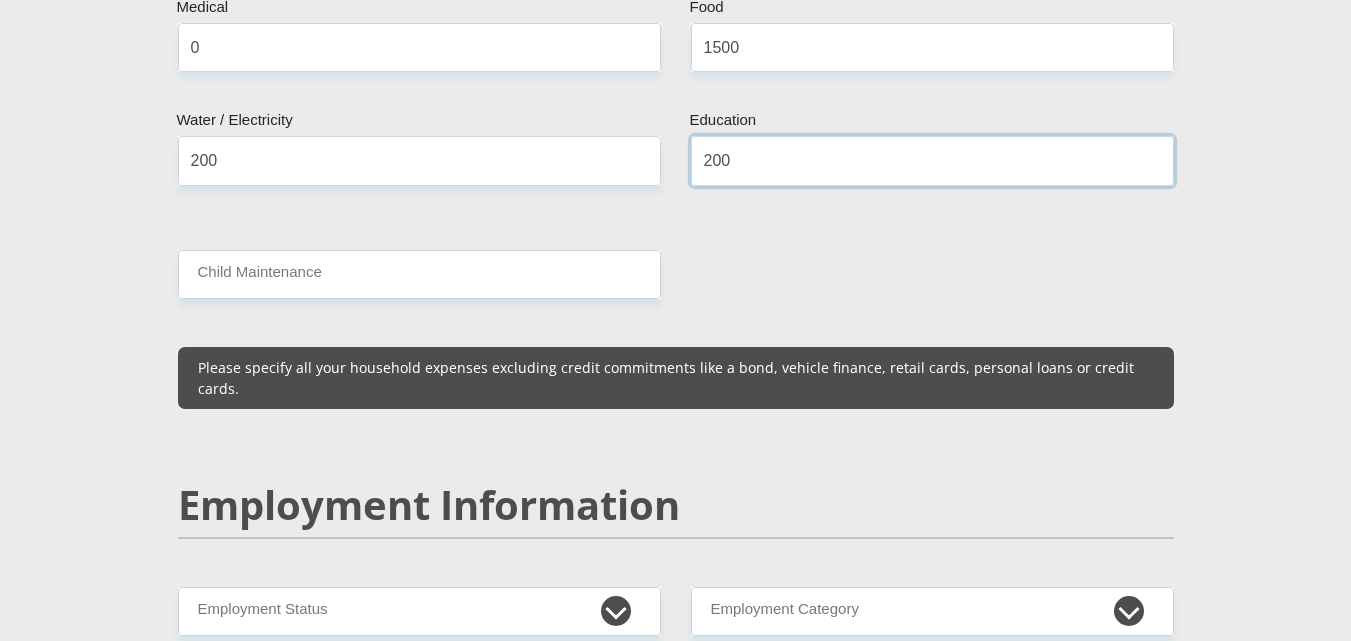type on "200" 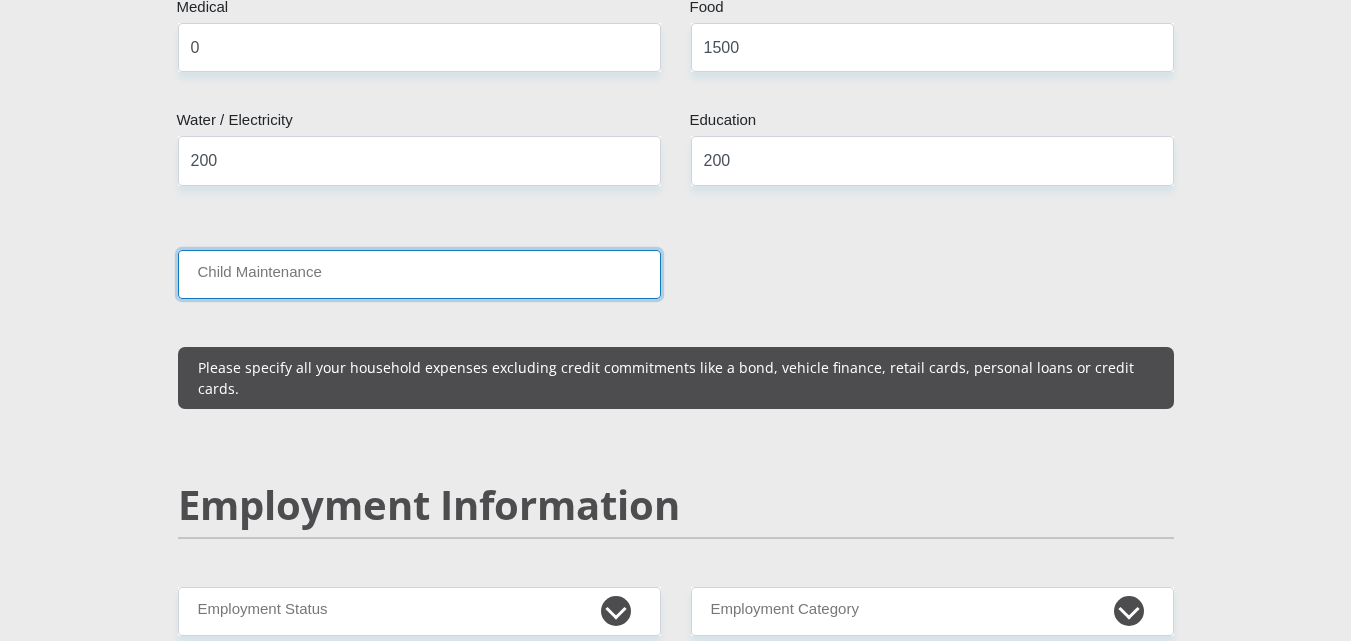 click on "Child Maintenance" at bounding box center [419, 274] 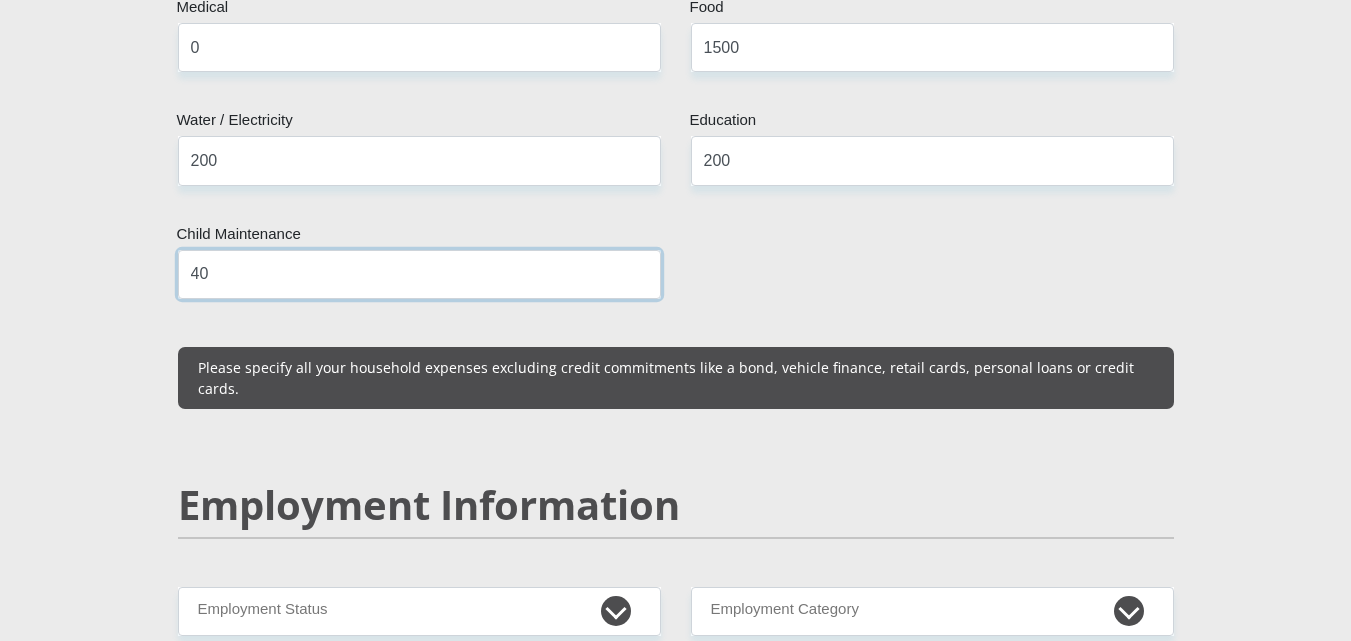 type on "4" 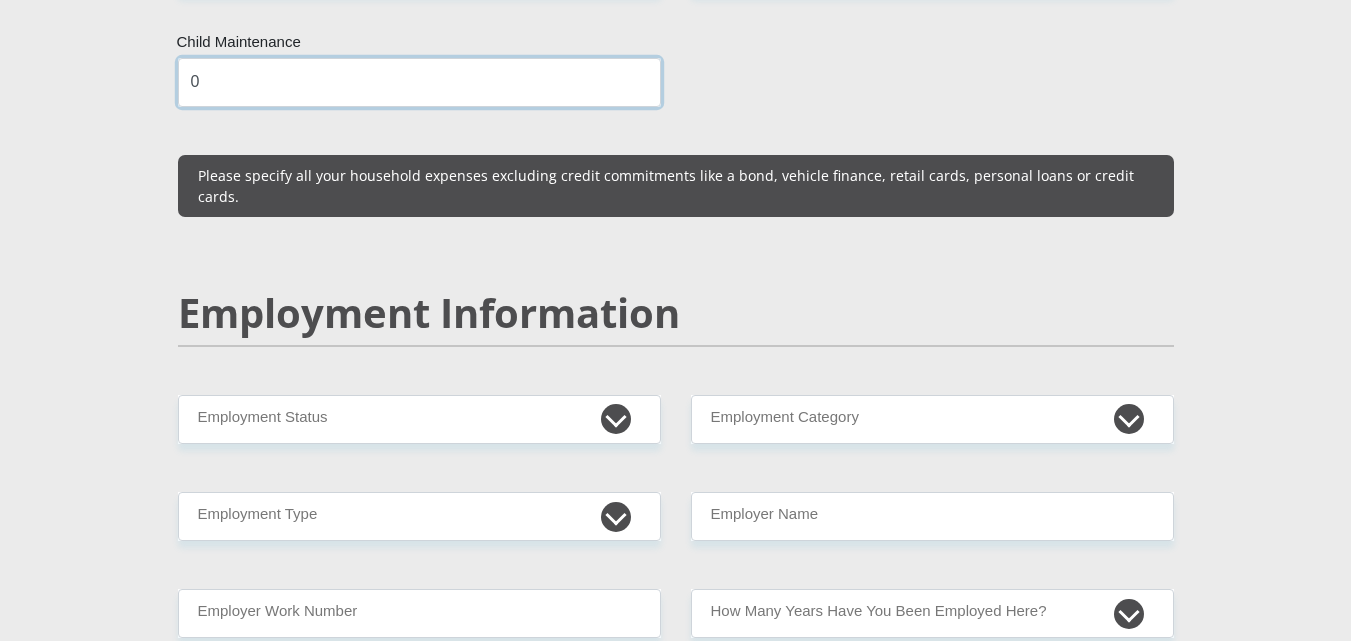 scroll, scrollTop: 2800, scrollLeft: 0, axis: vertical 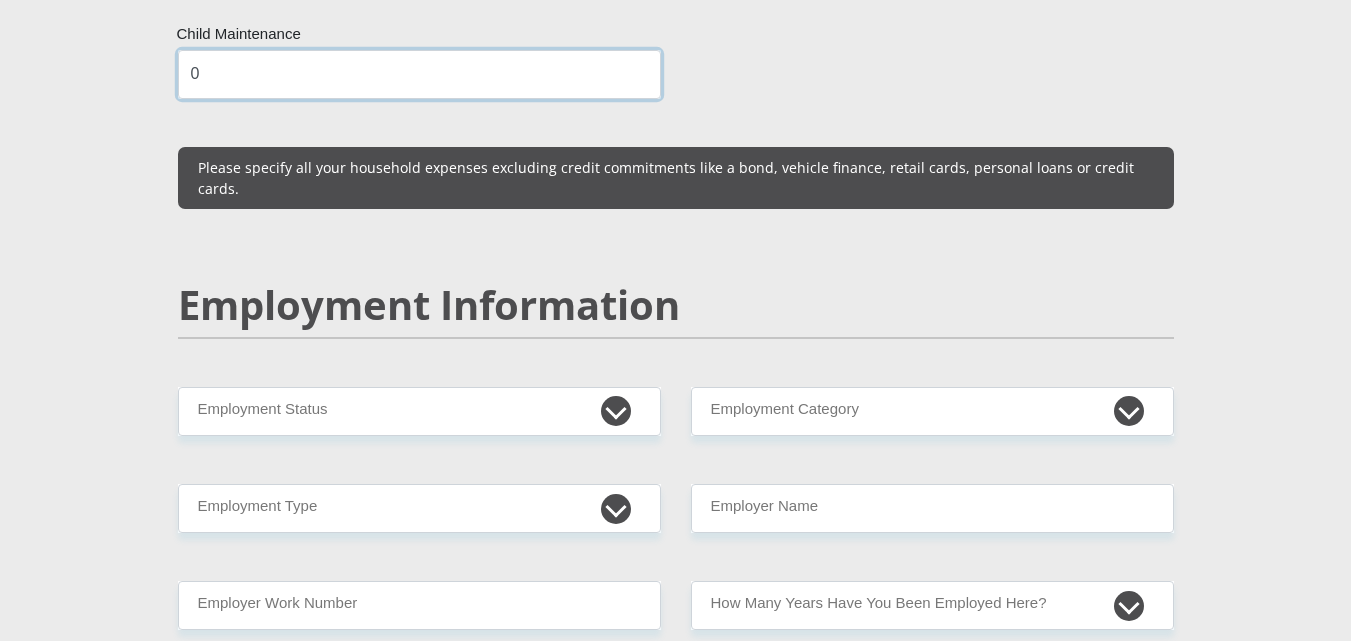 type on "0" 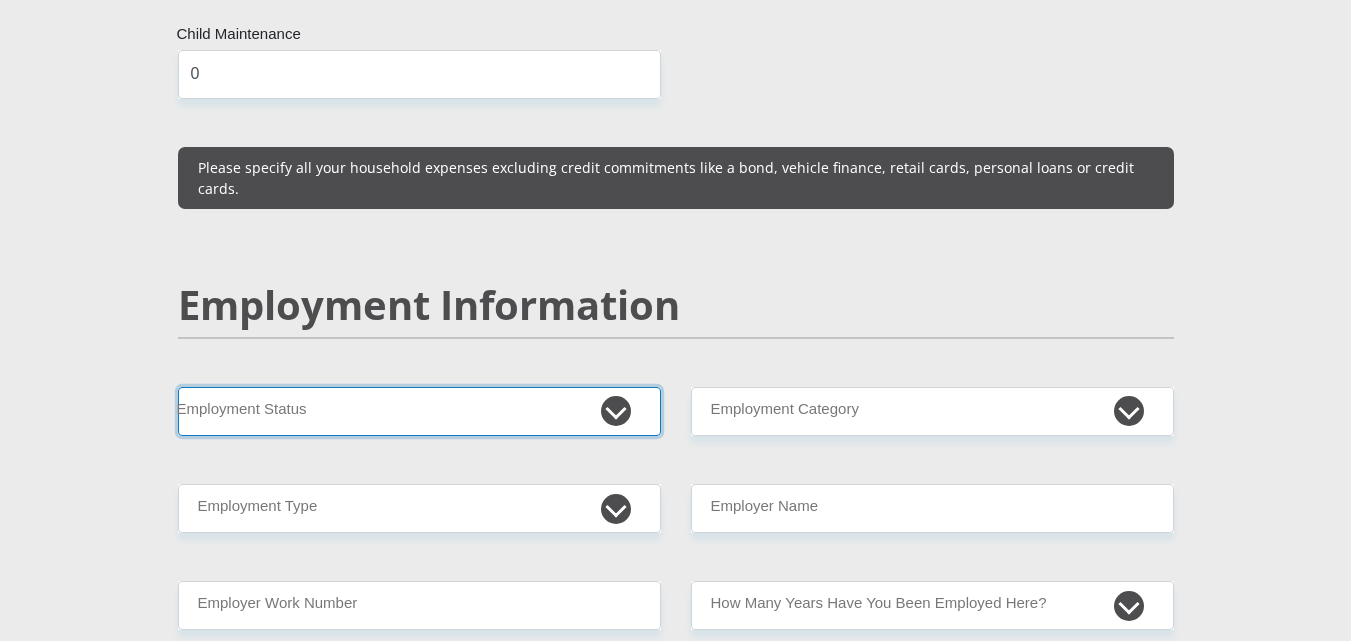 click on "Permanent/Full-time
Part-time/Casual
Contract Worker
Self-Employed
Housewife
Retired
Student
Medically Boarded
Disability
Unemployed" at bounding box center [419, 411] 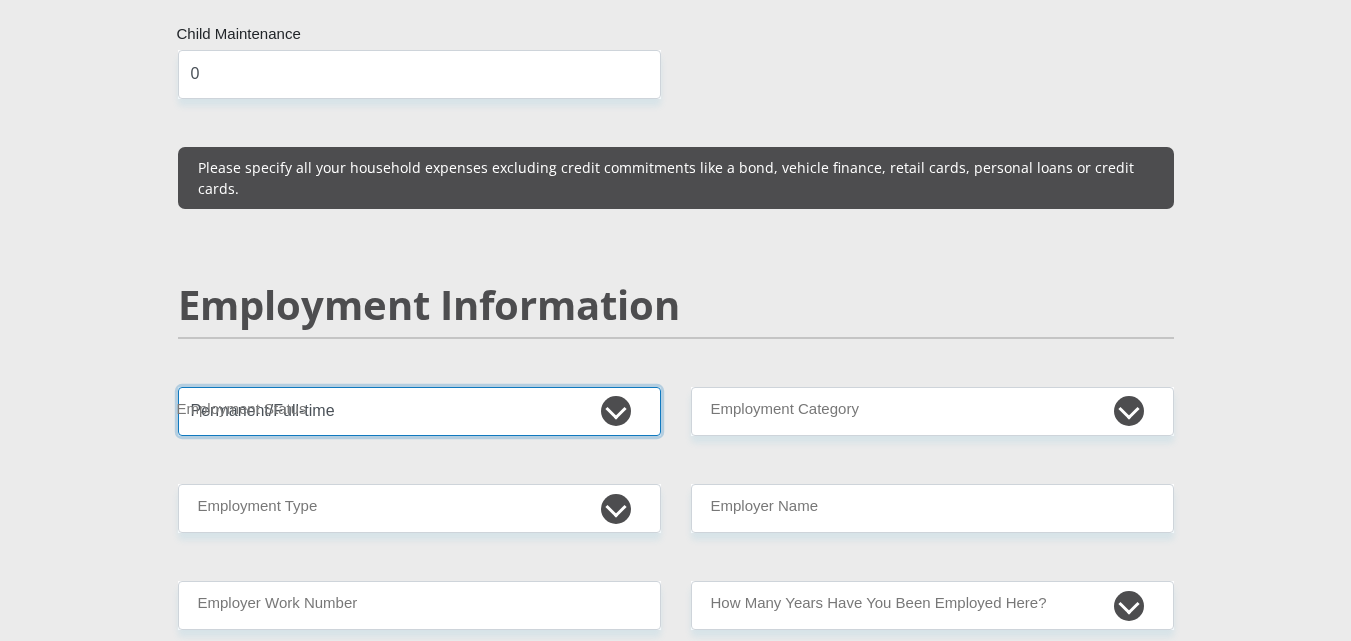 click on "Permanent/Full-time
Part-time/Casual
Contract Worker
Self-Employed
Housewife
Retired
Student
Medically Boarded
Disability
Unemployed" at bounding box center [419, 411] 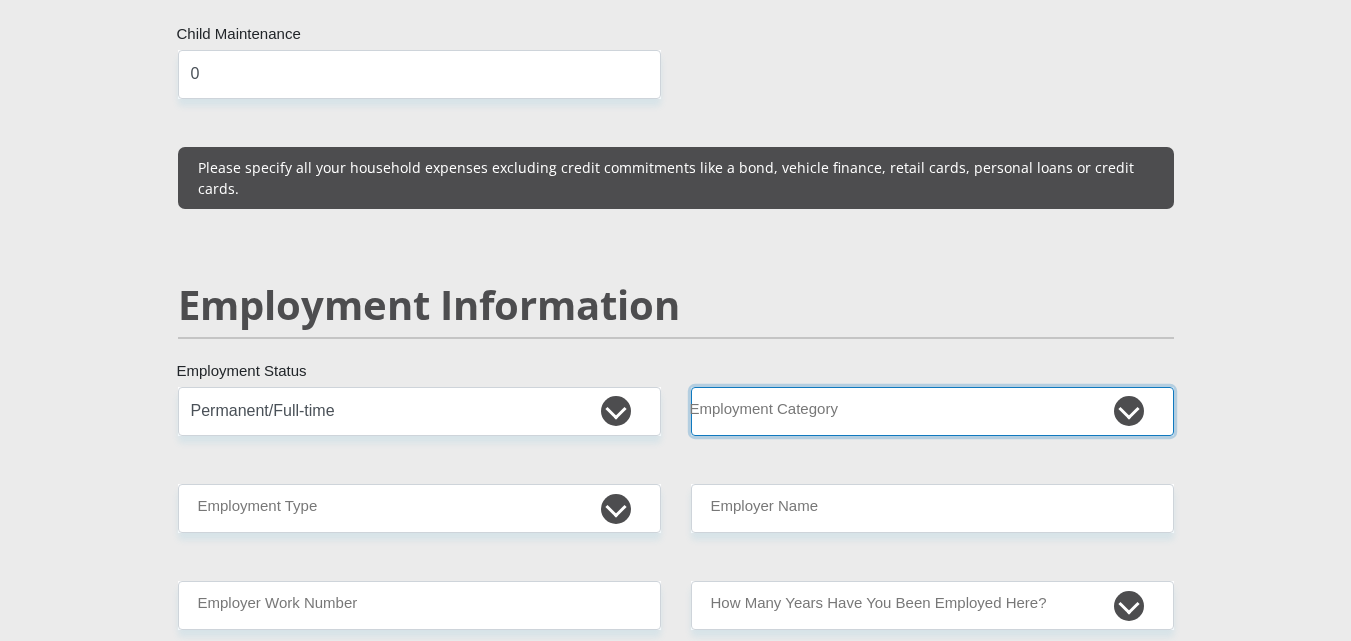 click on "AGRICULTURE
ALCOHOL & TOBACCO
CONSTRUCTION MATERIALS
METALLURGY
EQUIPMENT FOR RENEWABLE ENERGY
SPECIALIZED CONTRACTORS
CAR
GAMING (INCL. INTERNET
OTHER WHOLESALE
UNLICENSED PHARMACEUTICALS
CURRENCY EXCHANGE HOUSES
OTHER FINANCIAL INSTITUTIONS & INSURANCE
REAL ESTATE AGENTS
OIL & GAS
OTHER MATERIALS (E.G. IRON ORE)
PRECIOUS STONES & PRECIOUS METALS
POLITICAL ORGANIZATIONS
RELIGIOUS ORGANIZATIONS(NOT SECTS)
ACTI. HAVING BUSINESS DEAL WITH PUBLIC ADMINISTRATION
LAUNDROMATS" at bounding box center (932, 411) 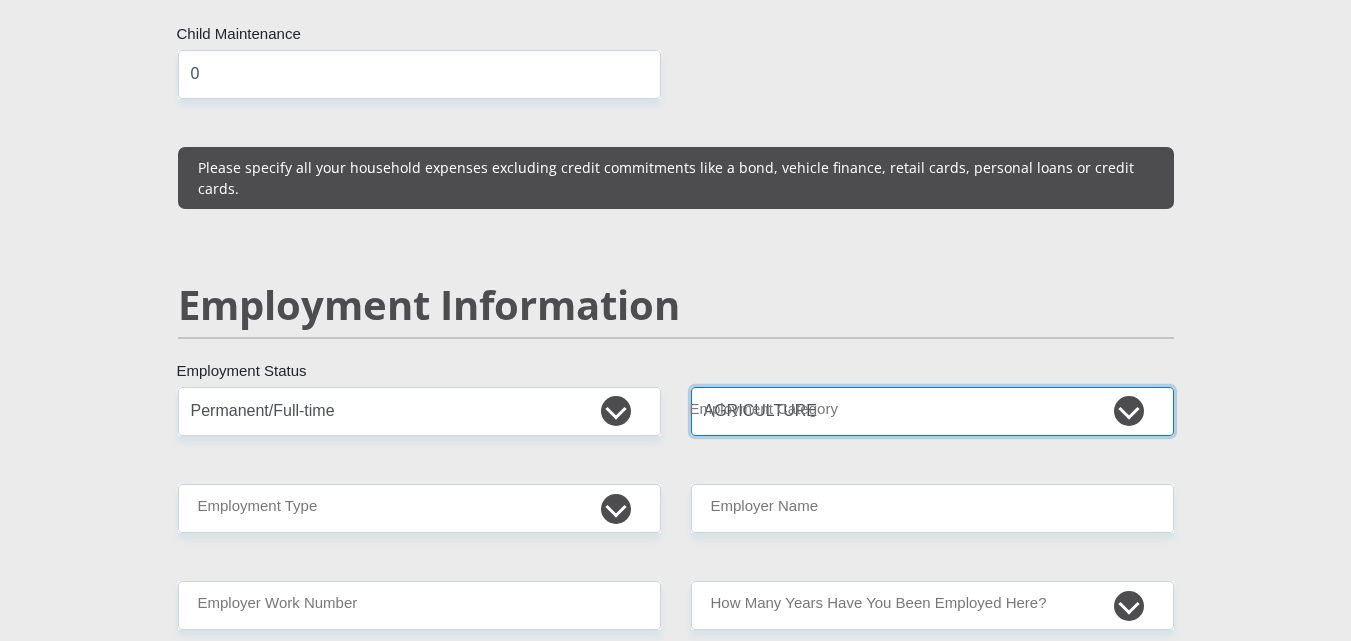 click on "AGRICULTURE
ALCOHOL & TOBACCO
CONSTRUCTION MATERIALS
METALLURGY
EQUIPMENT FOR RENEWABLE ENERGY
SPECIALIZED CONTRACTORS
CAR
GAMING (INCL. INTERNET
OTHER WHOLESALE
UNLICENSED PHARMACEUTICALS
CURRENCY EXCHANGE HOUSES
OTHER FINANCIAL INSTITUTIONS & INSURANCE
REAL ESTATE AGENTS
OIL & GAS
OTHER MATERIALS (E.G. IRON ORE)
PRECIOUS STONES & PRECIOUS METALS
POLITICAL ORGANIZATIONS
RELIGIOUS ORGANIZATIONS(NOT SECTS)
ACTI. HAVING BUSINESS DEAL WITH PUBLIC ADMINISTRATION
LAUNDROMATS" at bounding box center (932, 411) 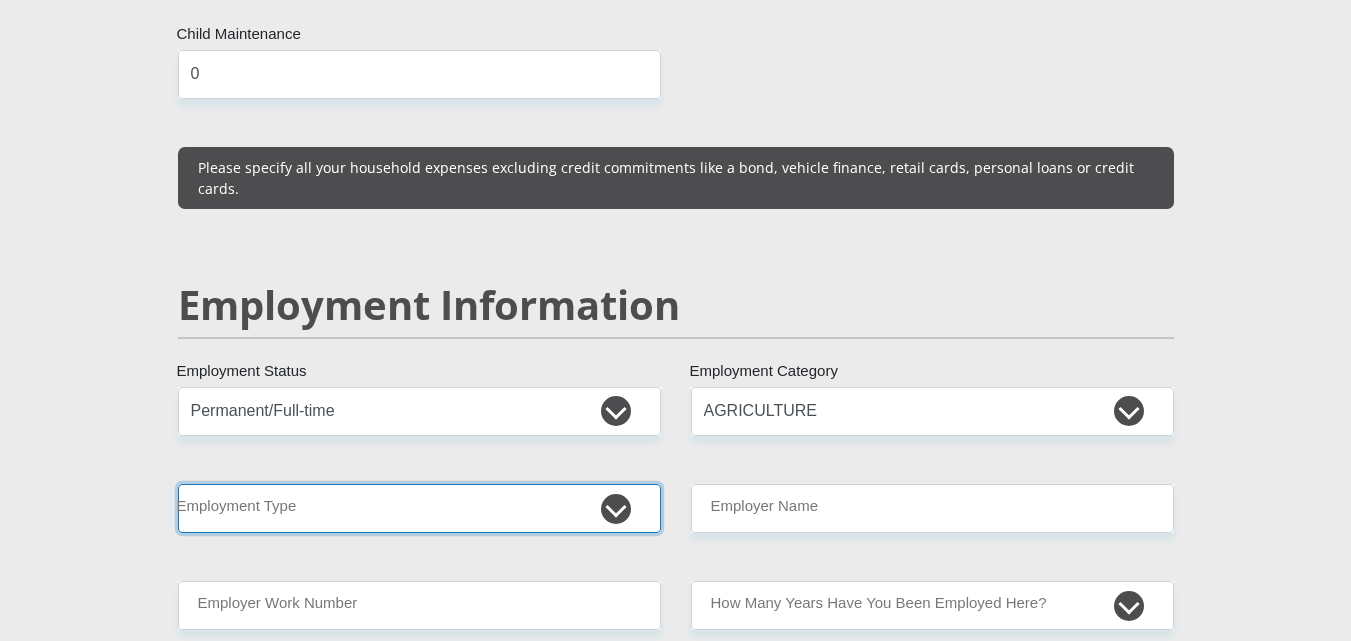 click on "College/Lecturer
Craft Seller
Creative
Driver
Executive
Farmer
Forces - Non Commissioned
Forces - Officer
Hawker
Housewife
Labourer
Licenced Professional
Manager
Miner
Non Licenced Professional
Office Staff/Clerk
Outside Worker
Pensioner
Permanent Teacher
Production/Manufacturing
Sales
Self-Employed
Semi-Professional Worker
Service Industry  Social Worker  Student" at bounding box center [419, 508] 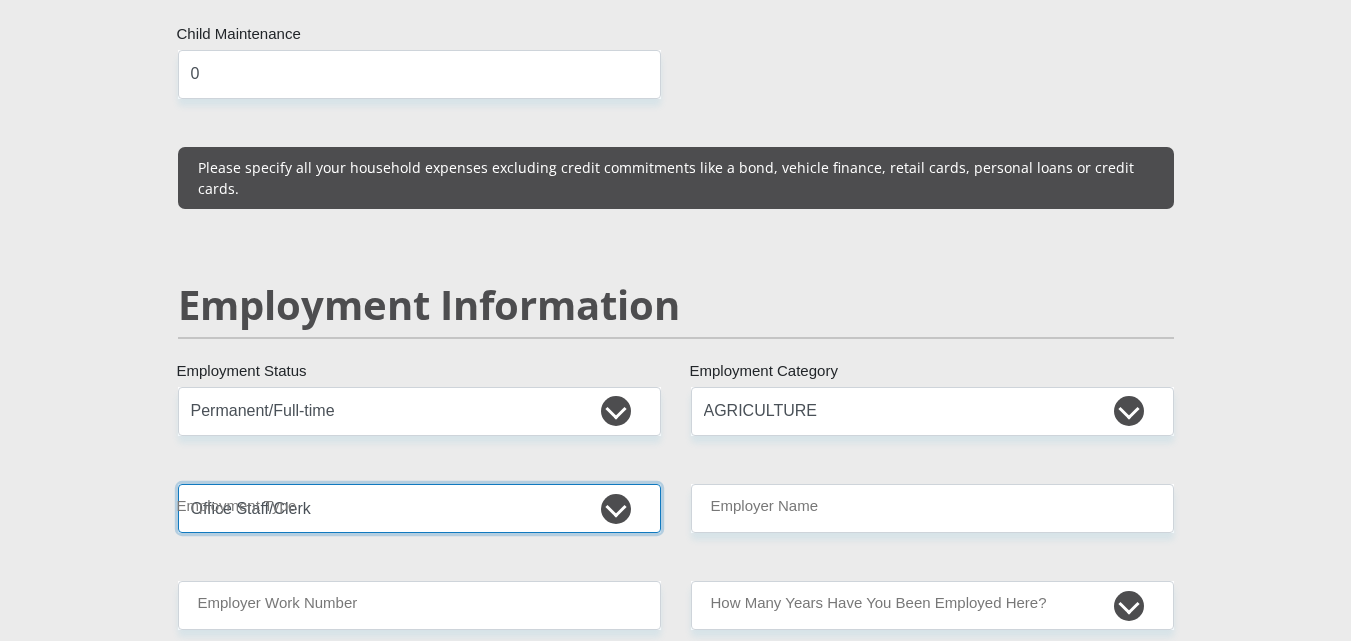 click on "College/Lecturer
Craft Seller
Creative
Driver
Executive
Farmer
Forces - Non Commissioned
Forces - Officer
Hawker
Housewife
Labourer
Licenced Professional
Manager
Miner
Non Licenced Professional
Office Staff/Clerk
Outside Worker
Pensioner
Permanent Teacher
Production/Manufacturing
Sales
Self-Employed
Semi-Professional Worker
Service Industry  Social Worker  Student" at bounding box center (419, 508) 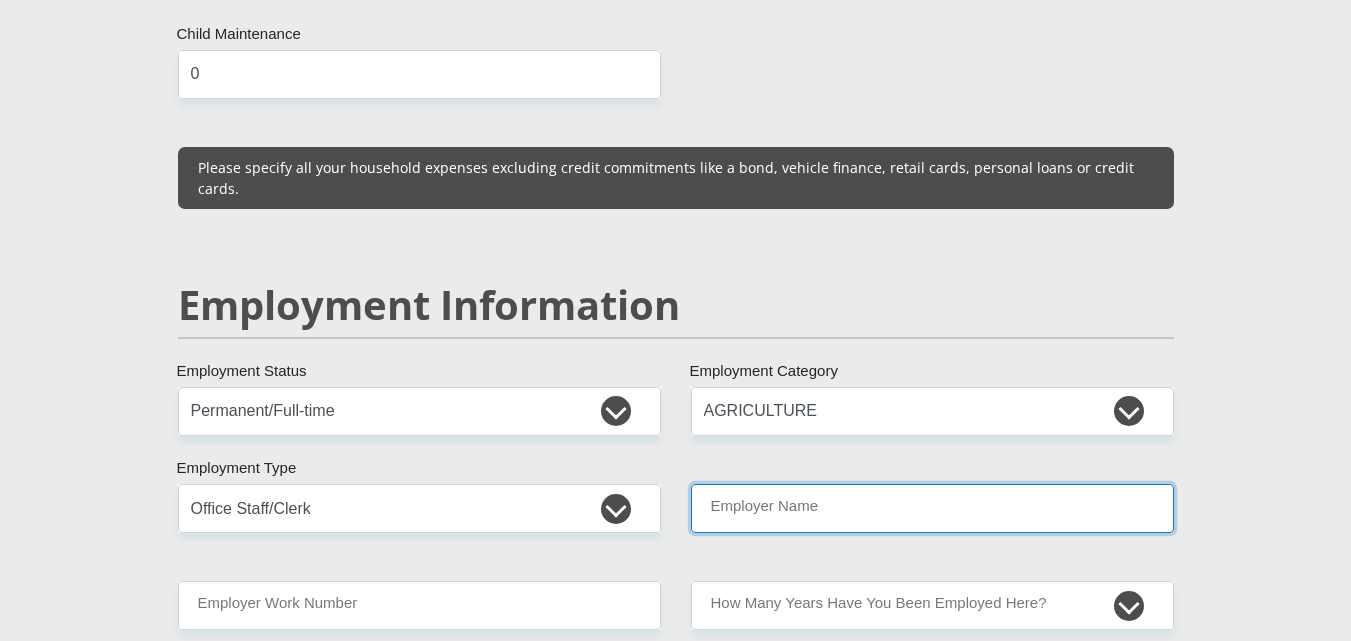 click on "Employer Name" at bounding box center (932, 508) 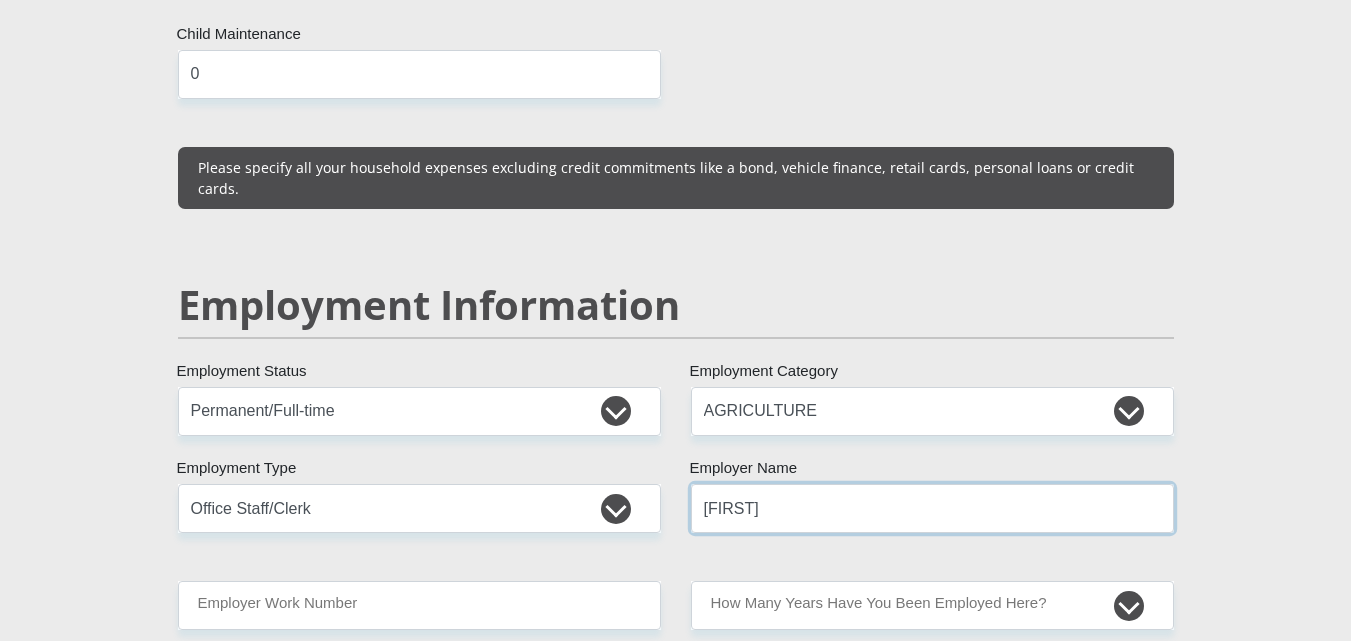 click on "[FIRST]" at bounding box center [932, 508] 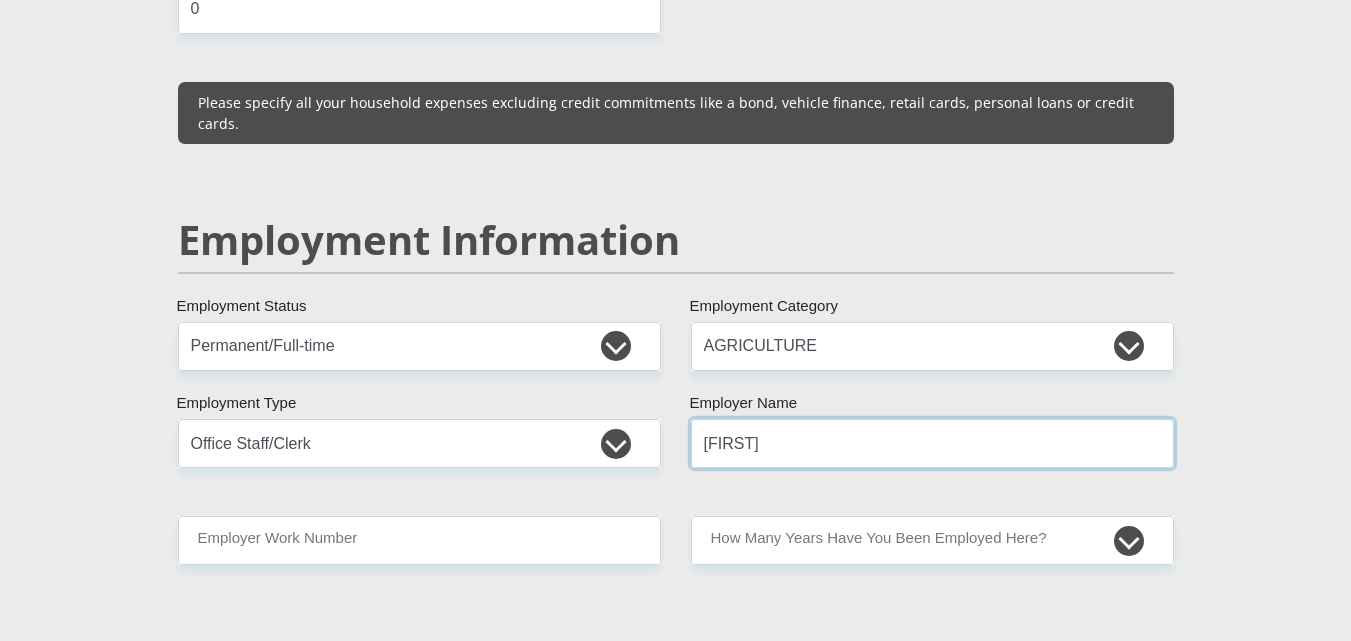 scroll, scrollTop: 2900, scrollLeft: 0, axis: vertical 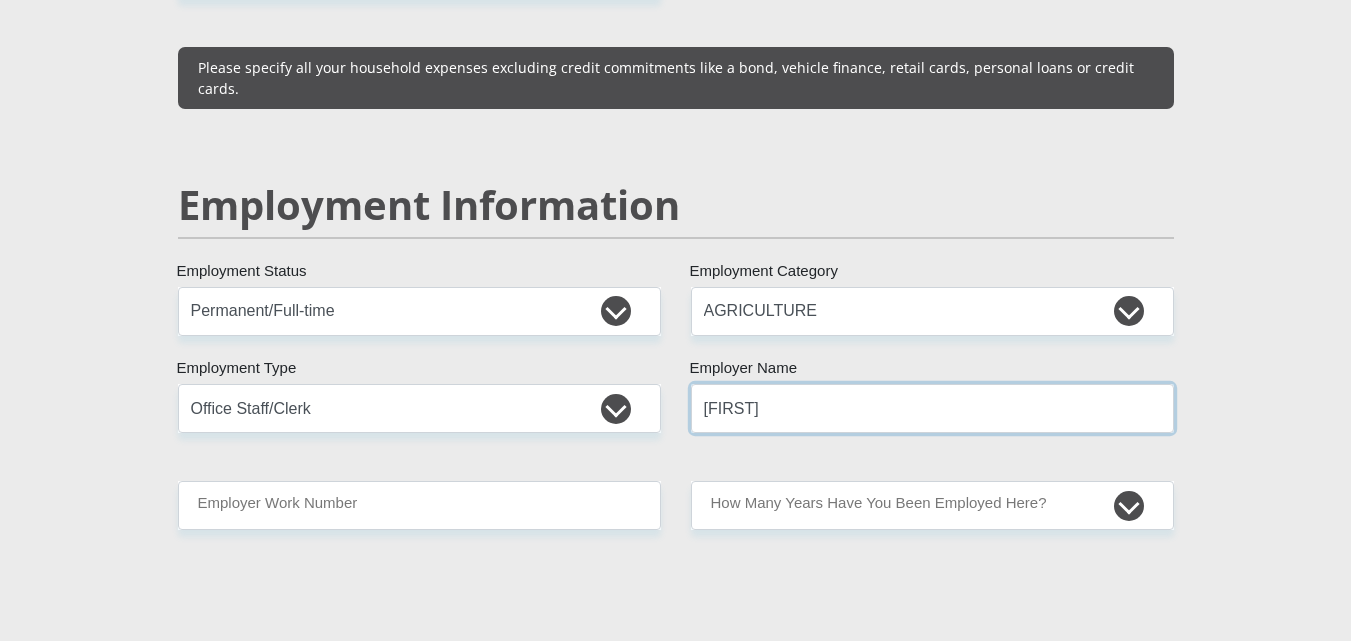 type on "[FIRST]" 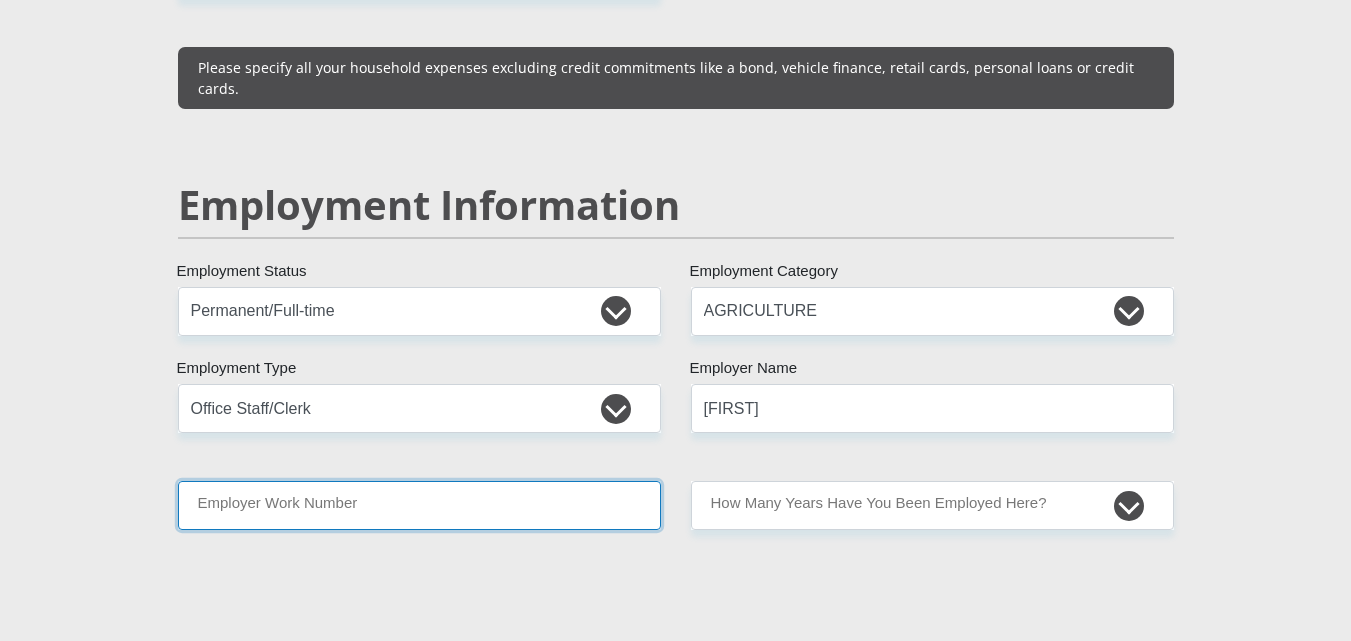 click on "Employer Work Number" at bounding box center (419, 505) 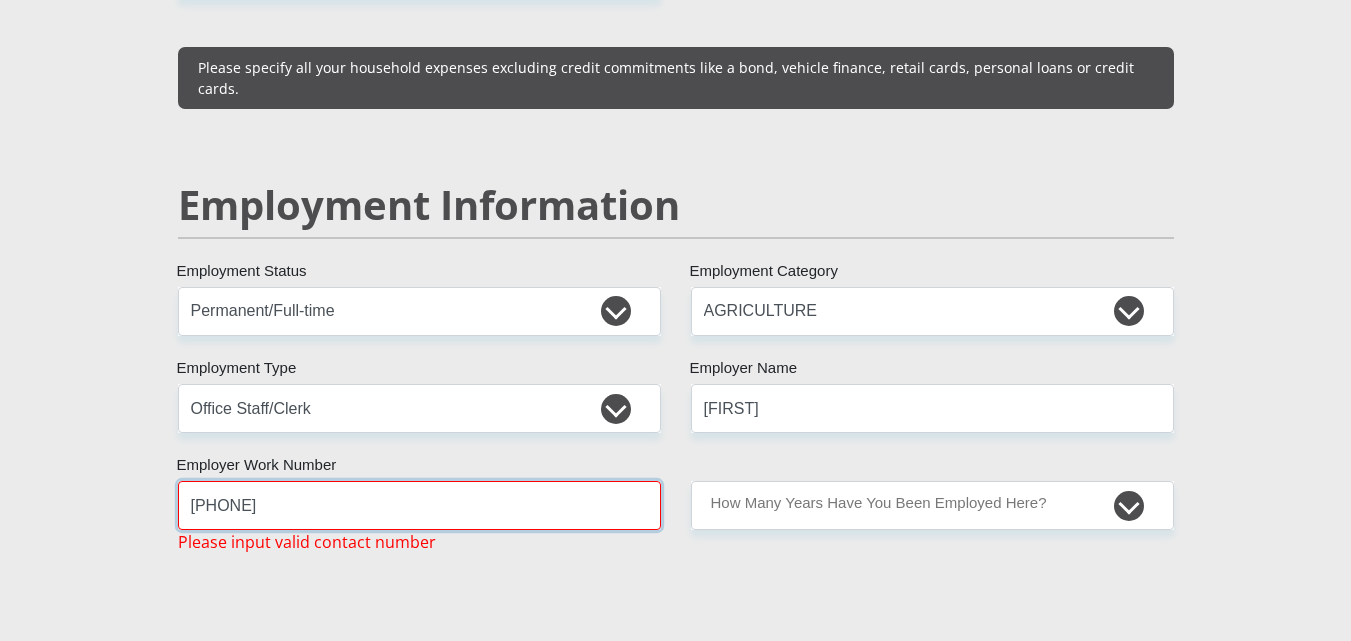 click on "[PHONE]" at bounding box center (419, 505) 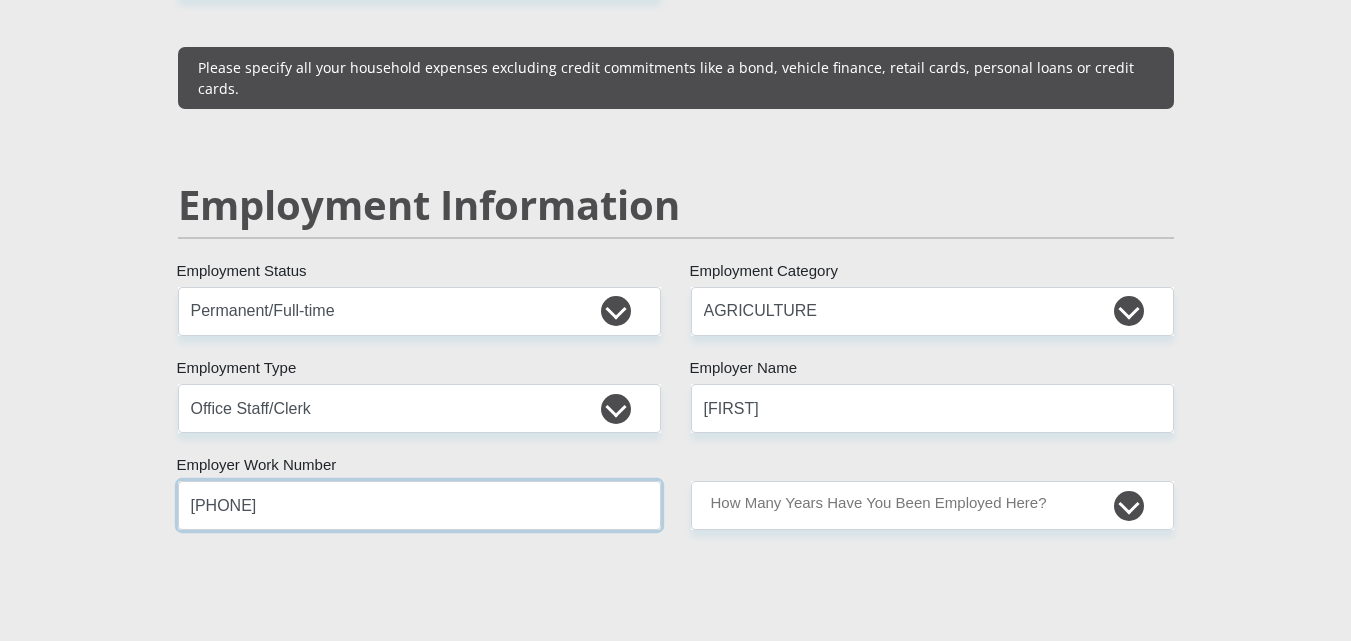 type on "[PHONE]" 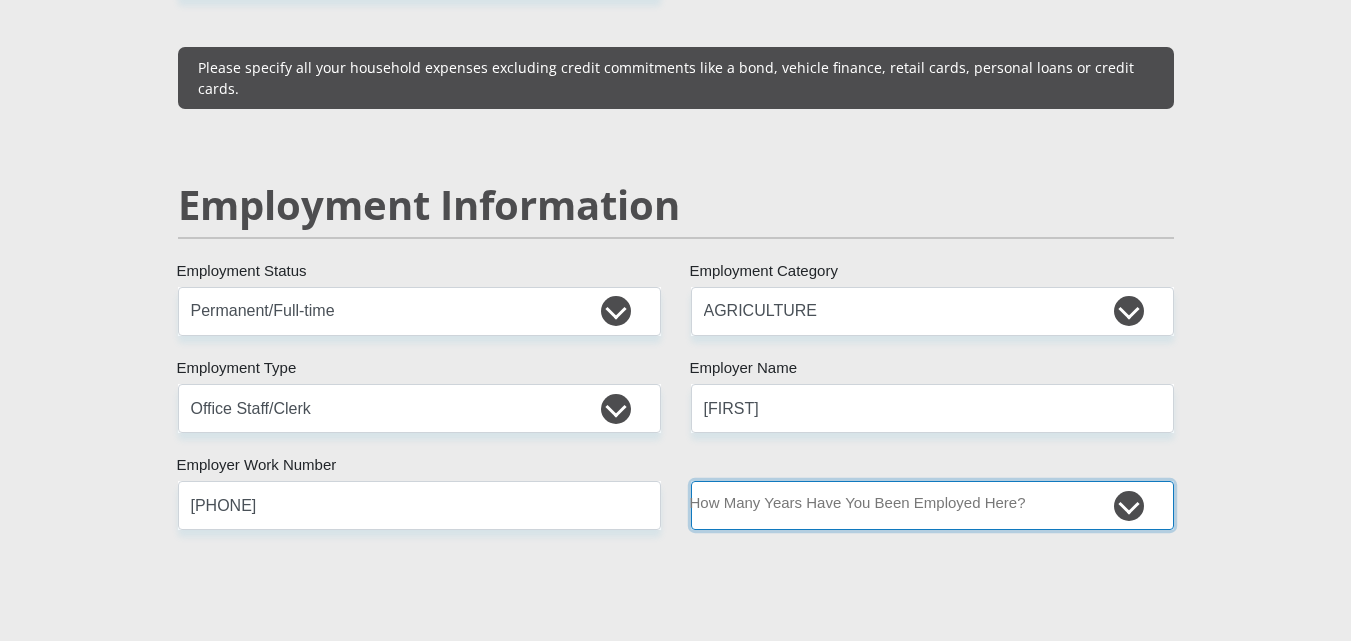 click on "less than 1 year
1-3 years
3-5 years
5+ years" at bounding box center [932, 505] 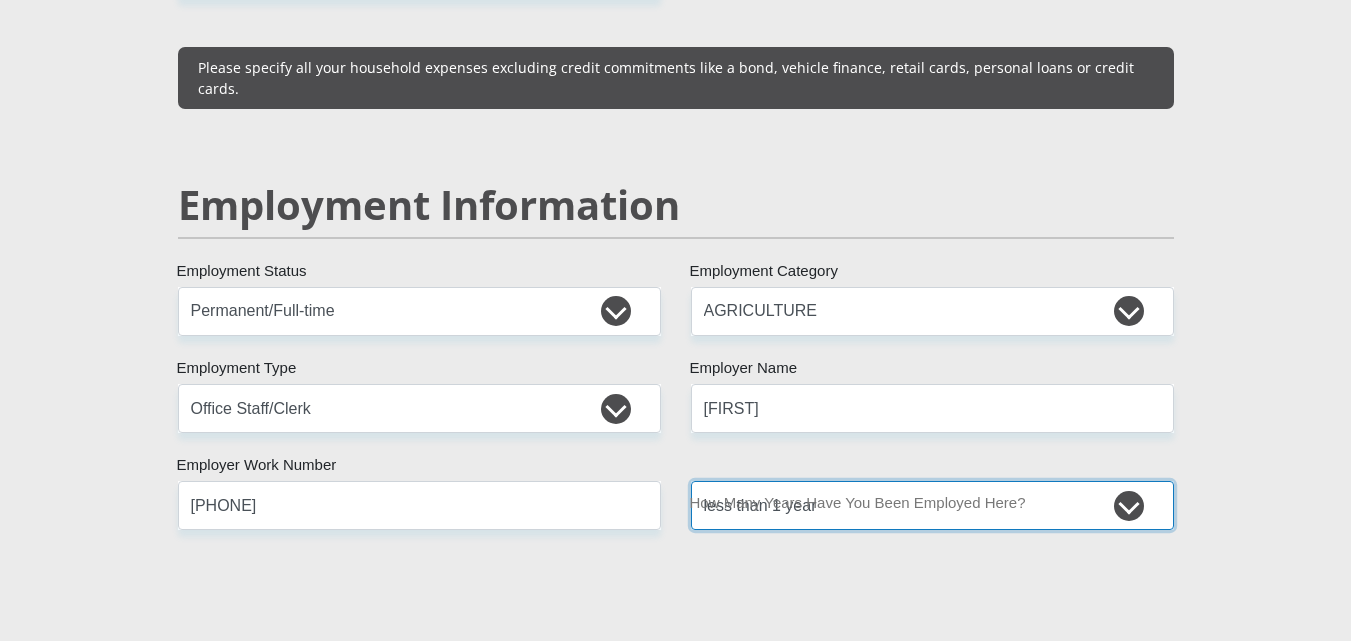 click on "less than 1 year
1-3 years
3-5 years
5+ years" at bounding box center (932, 505) 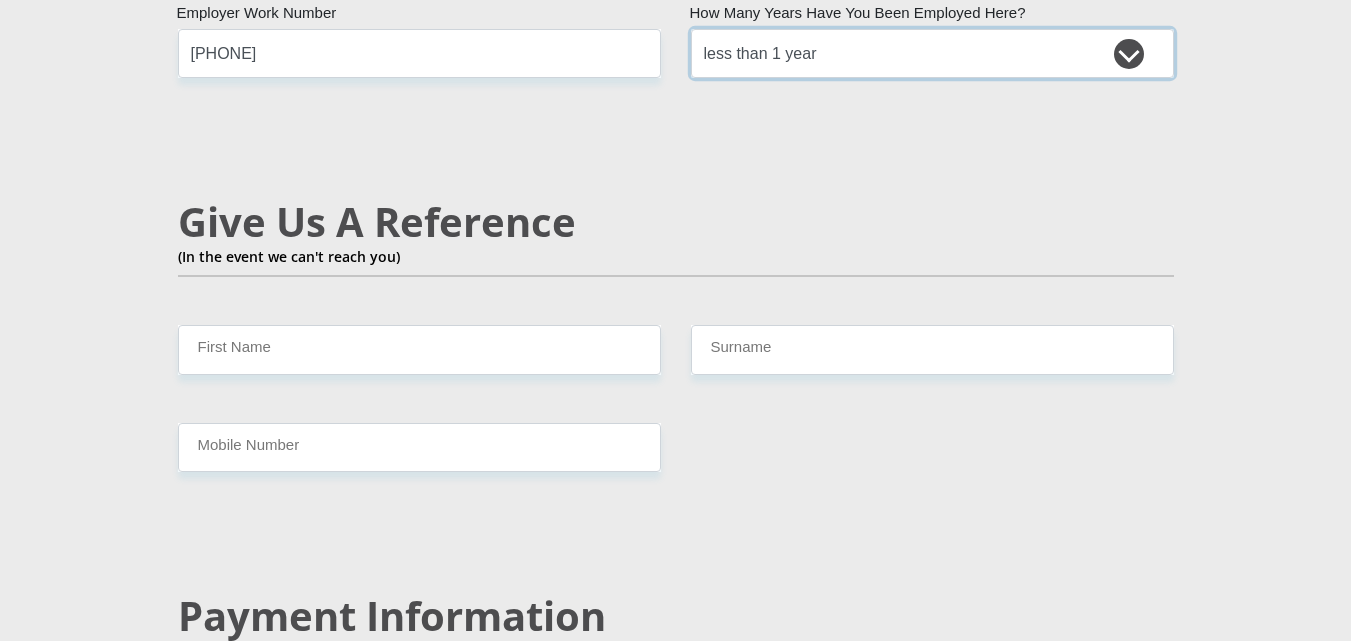 scroll, scrollTop: 3400, scrollLeft: 0, axis: vertical 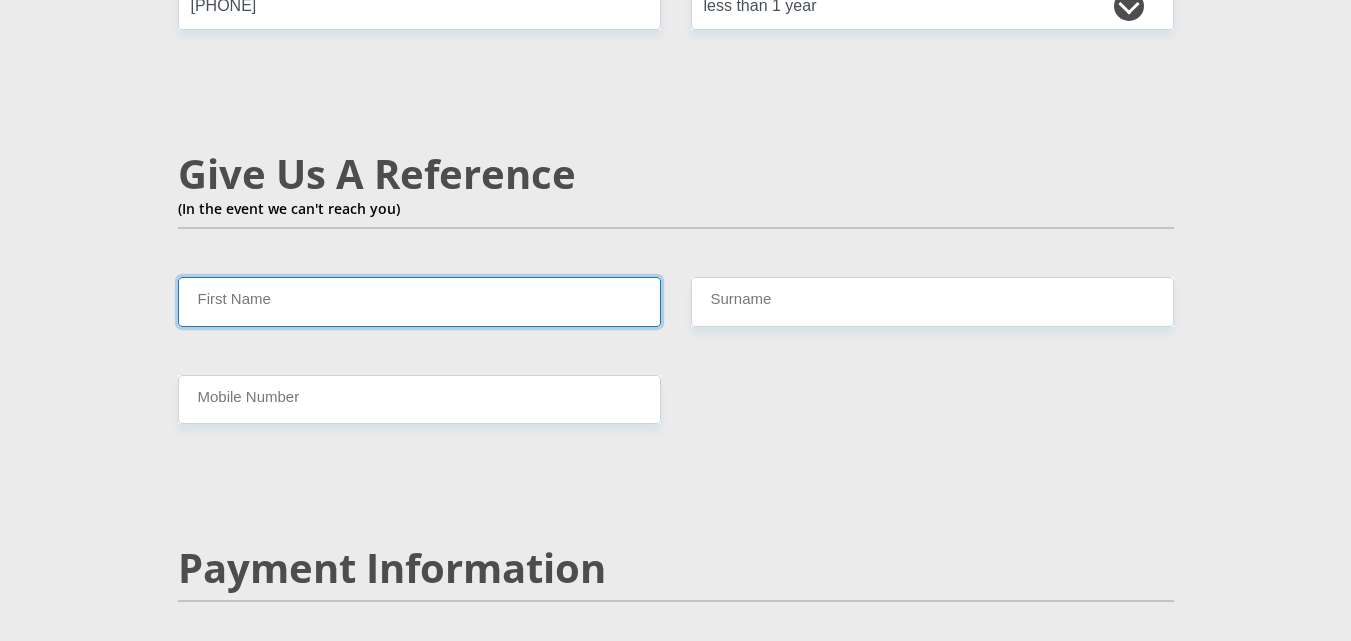 click on "First Name" at bounding box center (419, 301) 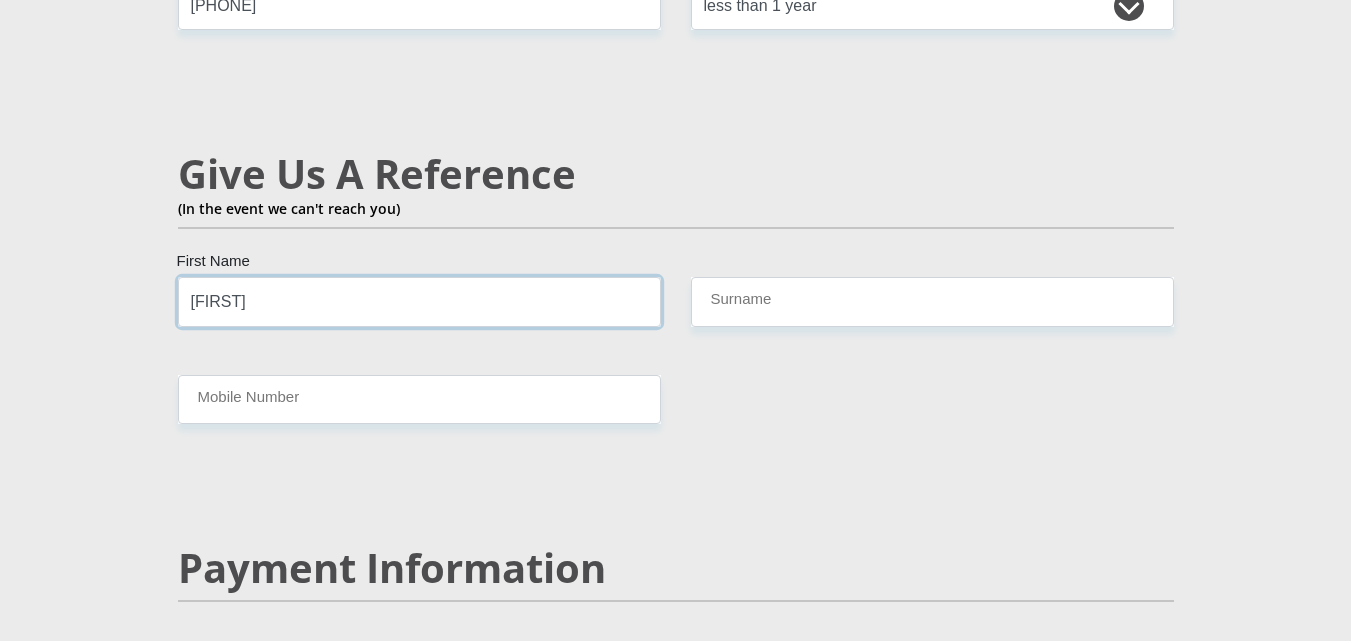 type on "[FIRST]" 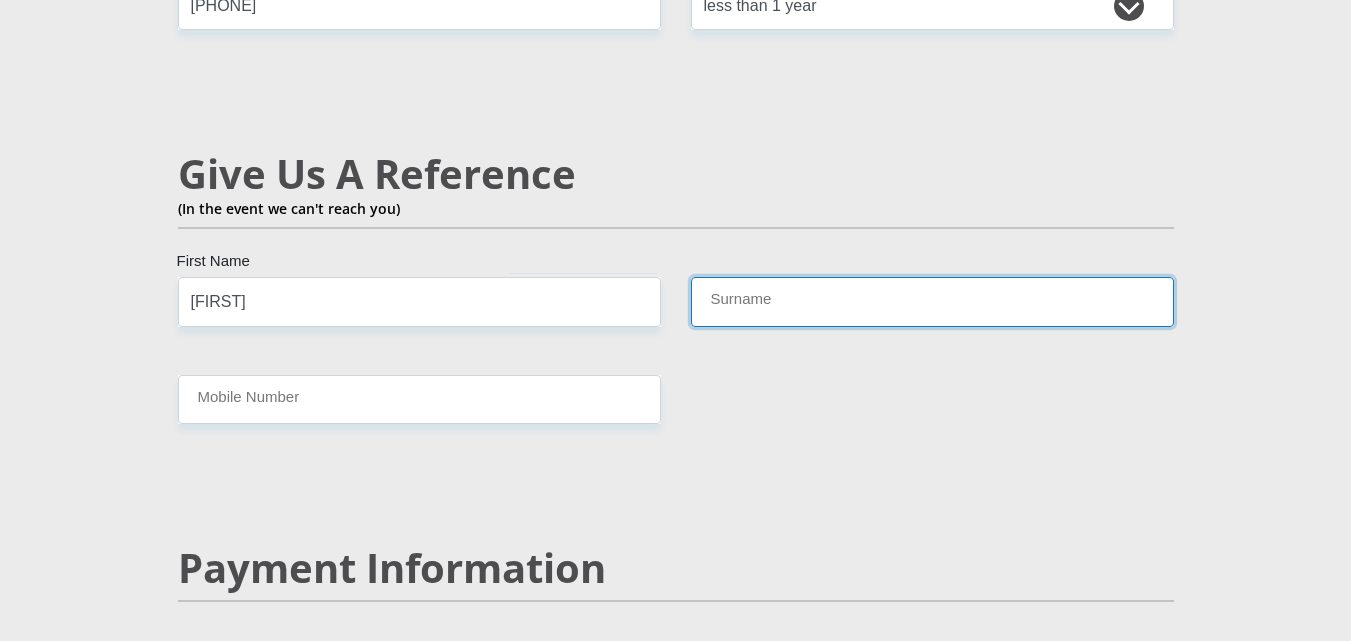 click on "Surname" at bounding box center (932, 301) 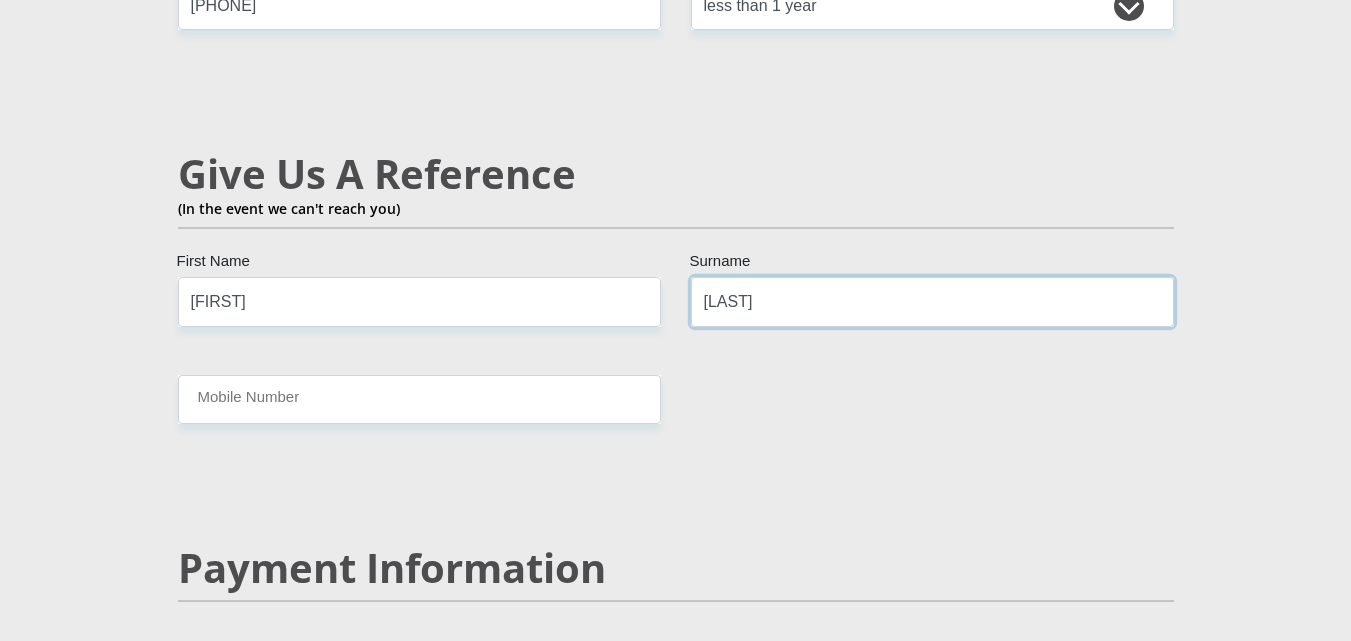 type on "[LAST]" 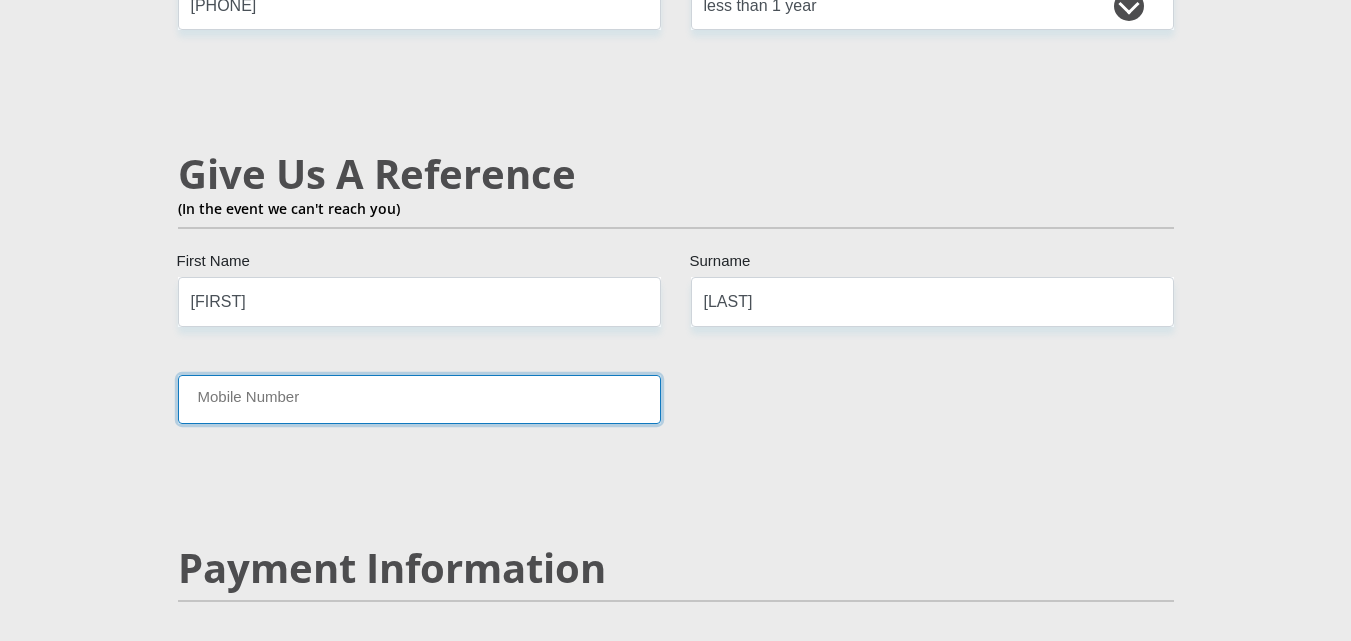 click on "Mobile Number" at bounding box center [419, 399] 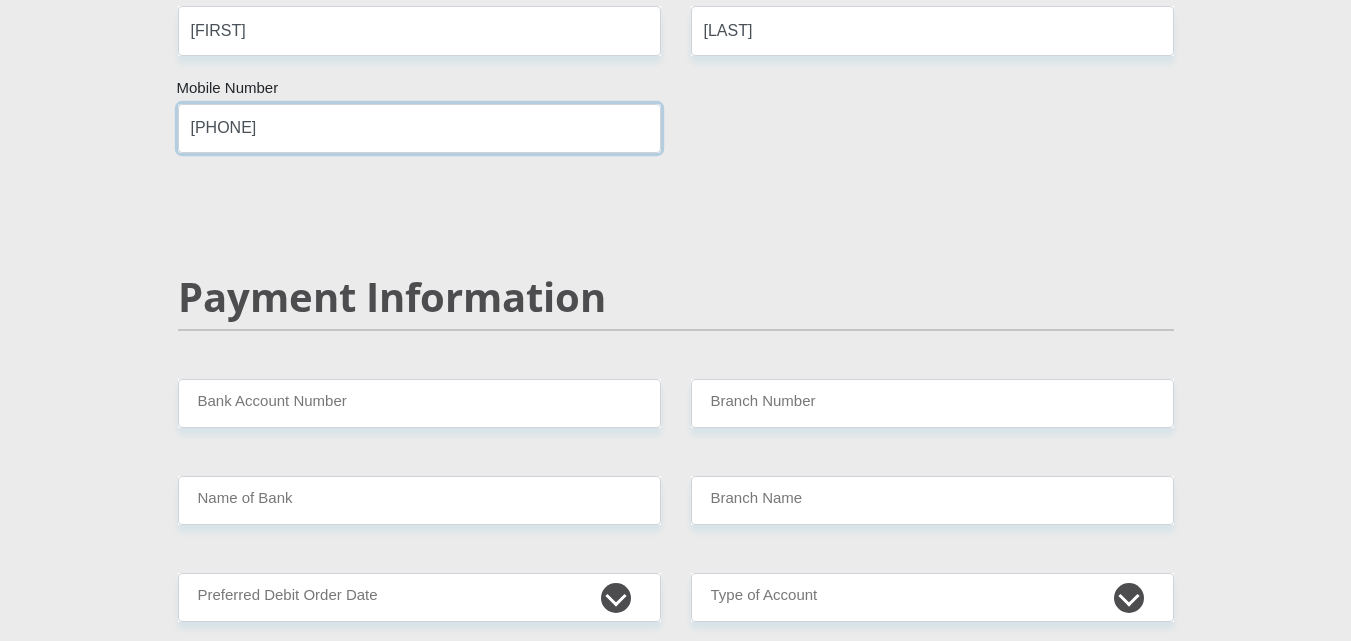 scroll, scrollTop: 3700, scrollLeft: 0, axis: vertical 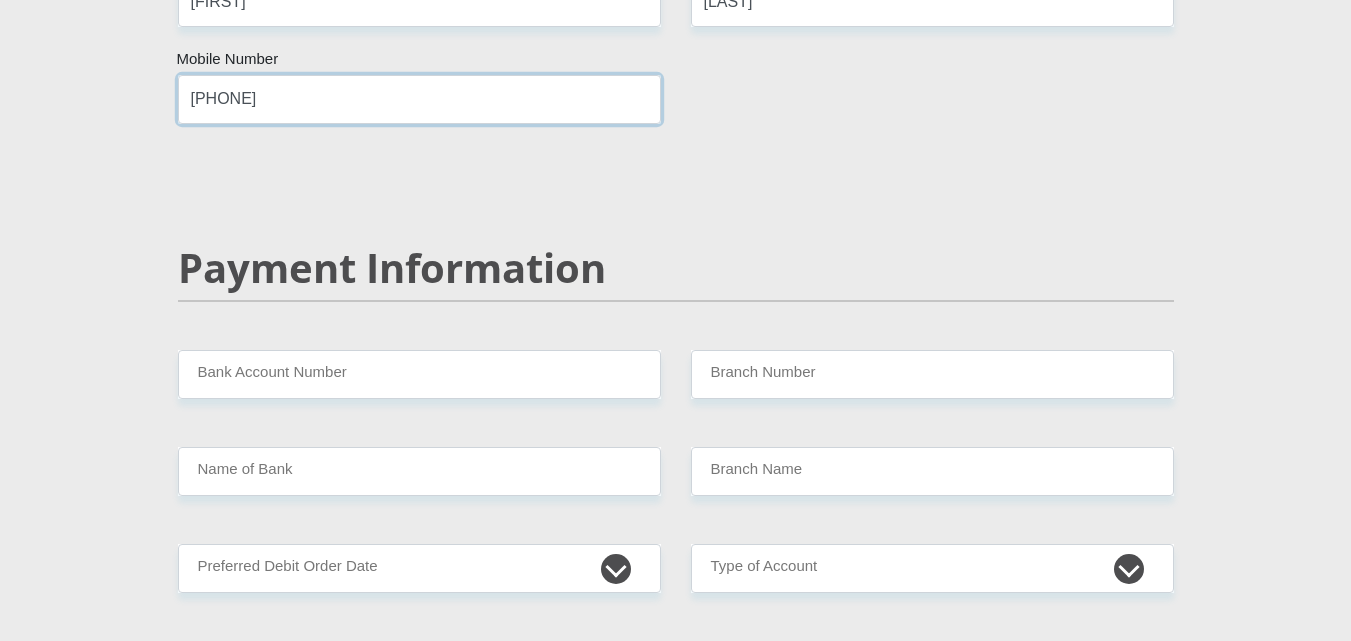 type on "[PHONE]" 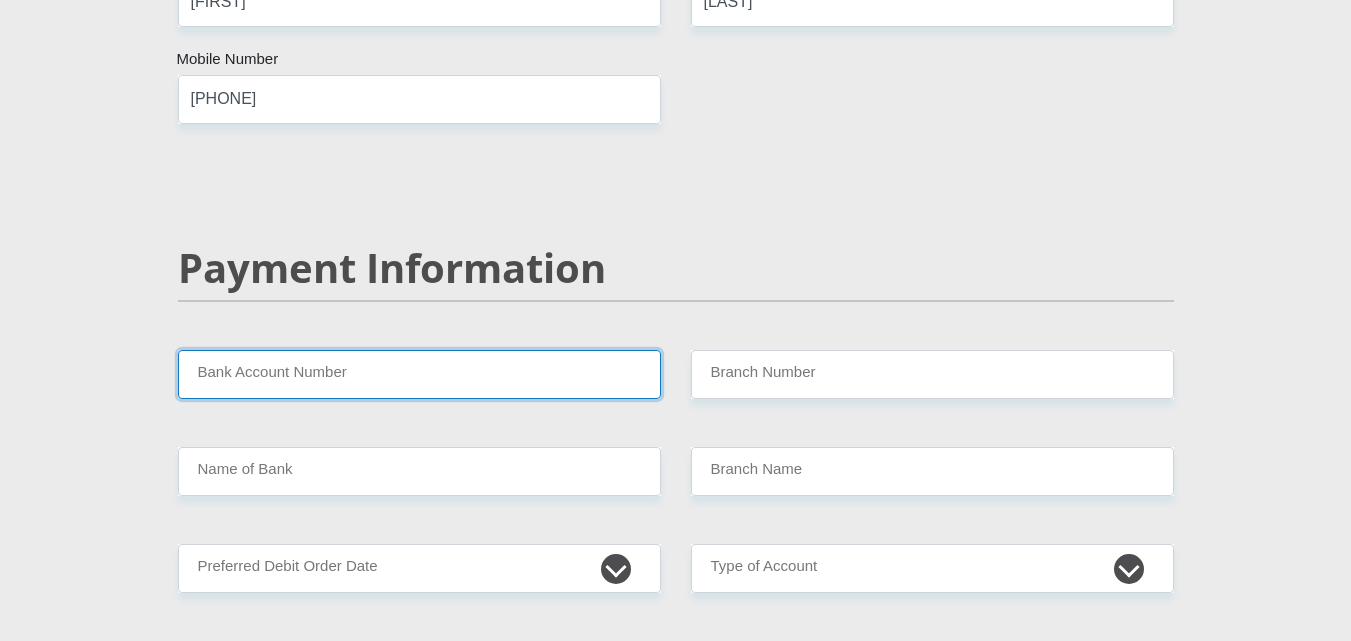 click on "Bank Account Number" at bounding box center (419, 374) 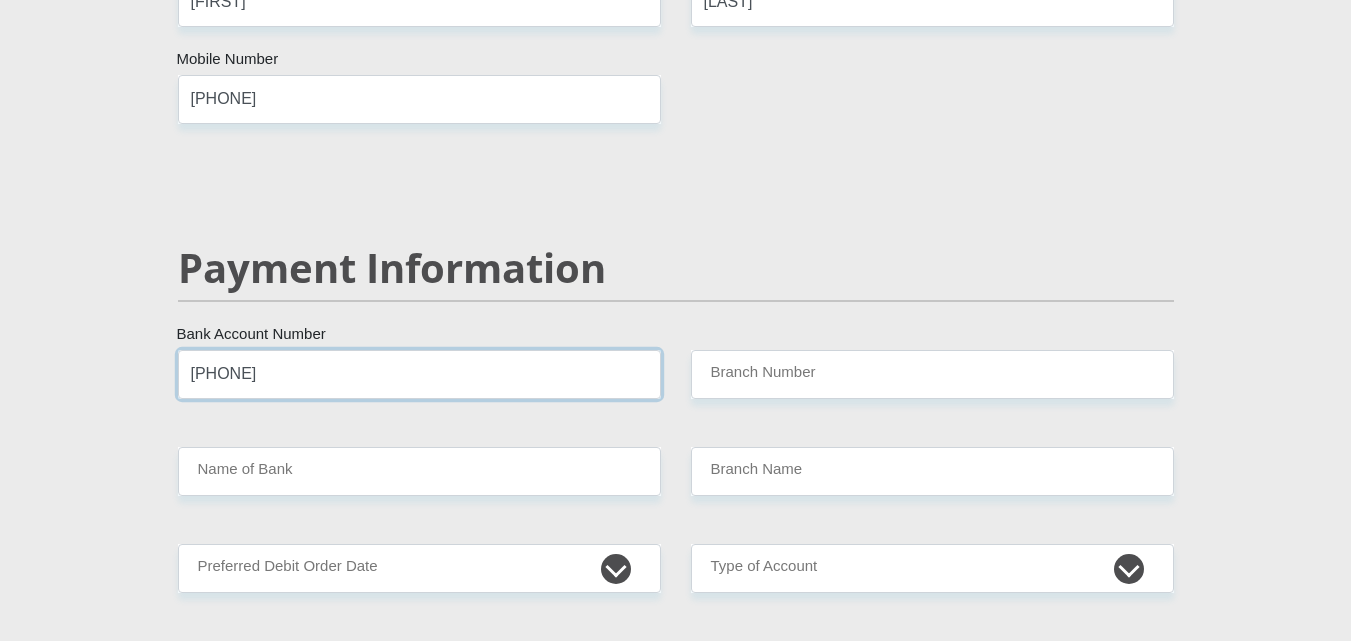 type on "[PHONE]" 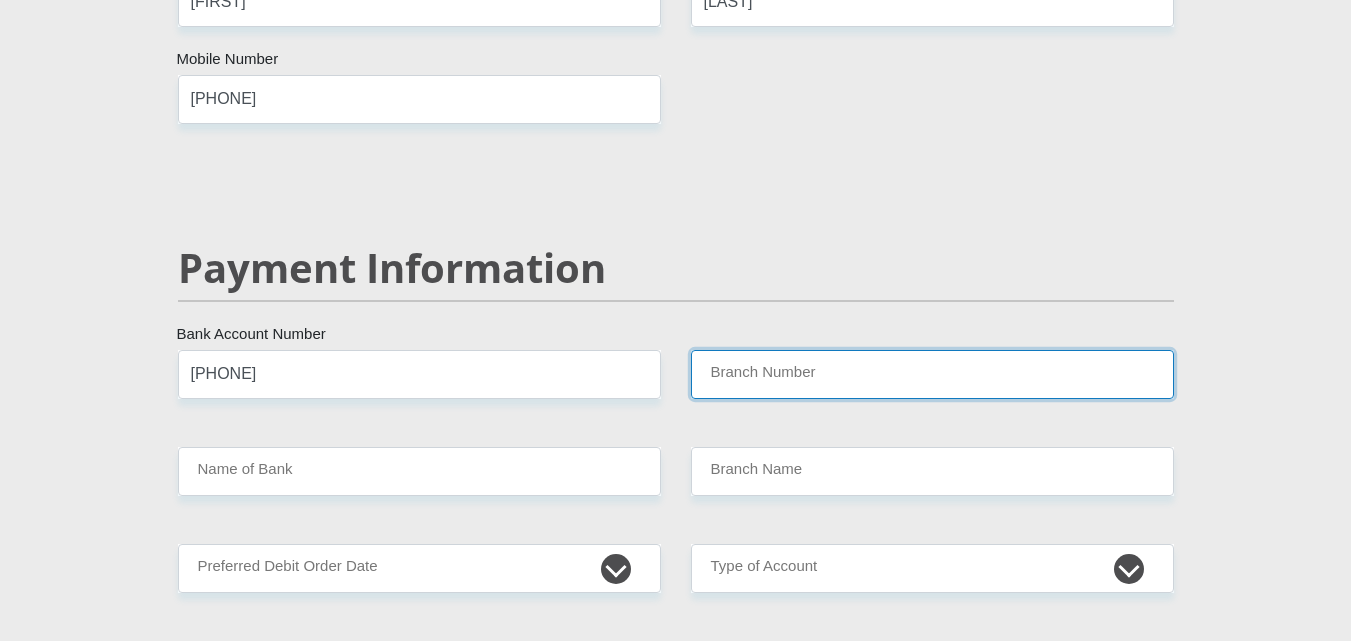 click on "Branch Number" at bounding box center (932, 374) 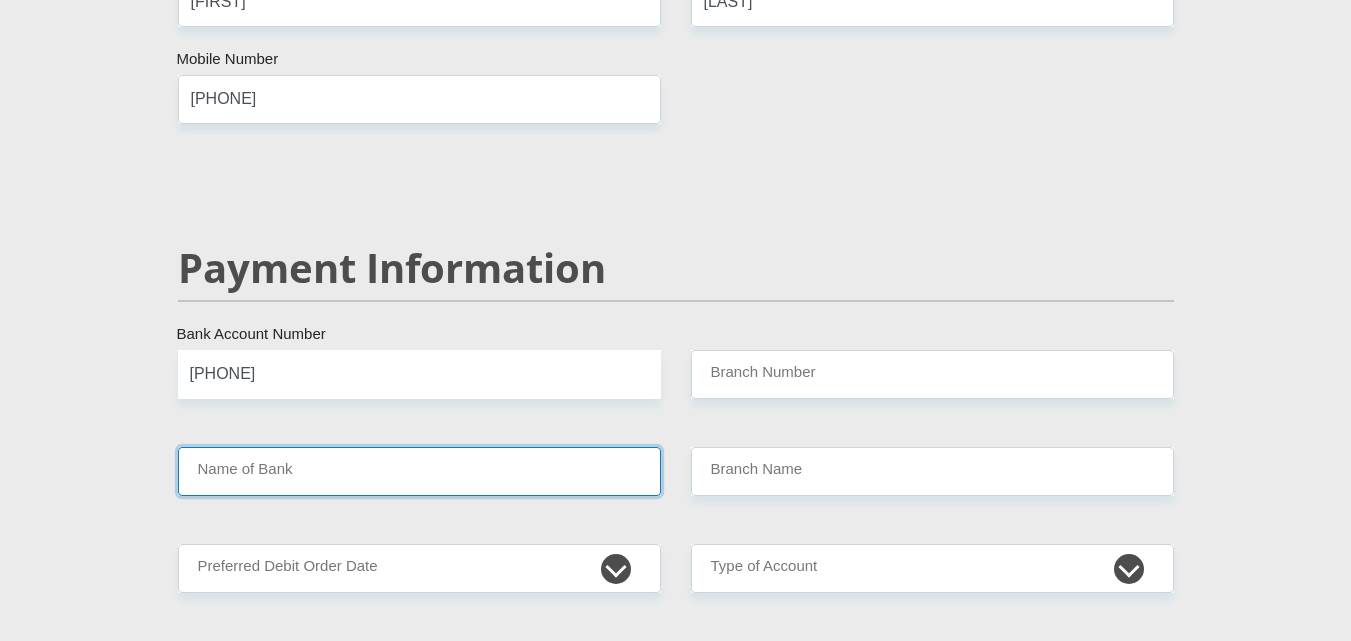 click on "Name of Bank" at bounding box center [419, 471] 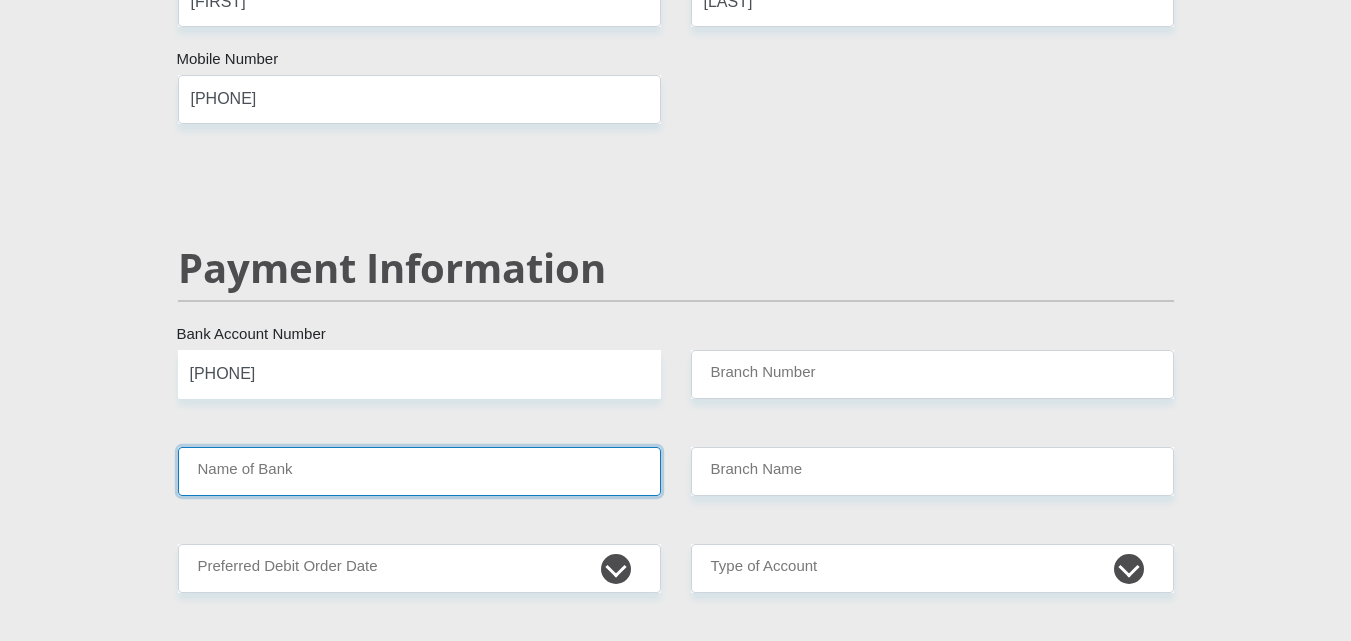 click on "Name of Bank" at bounding box center (419, 471) 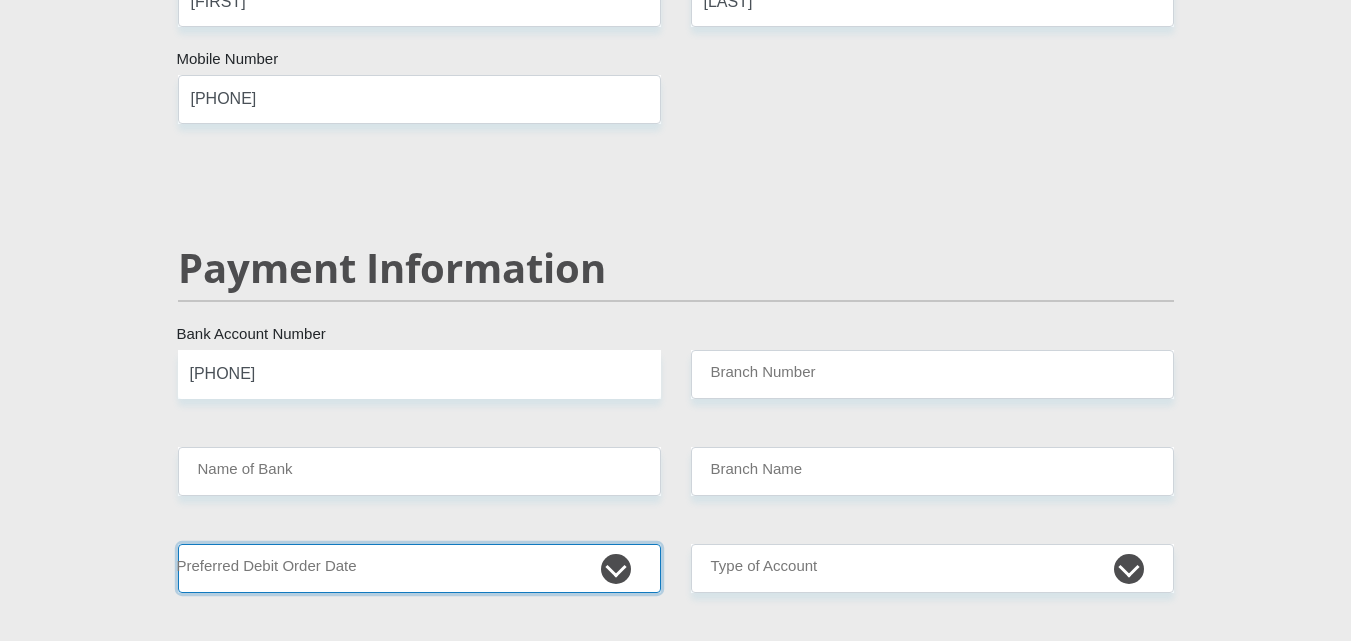 click on "1st
2nd
3rd
4th
5th
7th
18th
19th
20th
21st
22nd
23rd
24th
25th
26th
27th
28th
29th
30th" at bounding box center [419, 568] 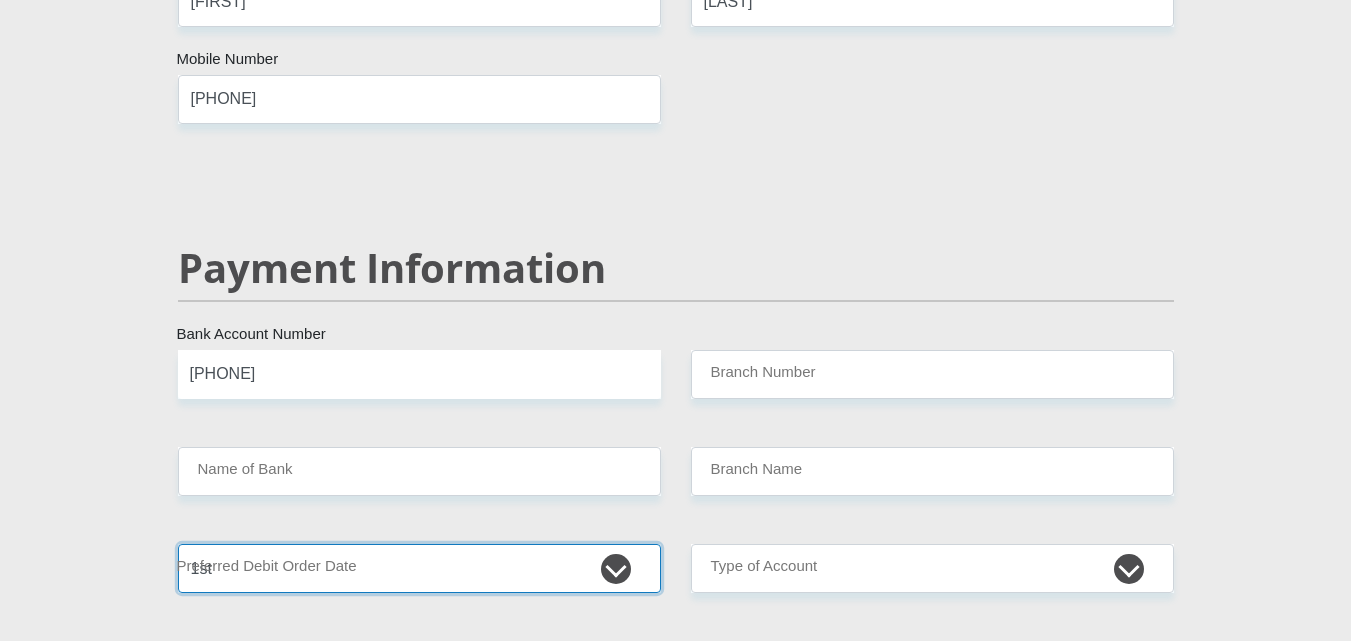 click on "1st
2nd
3rd
4th
5th
7th
18th
19th
20th
21st
22nd
23rd
24th
25th
26th
27th
28th
29th
30th" at bounding box center (419, 568) 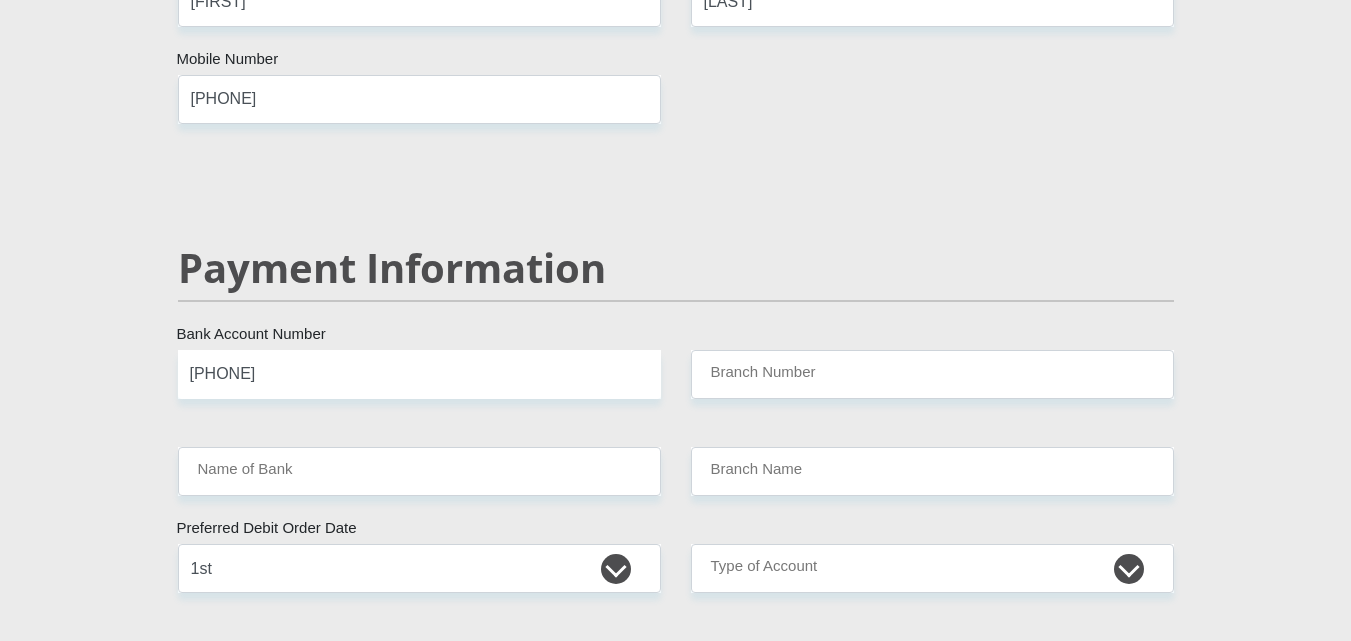 click on "[FIRST] [LAST] [PHONE]" at bounding box center [676, -522] 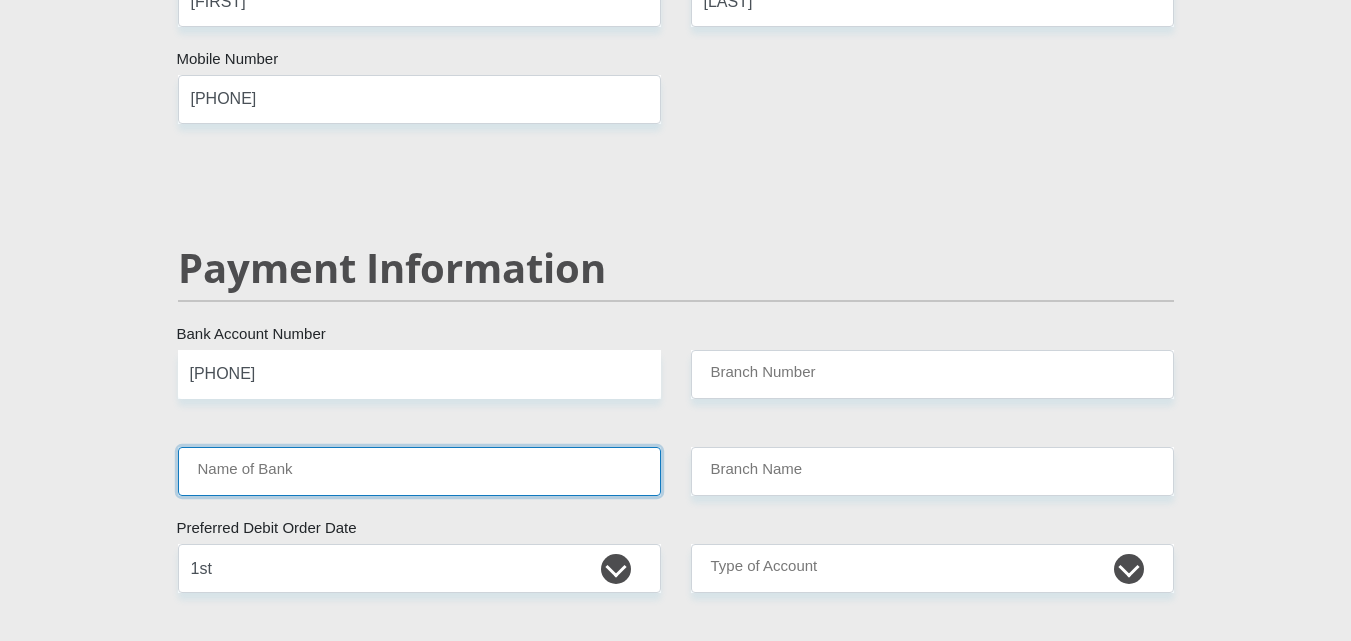 click on "Name of Bank" at bounding box center [419, 471] 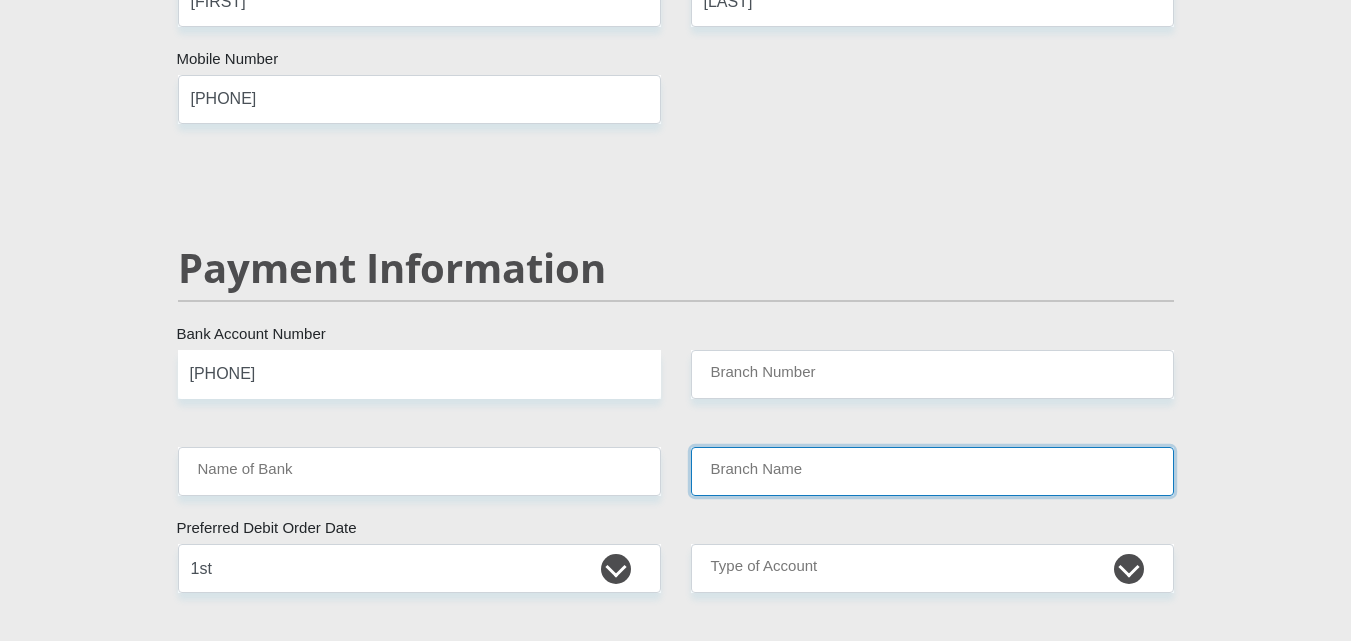 click on "Branch Name" at bounding box center [932, 471] 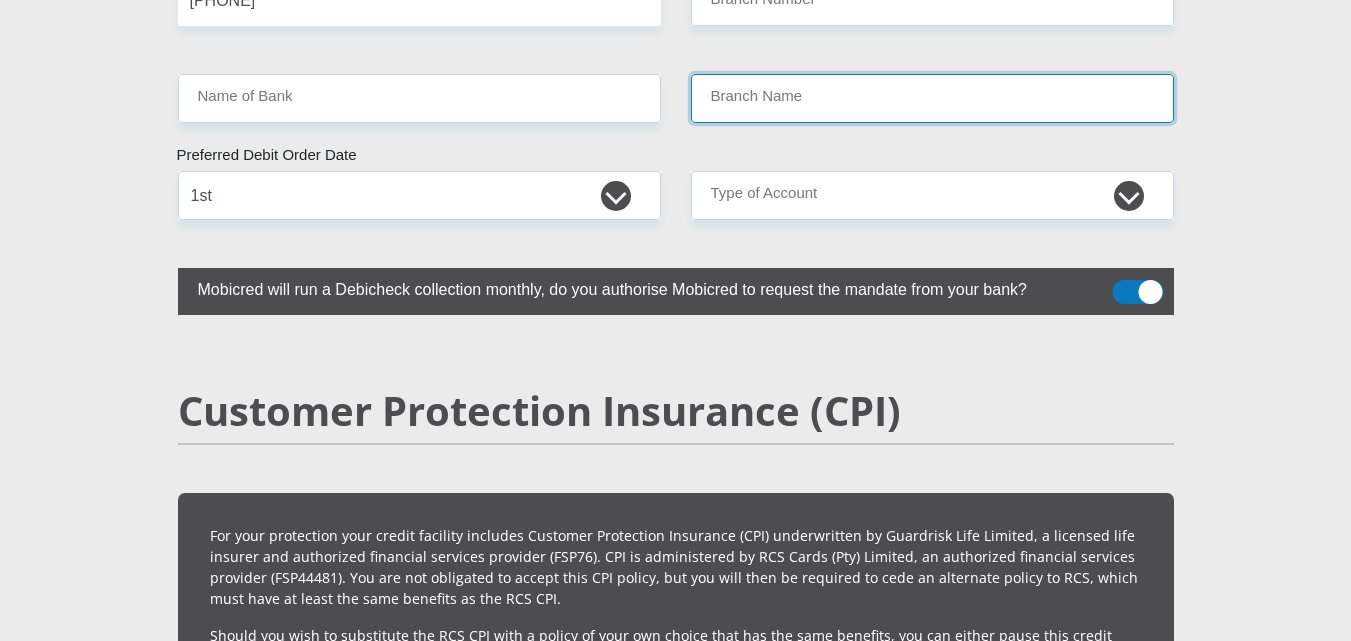 scroll, scrollTop: 4100, scrollLeft: 0, axis: vertical 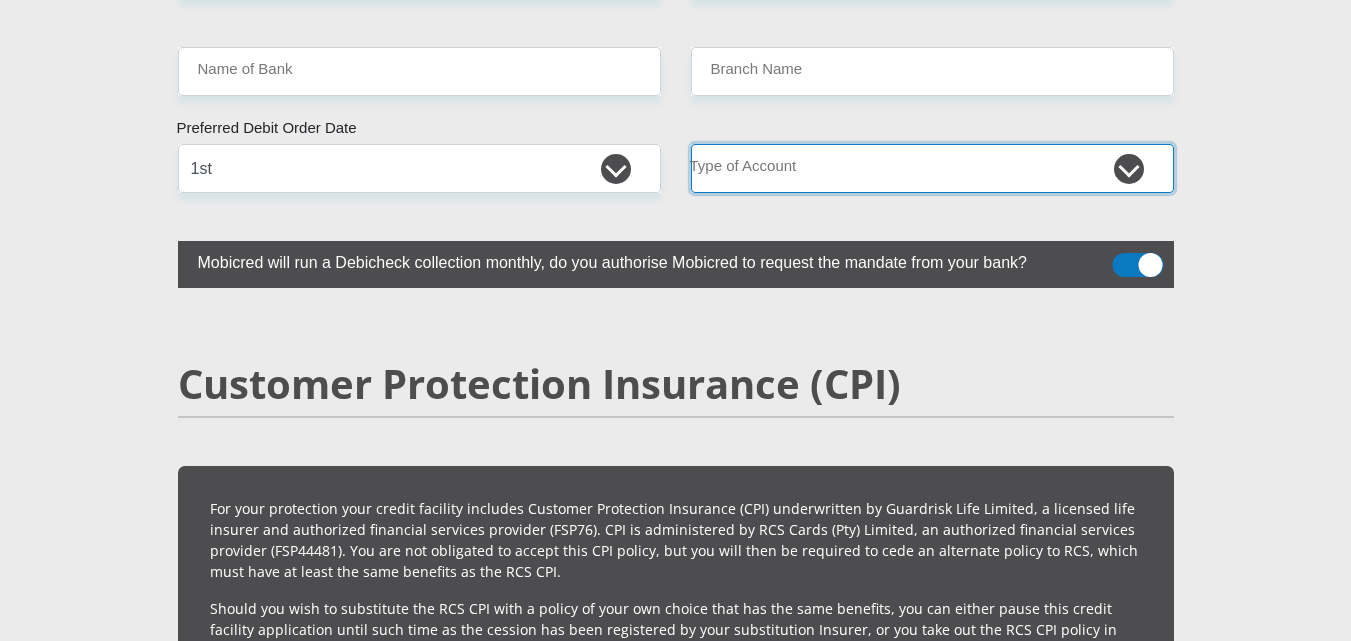 click on "Cheque
Savings" at bounding box center [932, 168] 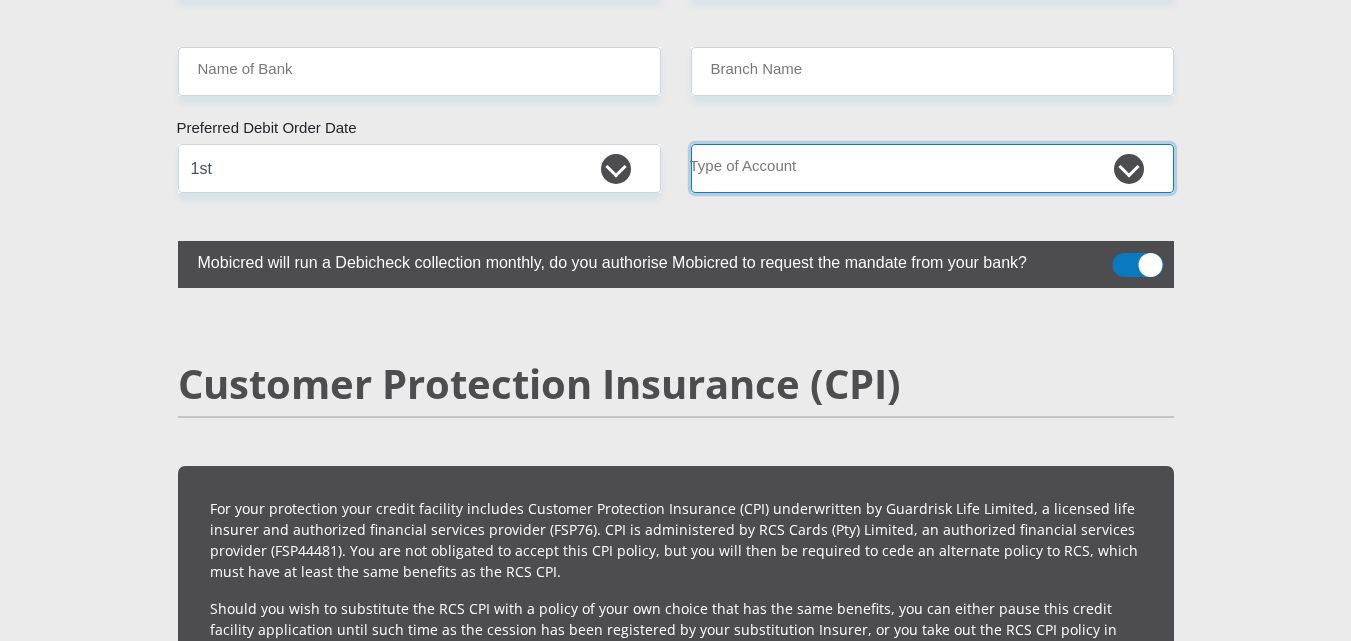 select on "CUR" 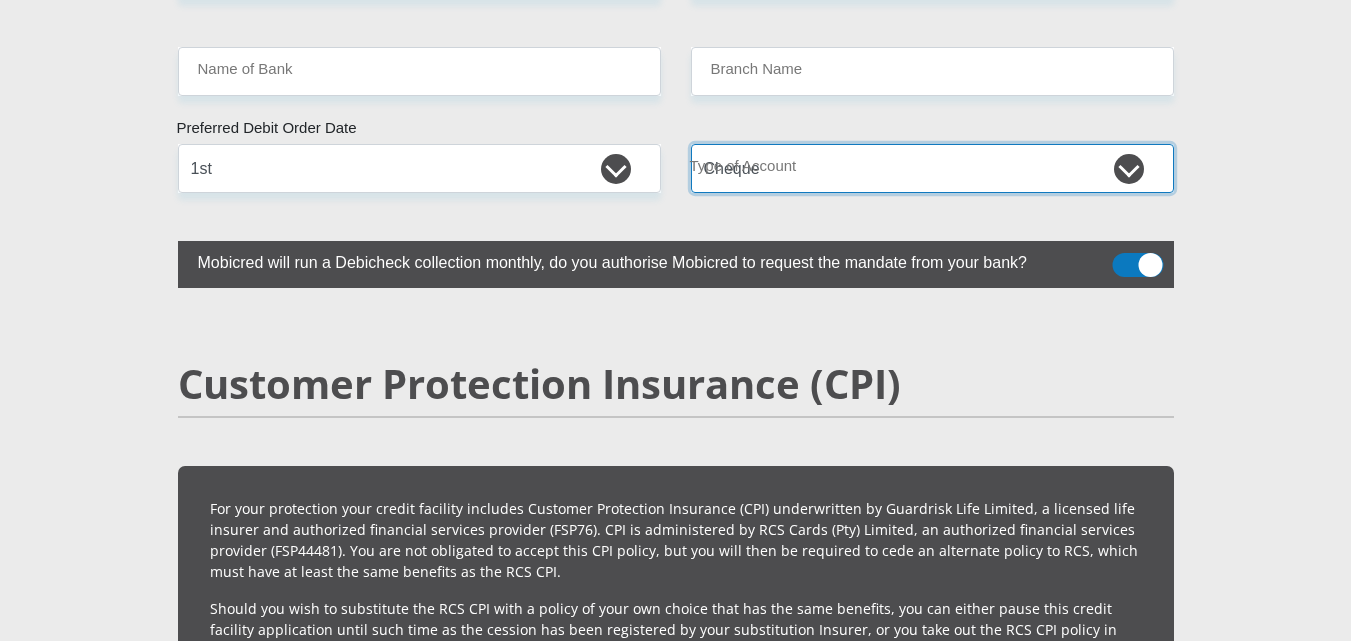 click on "Cheque
Savings" at bounding box center (932, 168) 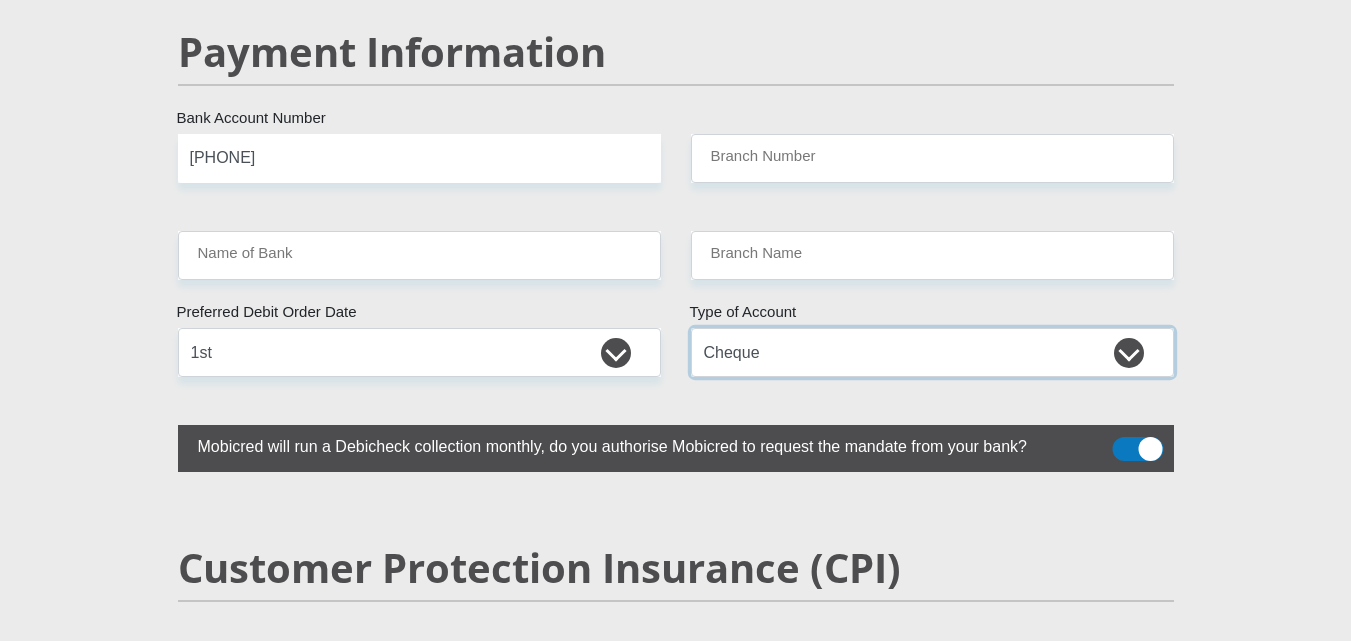 scroll, scrollTop: 3900, scrollLeft: 0, axis: vertical 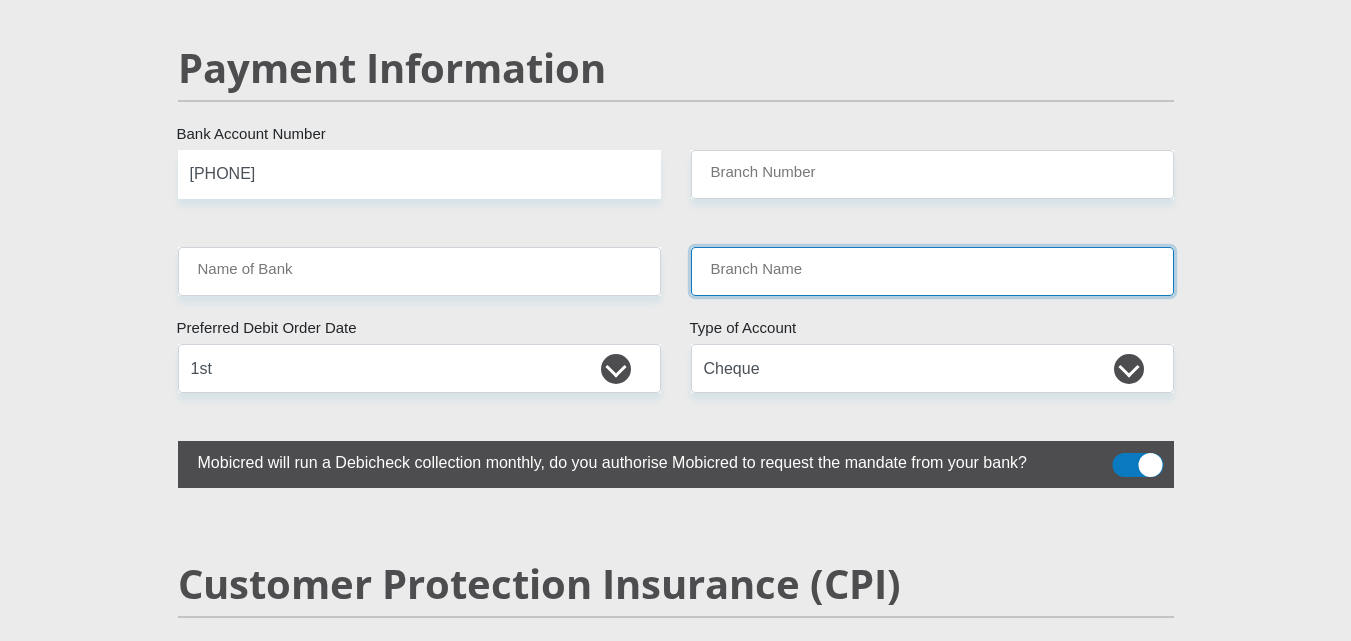 click on "Branch Name" at bounding box center [932, 271] 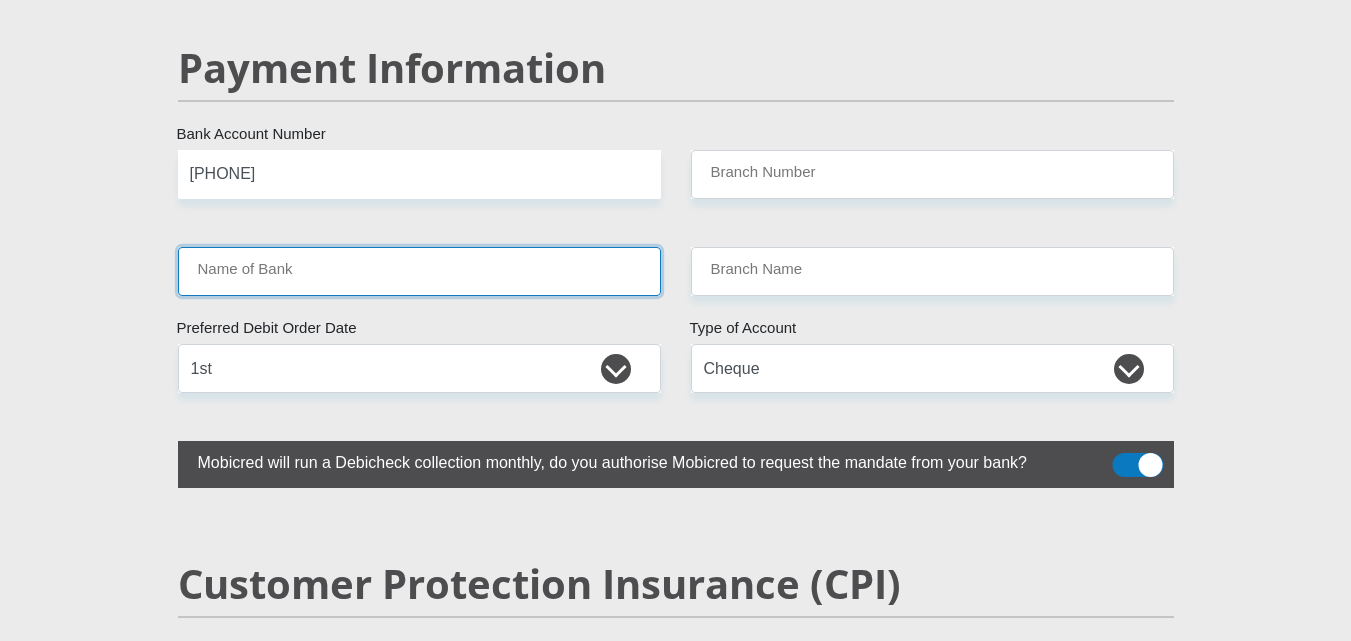 click on "Name of Bank" at bounding box center [419, 271] 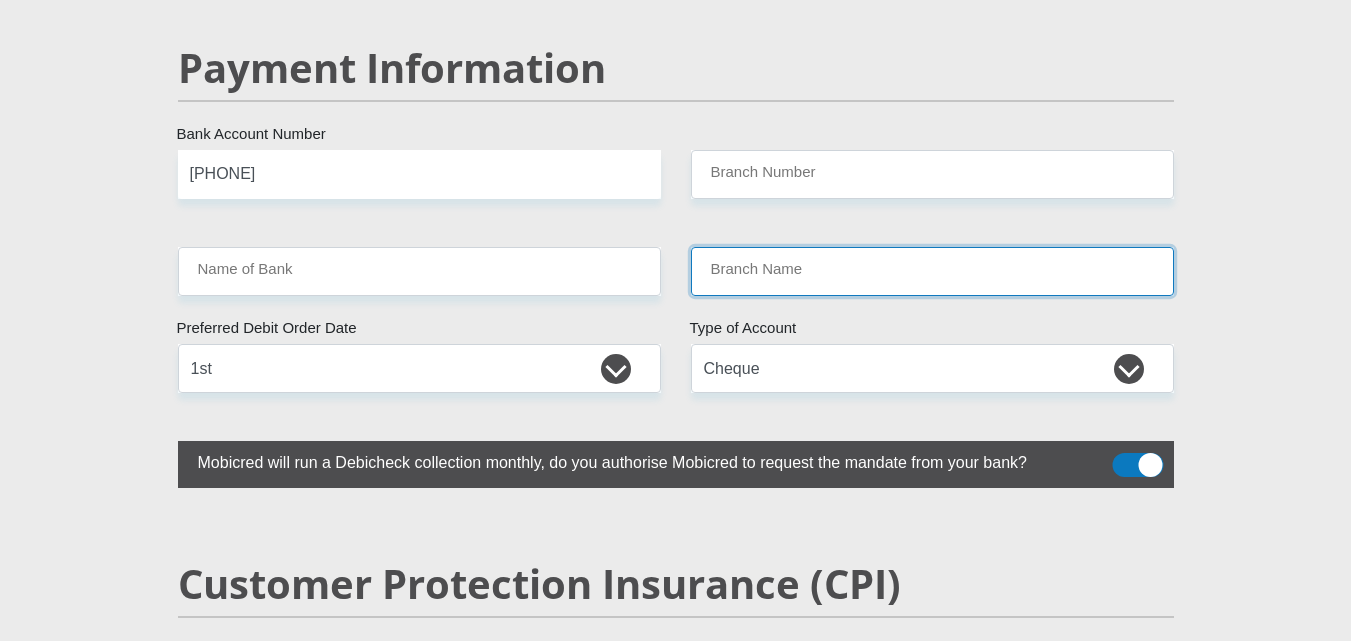 click on "Branch Name" at bounding box center (932, 271) 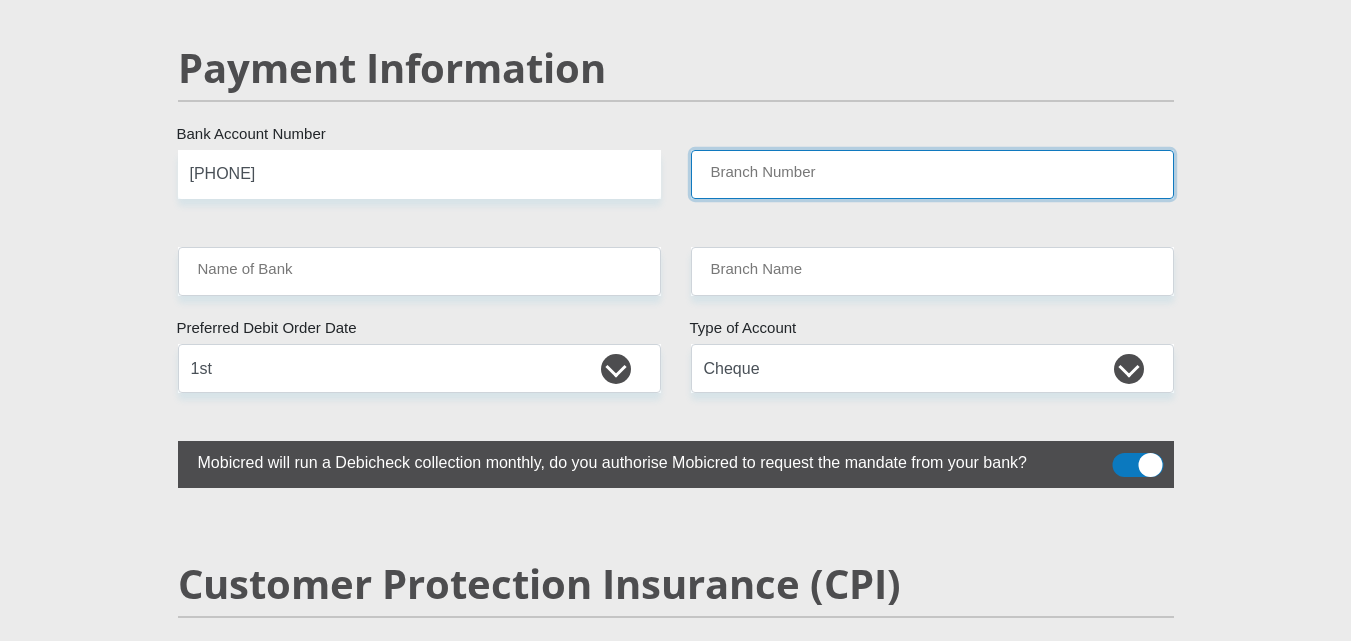 click on "Branch Number" at bounding box center (932, 174) 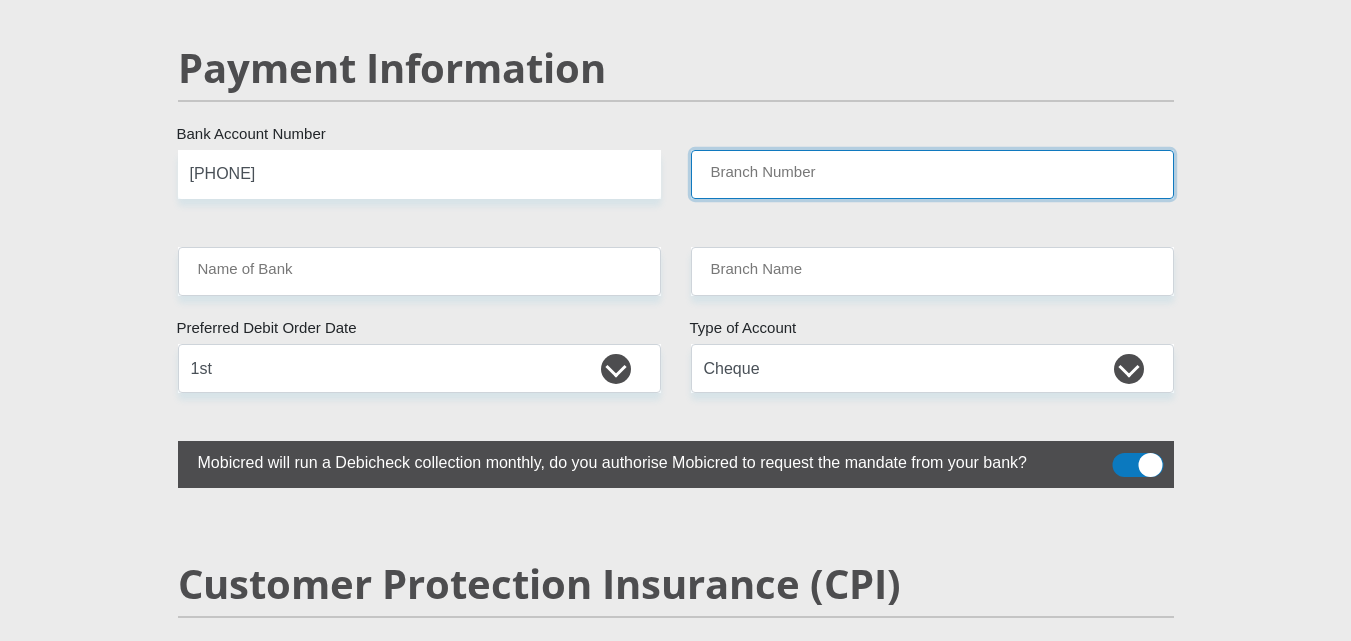 paste on "678910" 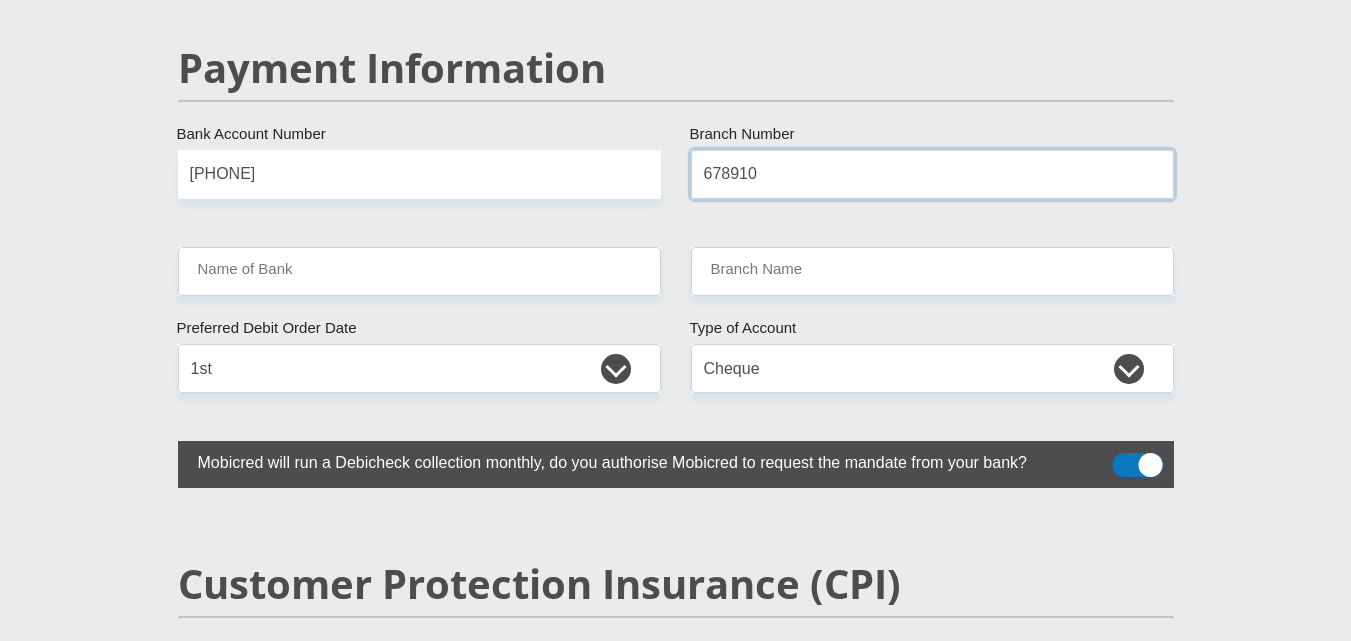 type on "678910" 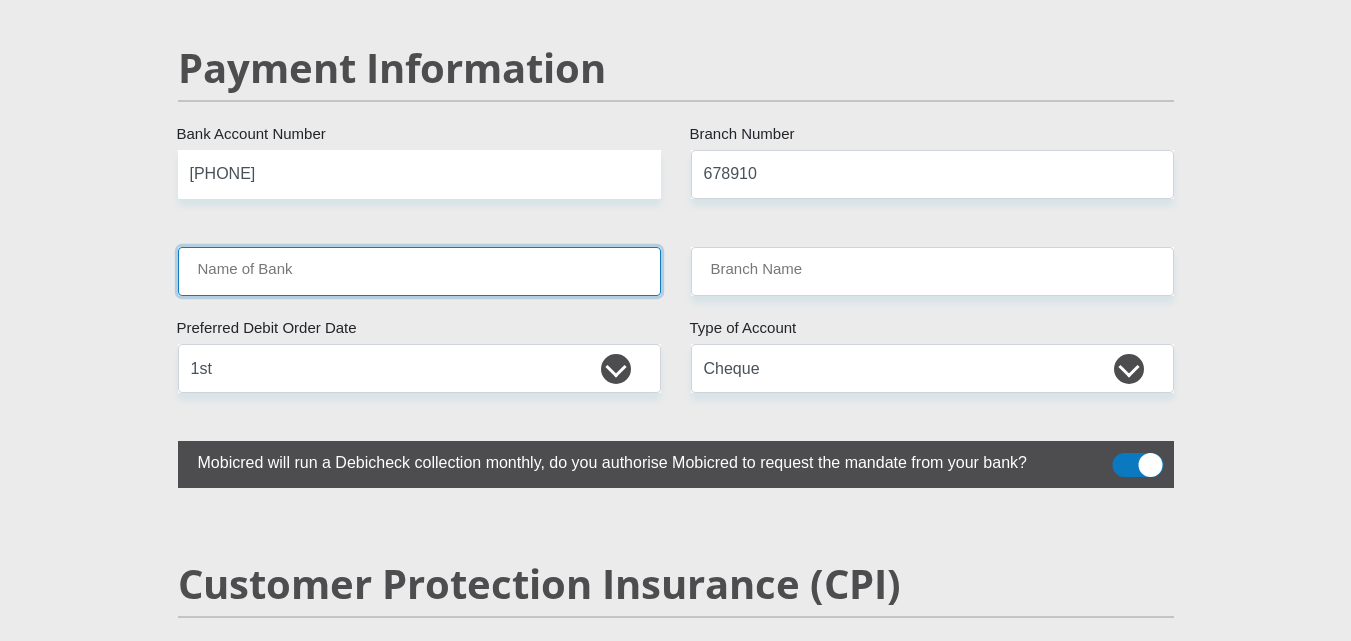 click on "Name of Bank" at bounding box center (419, 271) 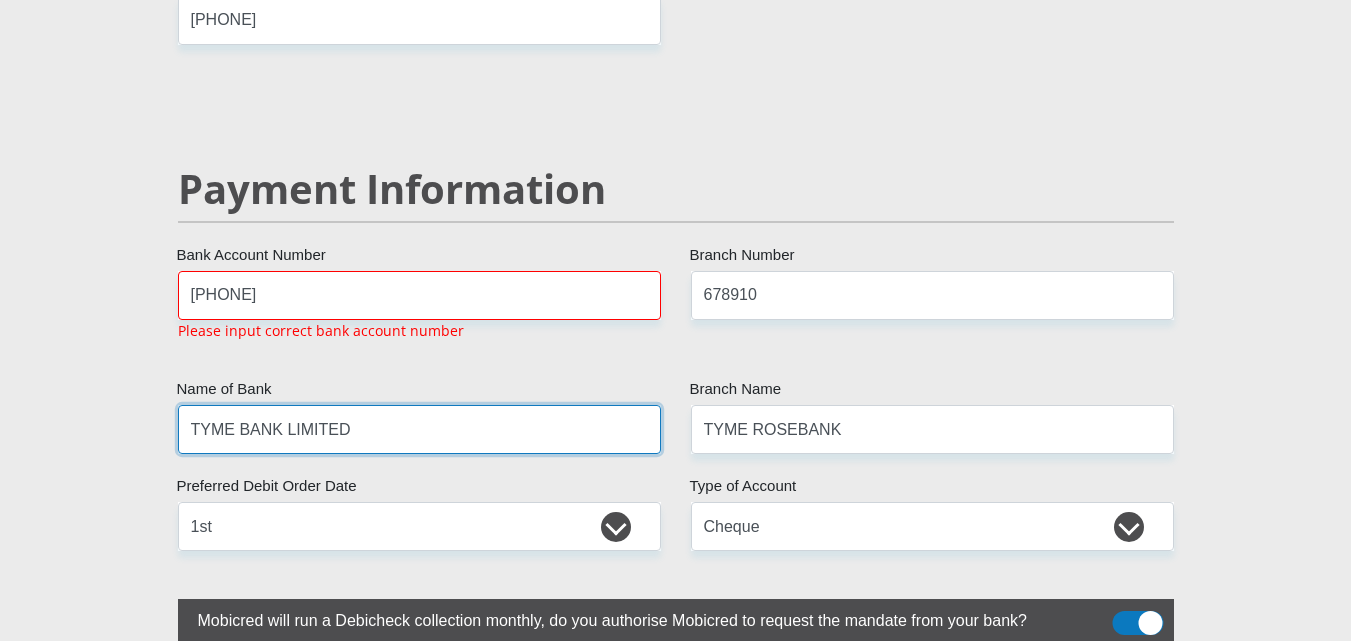 scroll, scrollTop: 3778, scrollLeft: 0, axis: vertical 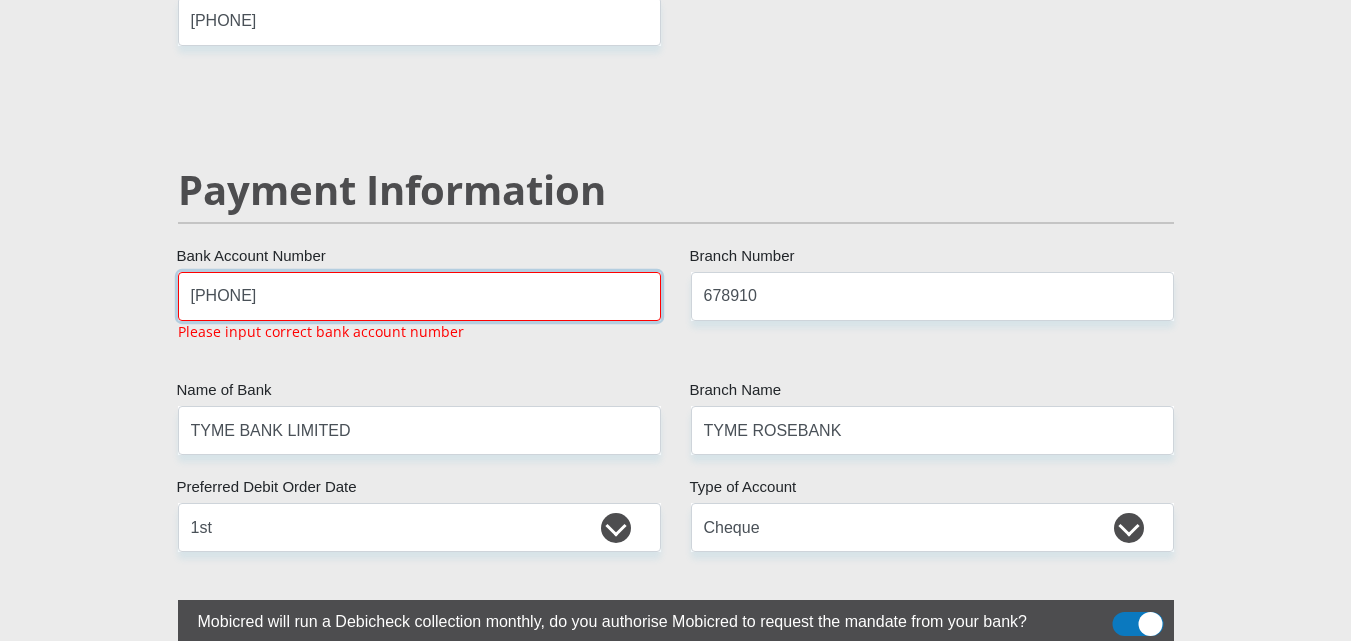 click on "[PHONE]" at bounding box center [419, 296] 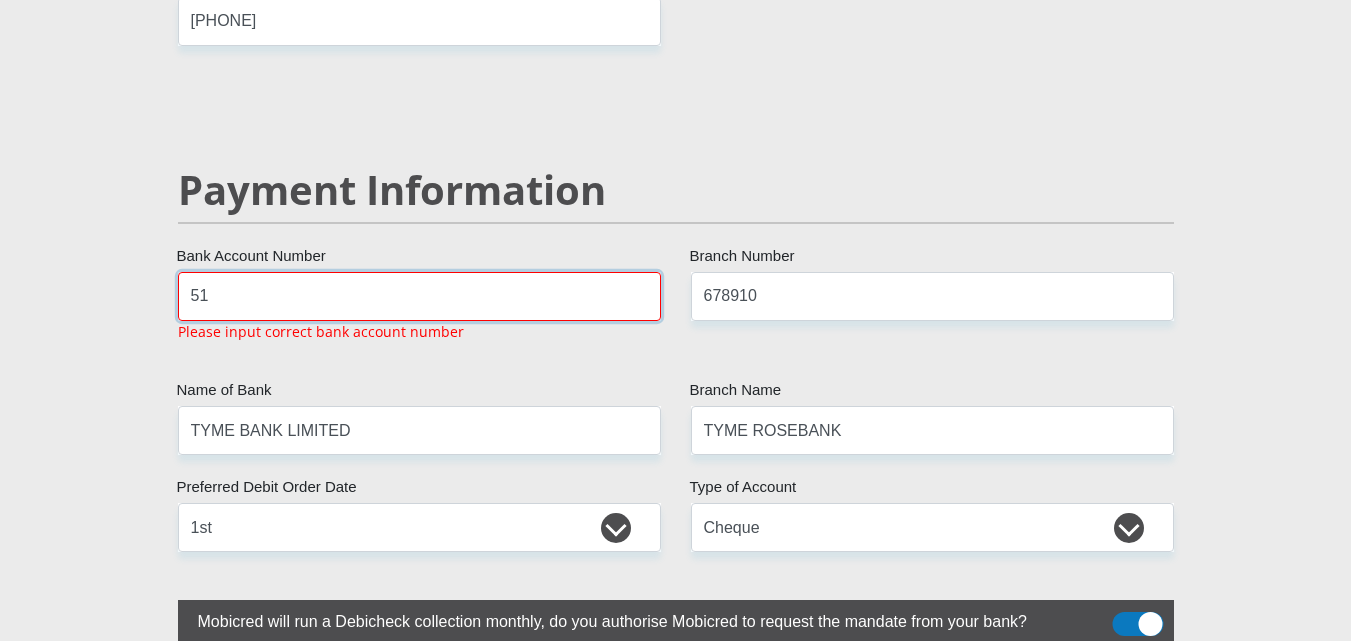 type on "5" 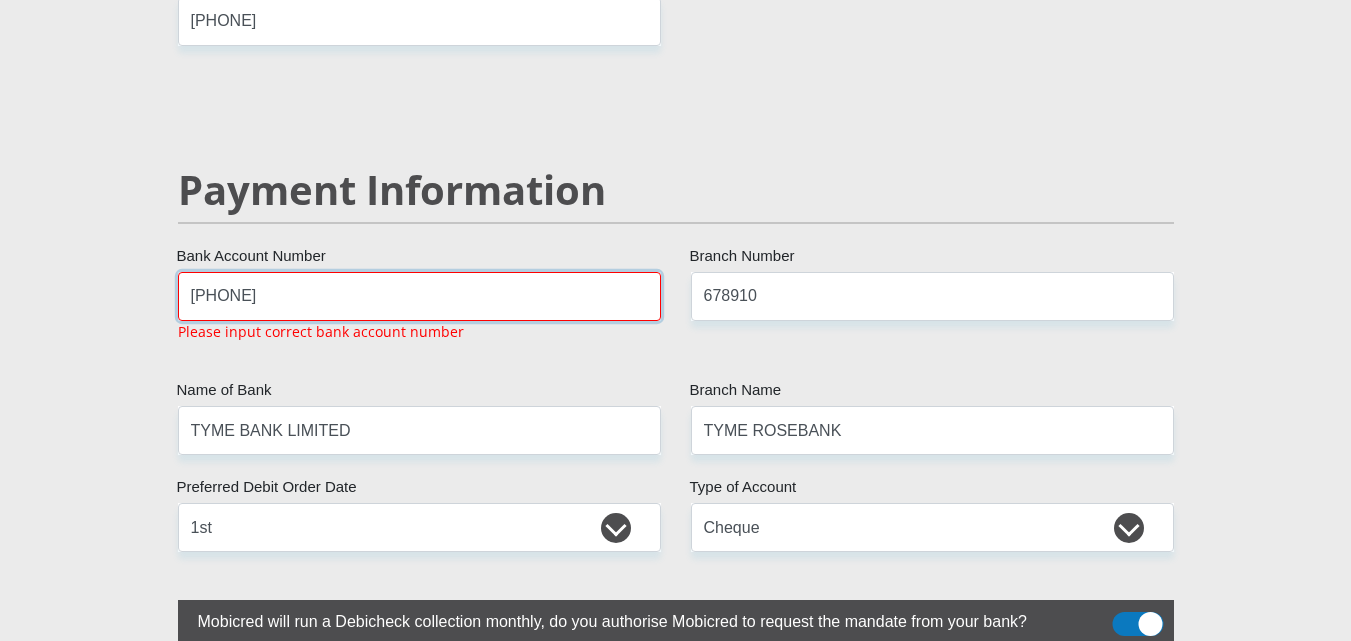 type on "[PHONE]" 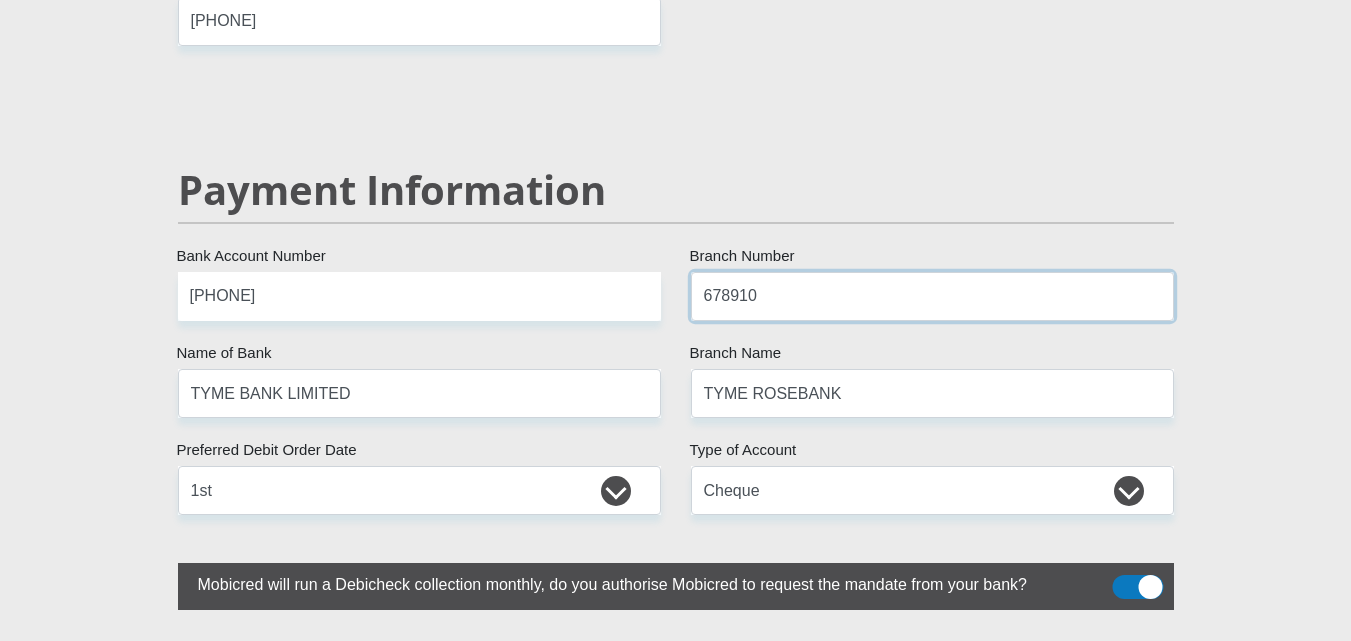 click on "678910" at bounding box center (932, 296) 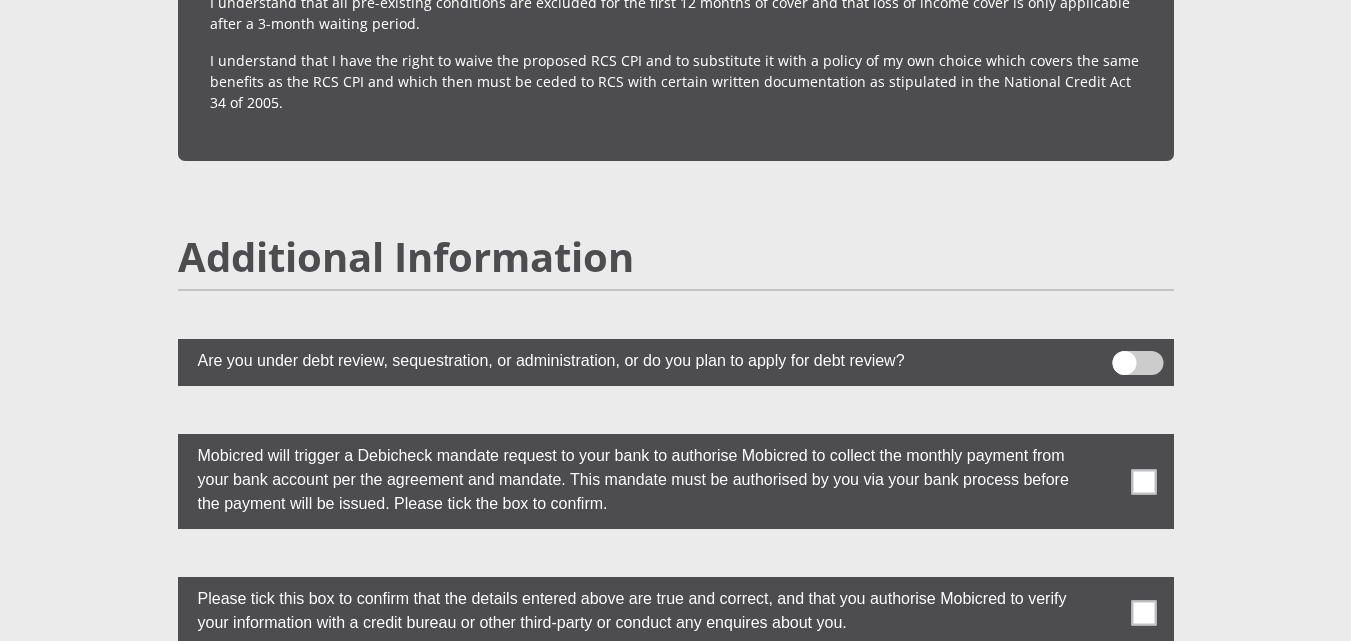 scroll, scrollTop: 5278, scrollLeft: 0, axis: vertical 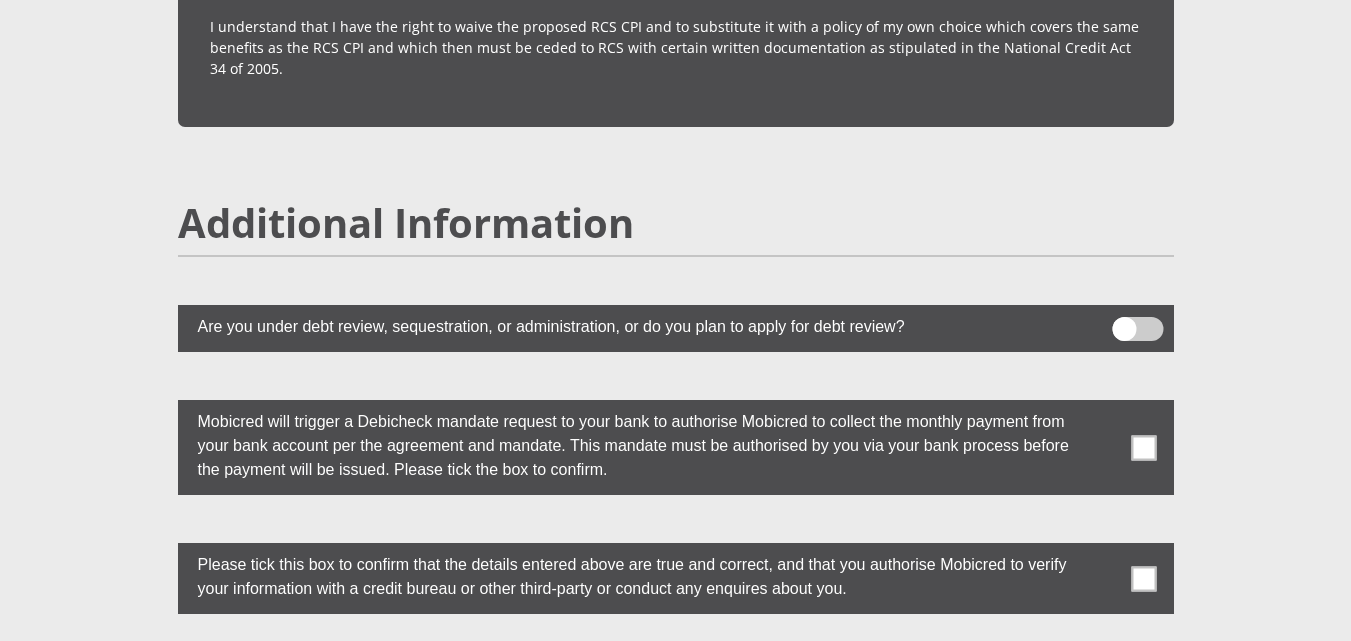 click at bounding box center (1143, 447) 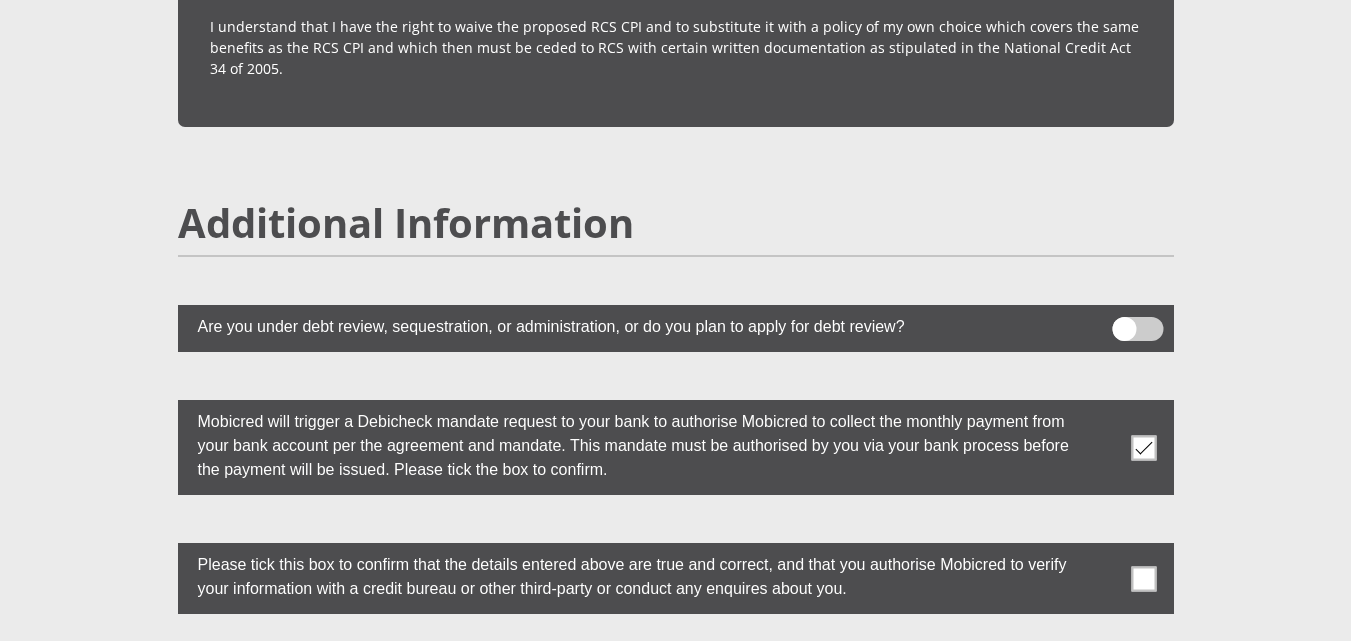 click at bounding box center [1143, 578] 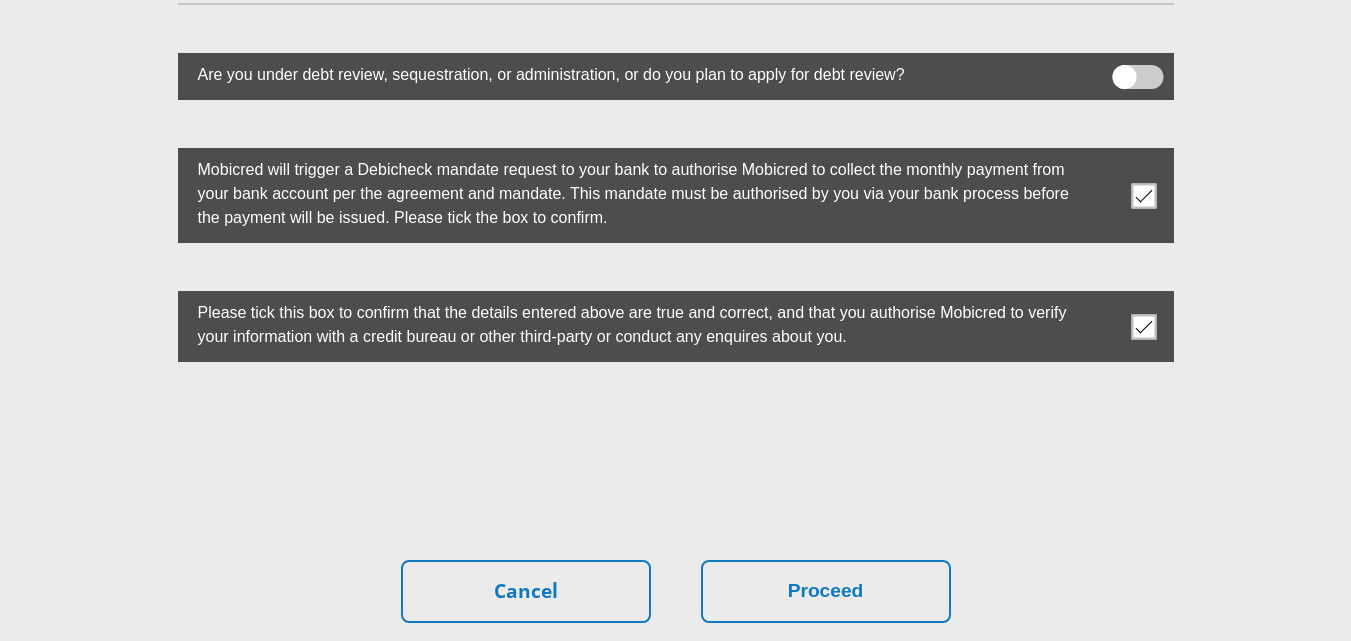 scroll, scrollTop: 5578, scrollLeft: 0, axis: vertical 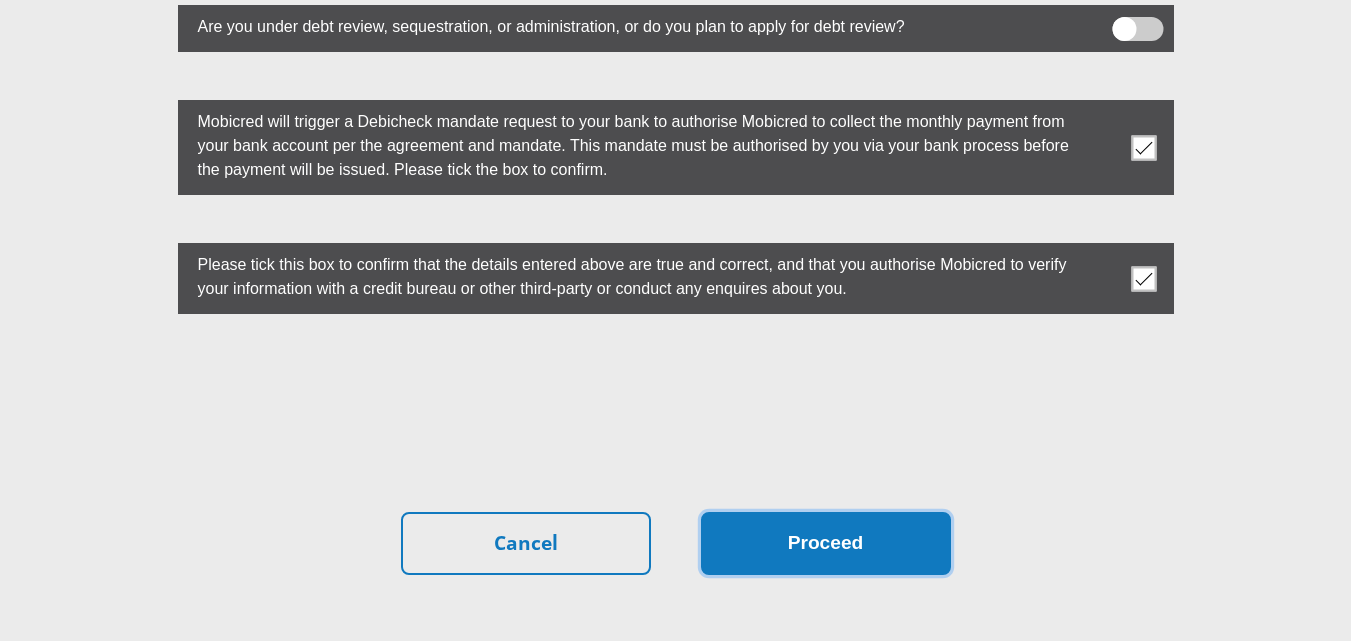 click on "Proceed" at bounding box center [826, 543] 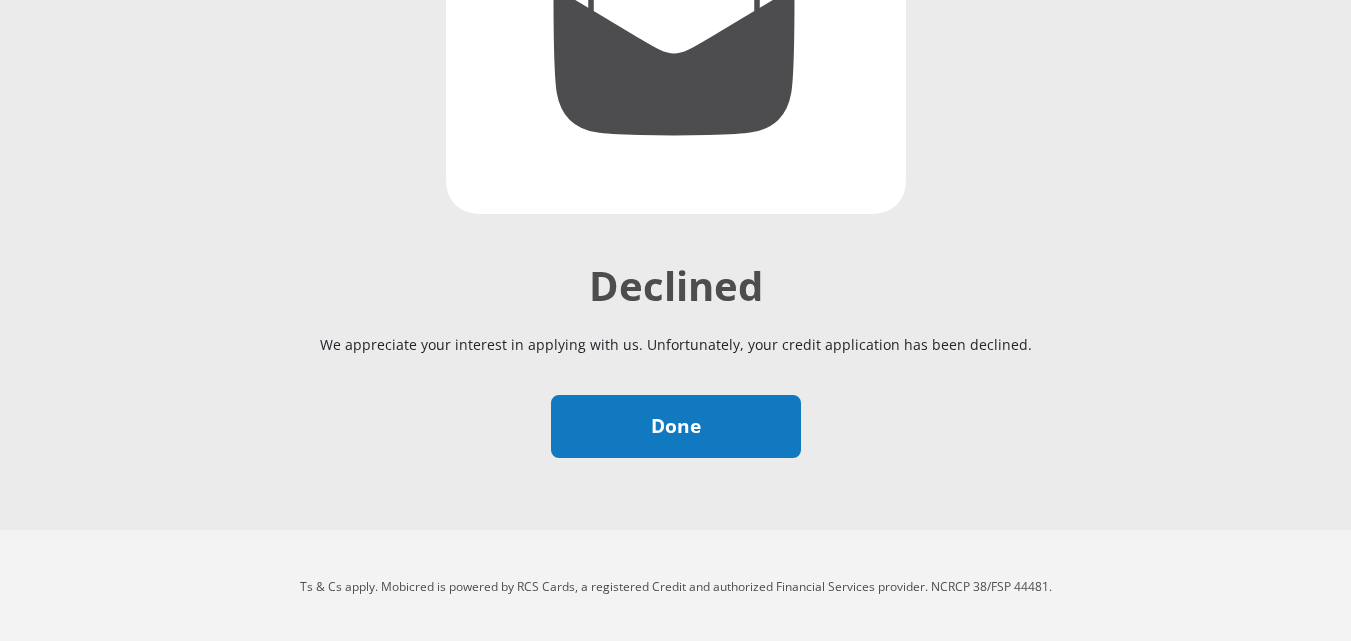 scroll, scrollTop: 432, scrollLeft: 0, axis: vertical 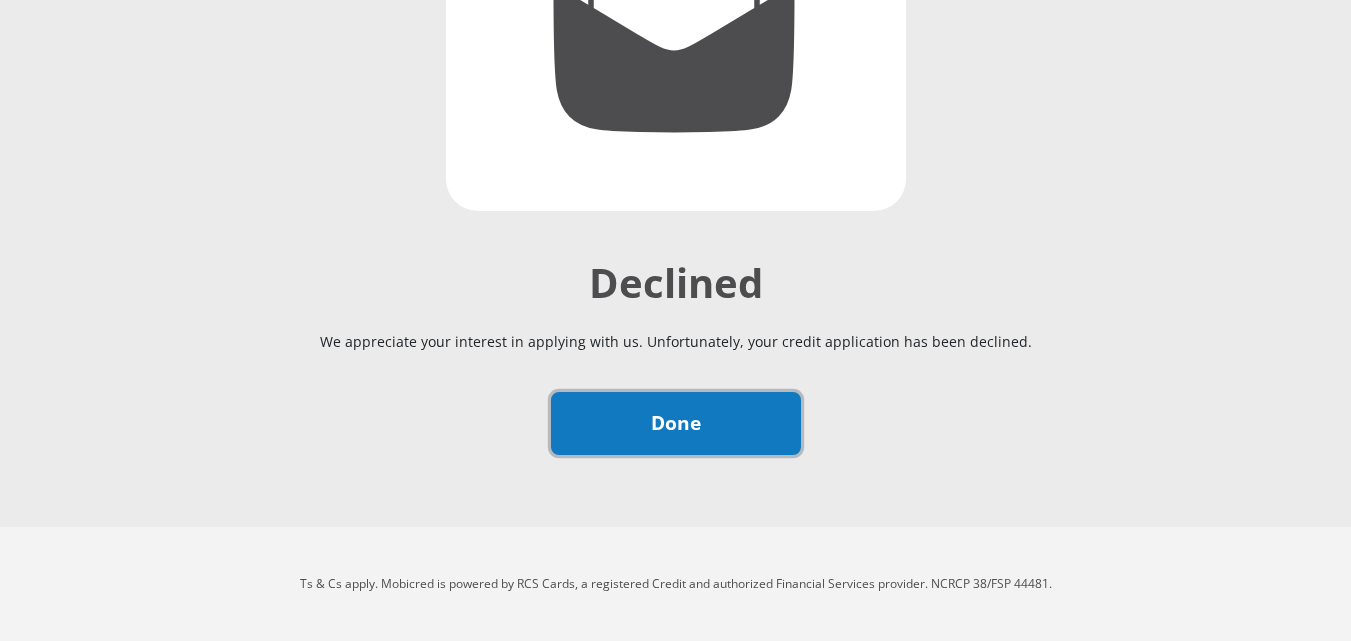 click on "Done" at bounding box center (676, 423) 